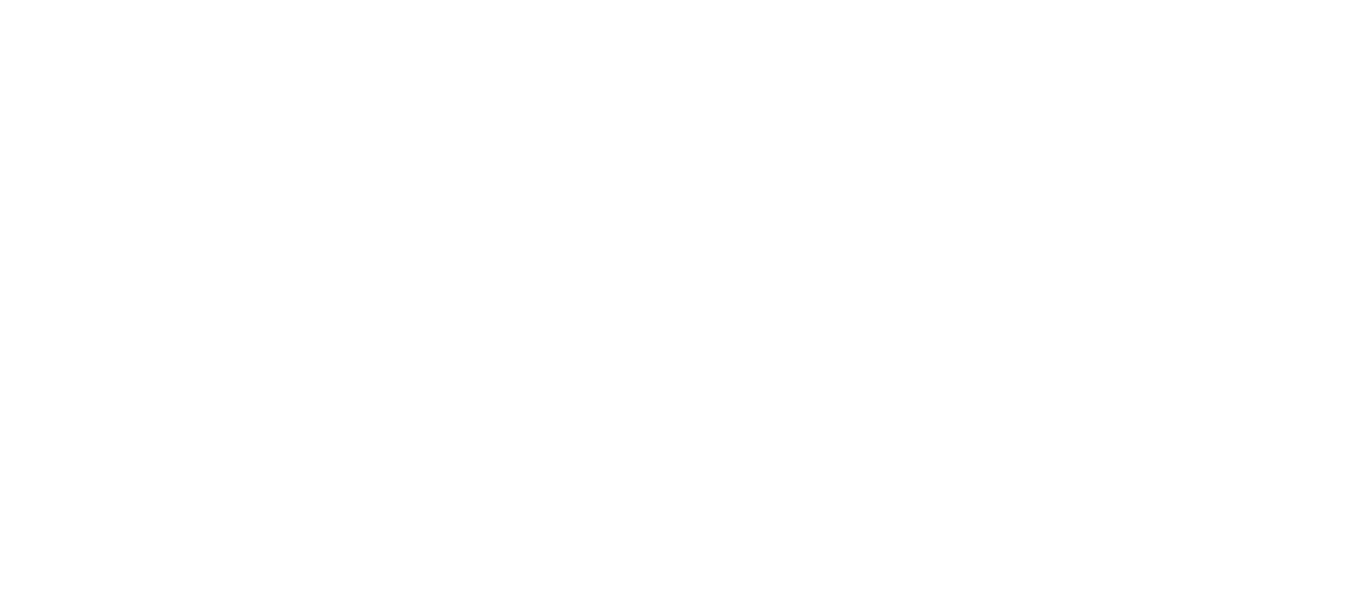 scroll, scrollTop: 0, scrollLeft: 0, axis: both 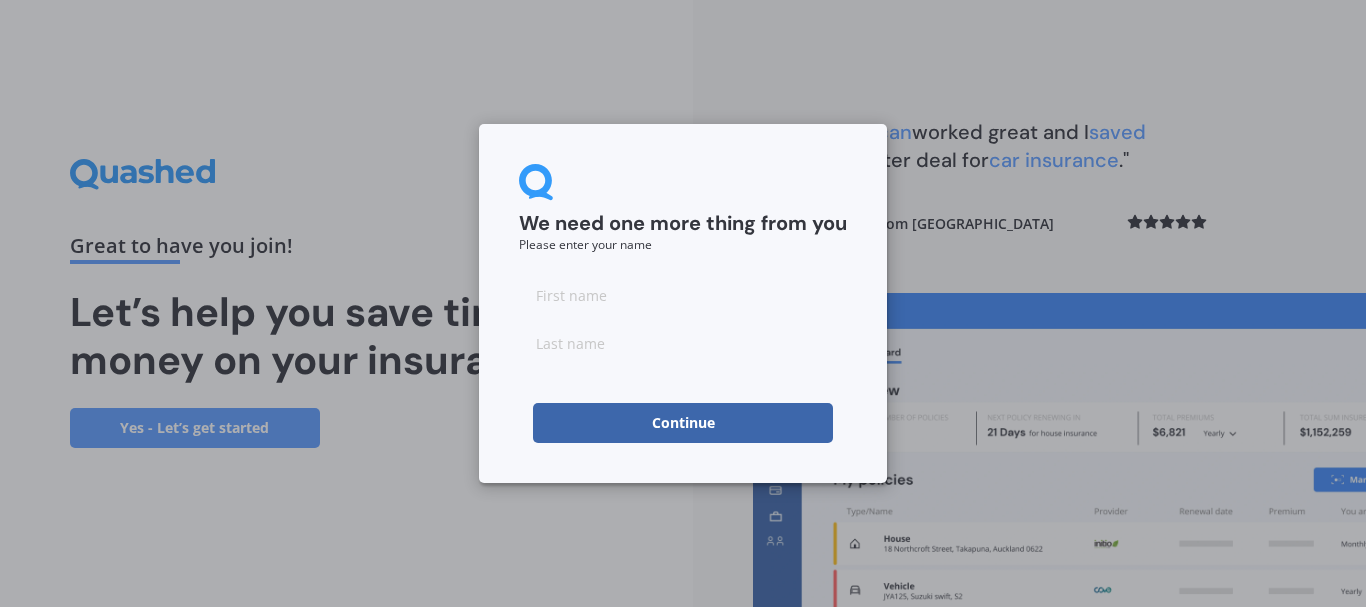 click at bounding box center (683, 295) 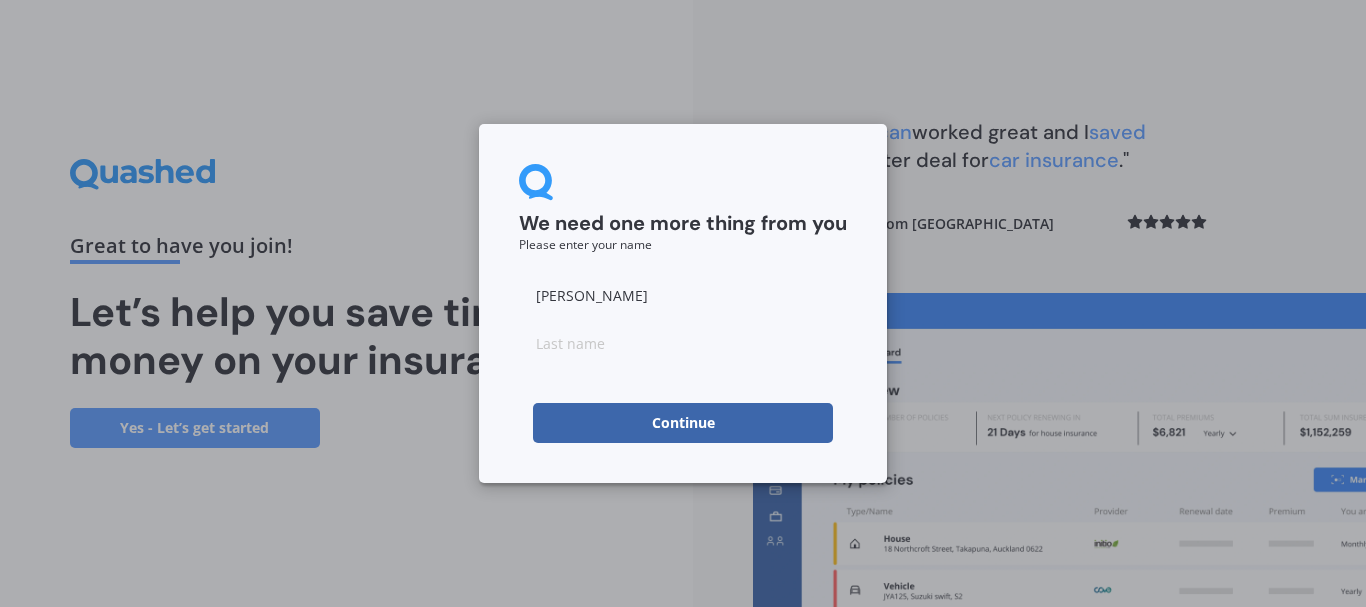 type on "[PERSON_NAME]" 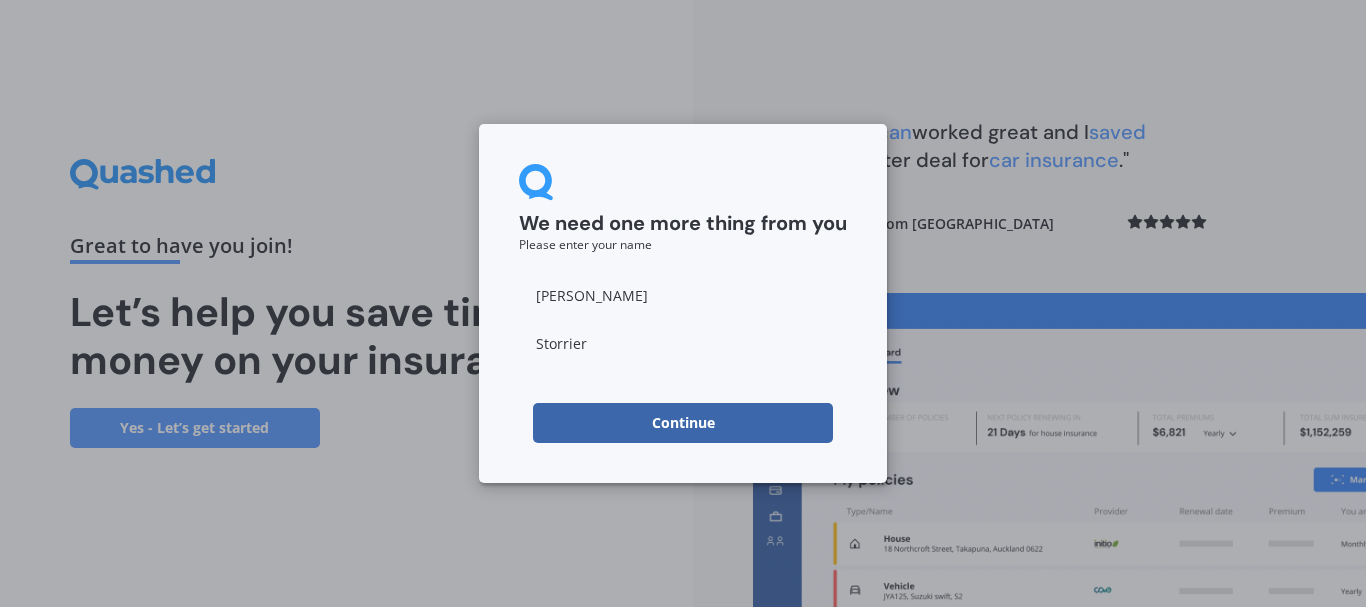 type on "Storrier" 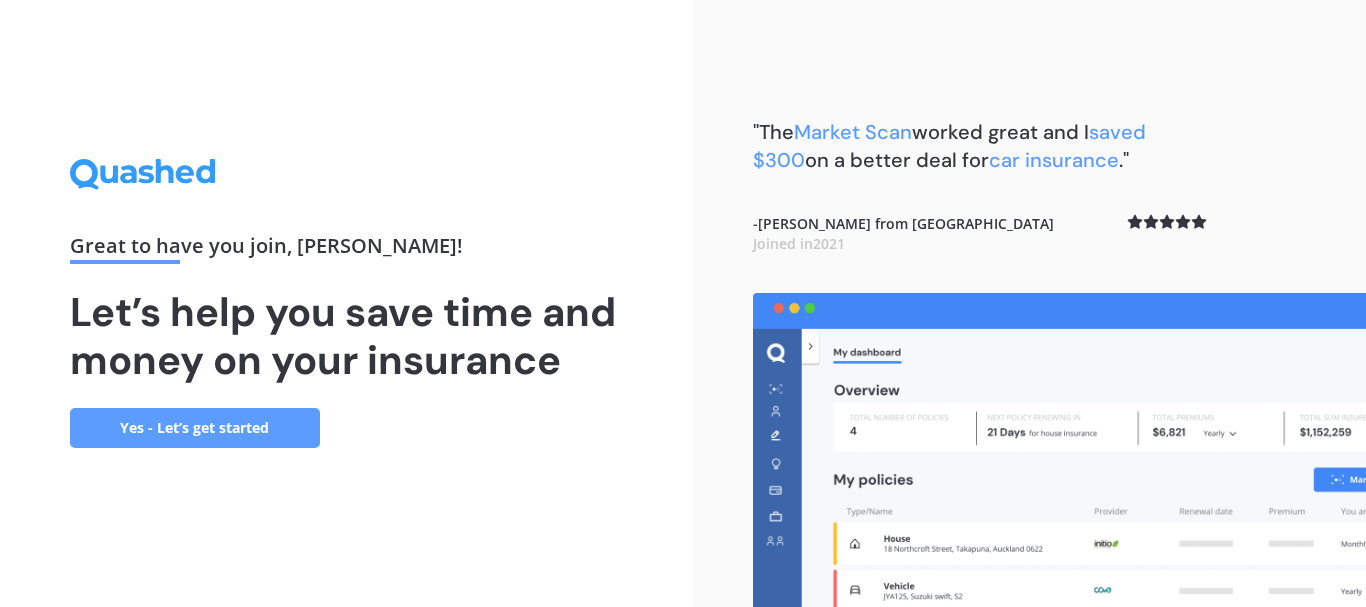 click on "Yes - Let’s get started" at bounding box center [195, 428] 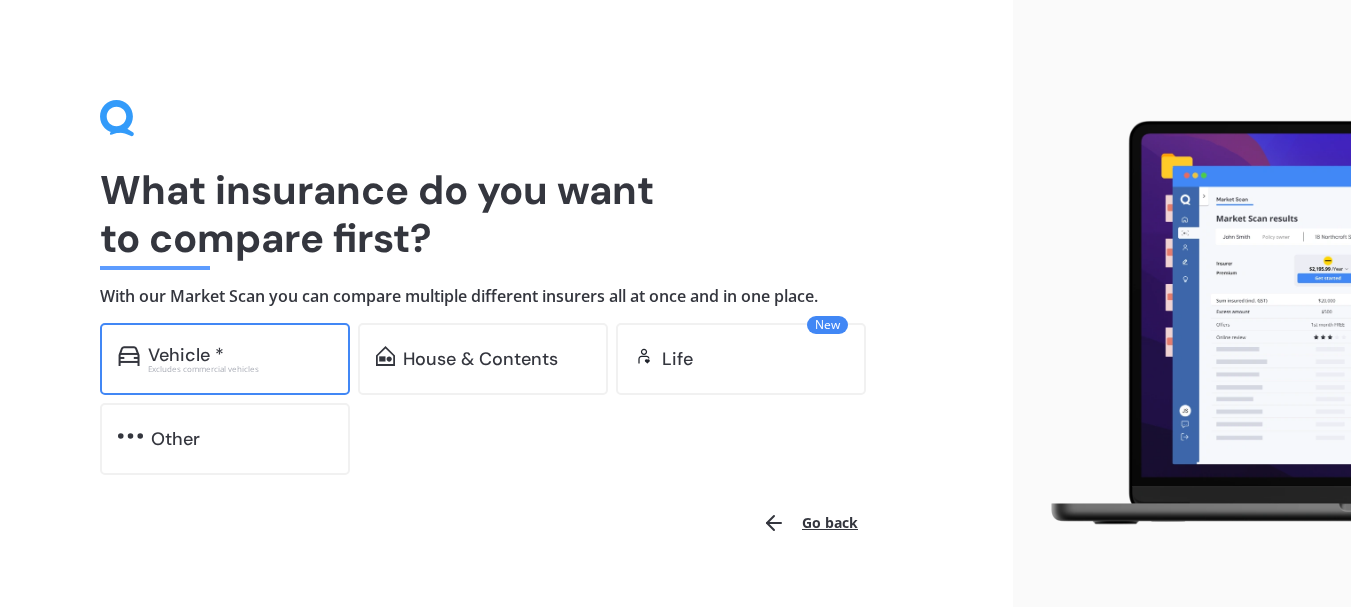 click on "Vehicle *" at bounding box center (186, 355) 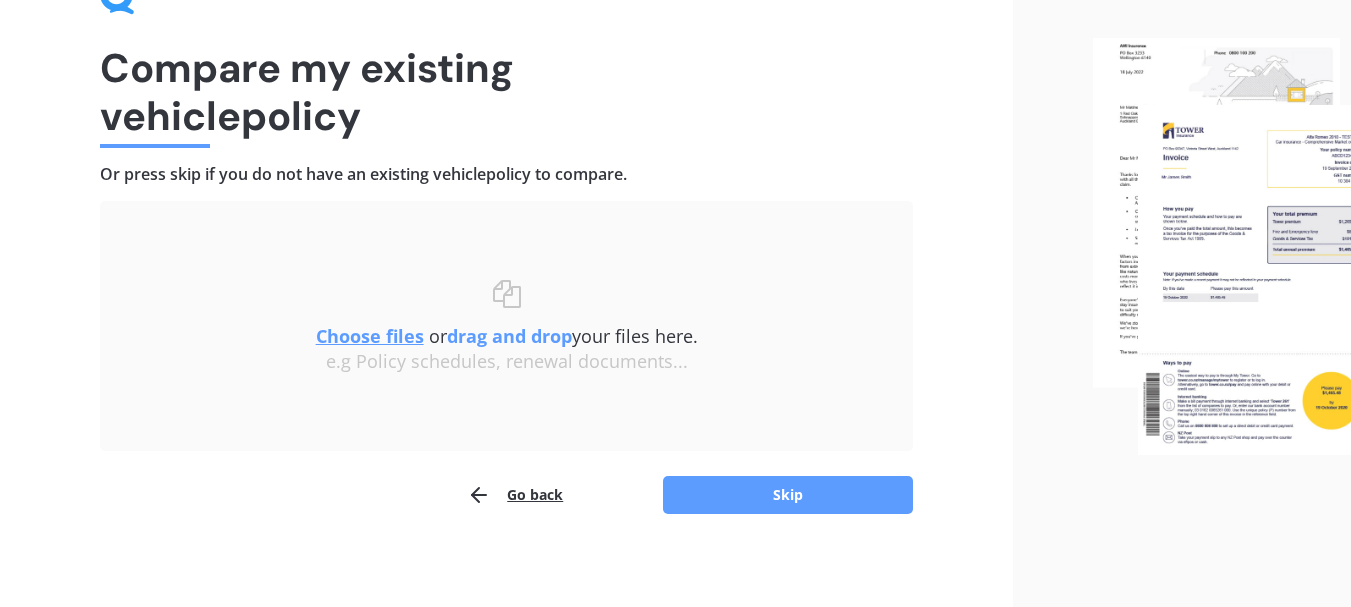 scroll, scrollTop: 130, scrollLeft: 0, axis: vertical 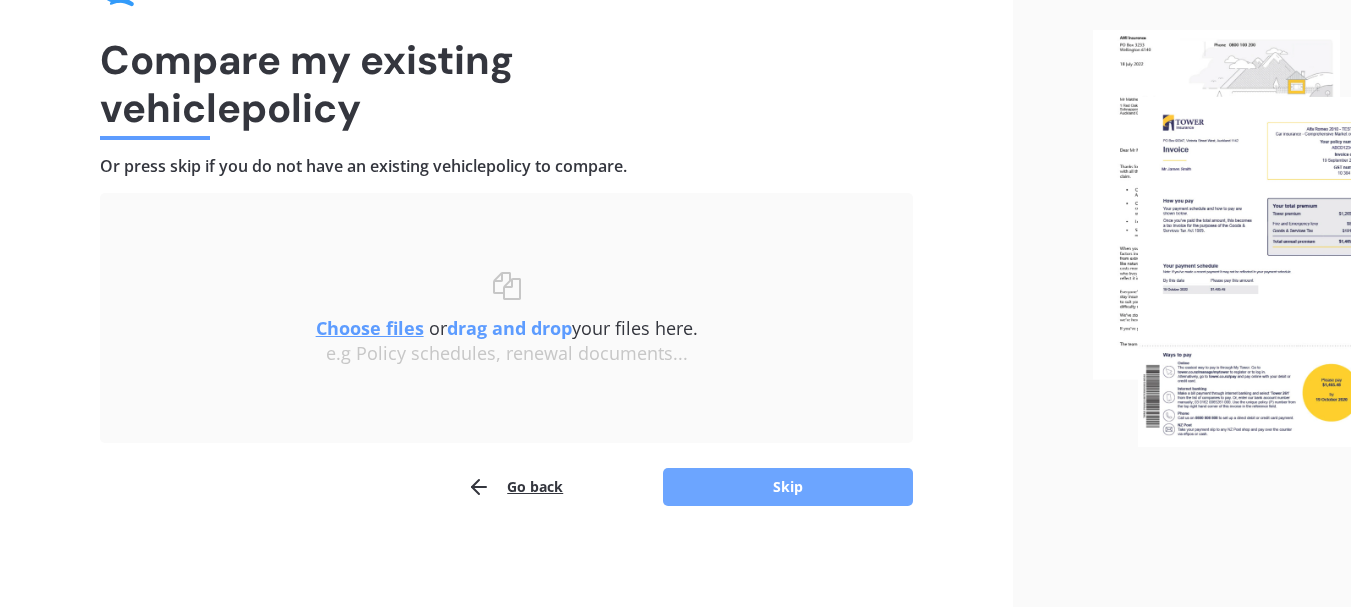 click on "Skip" at bounding box center (788, 487) 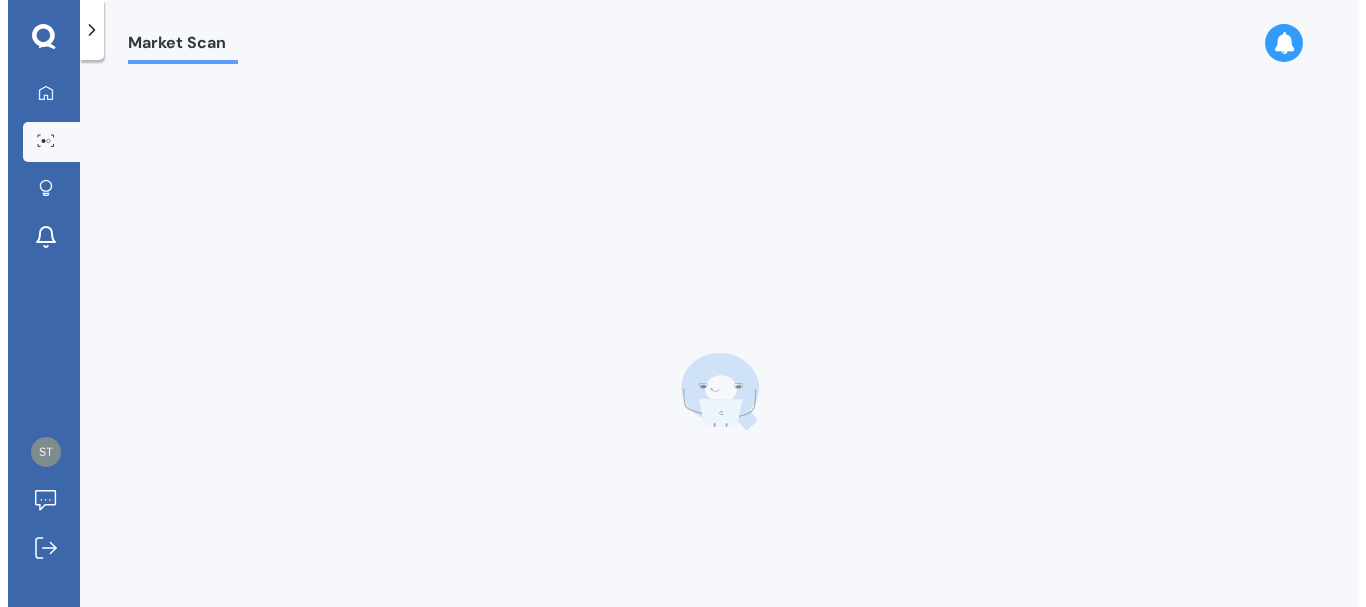 scroll, scrollTop: 0, scrollLeft: 0, axis: both 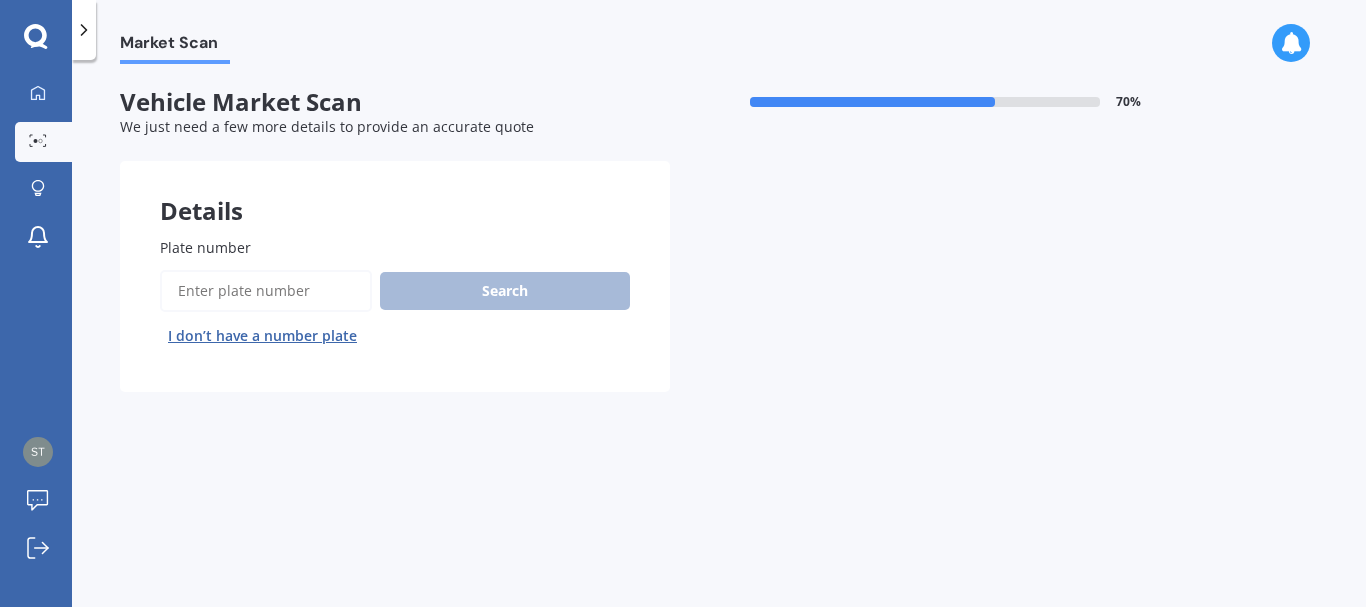 click on "Plate number" at bounding box center [266, 291] 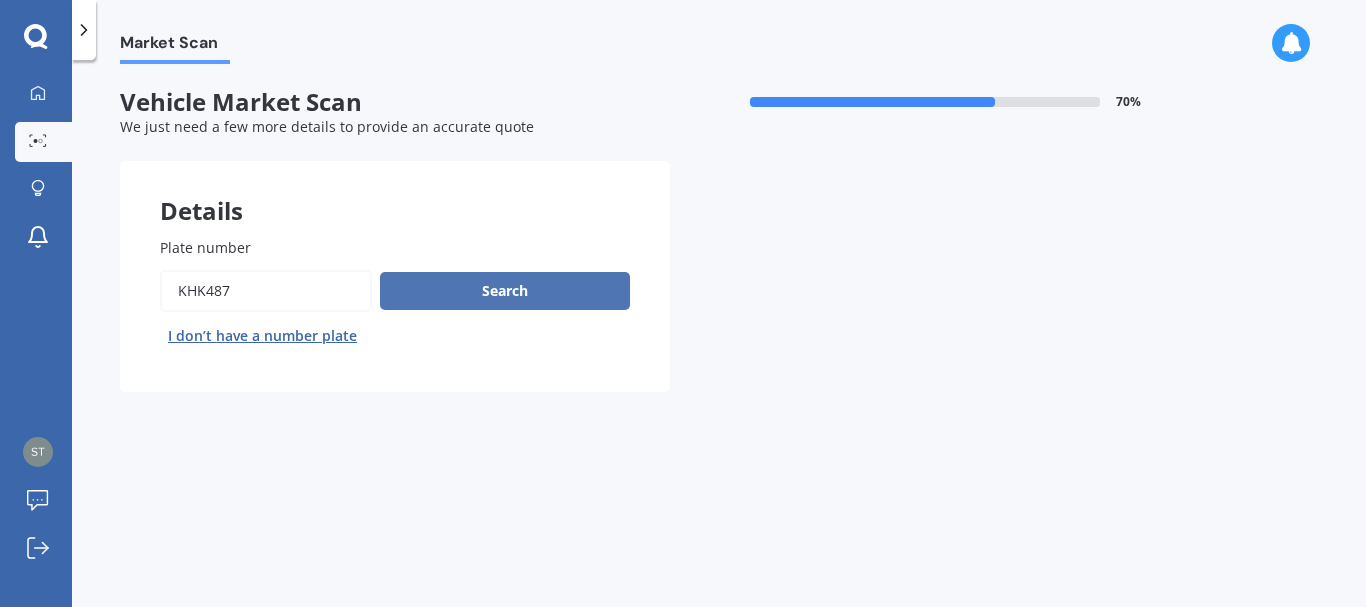 type on "KHK487" 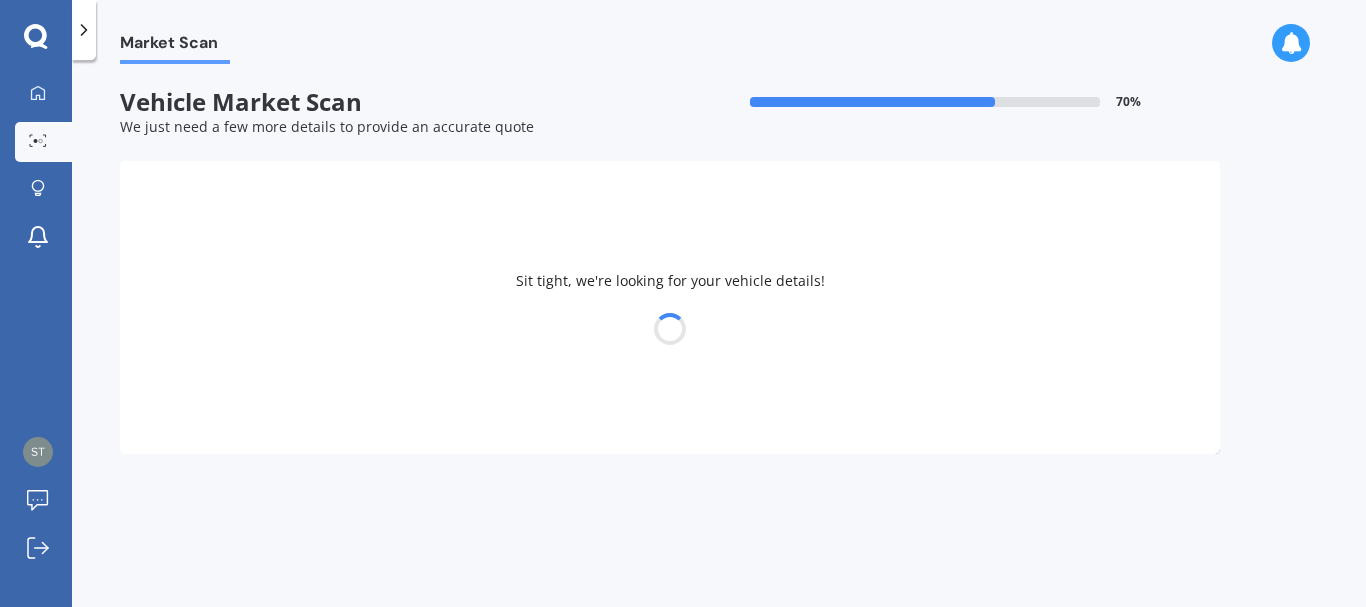 select on "HYUNDAI" 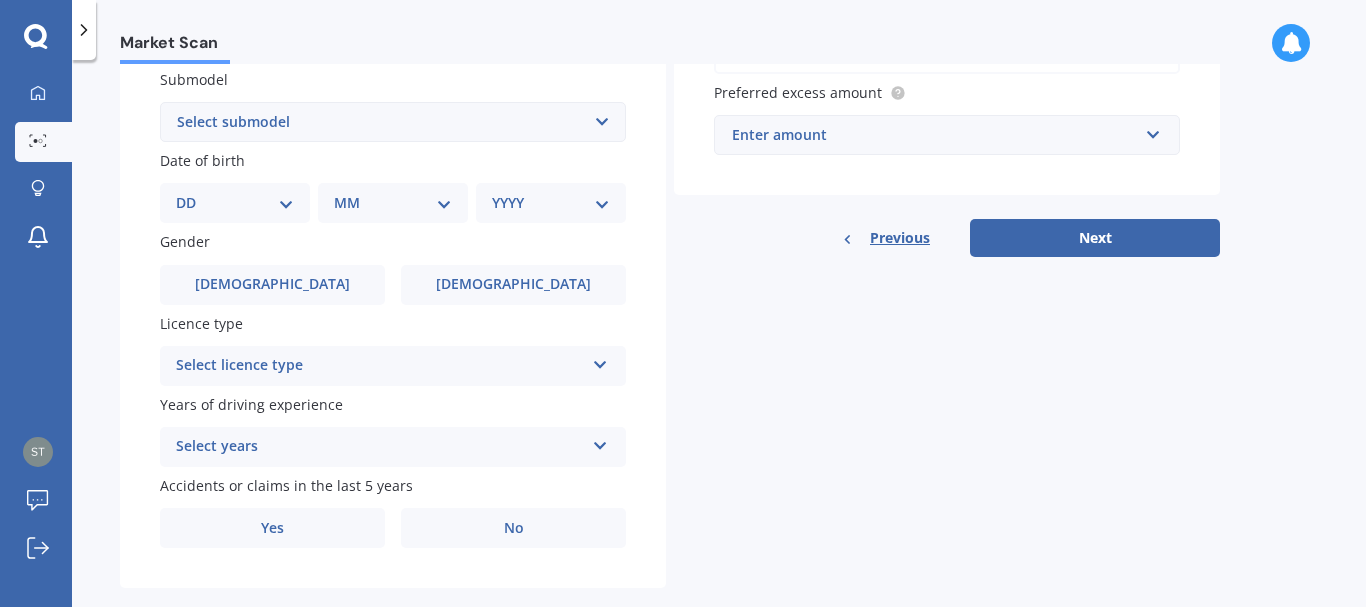 scroll, scrollTop: 560, scrollLeft: 0, axis: vertical 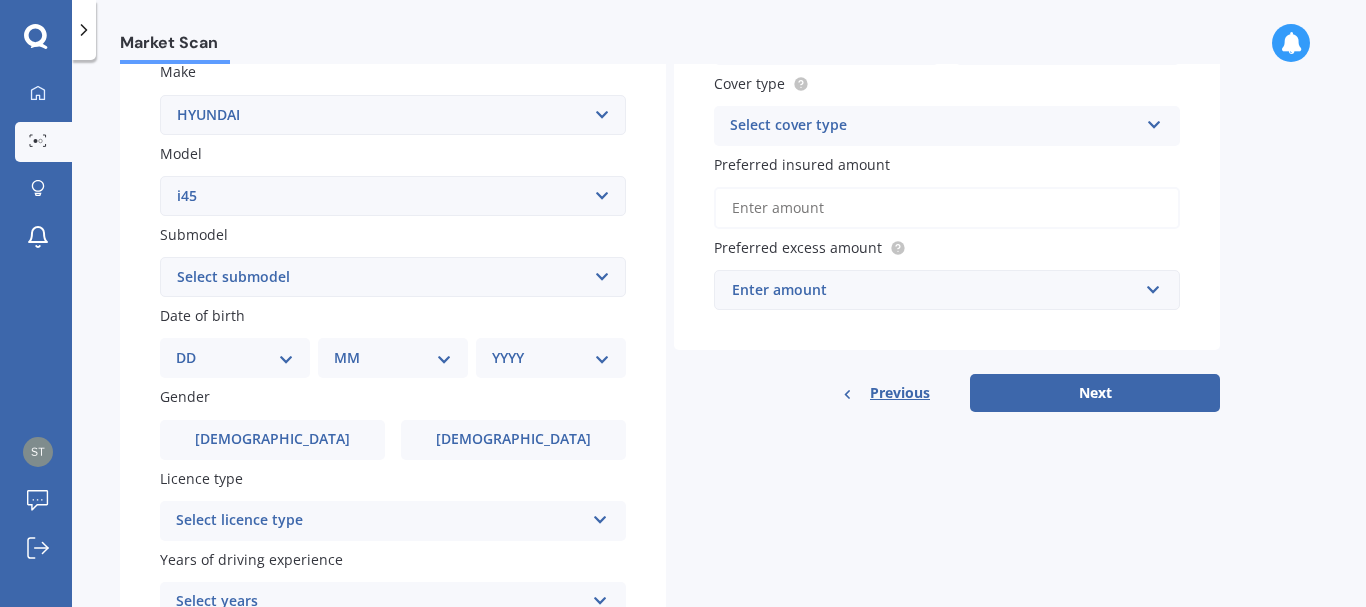 click on "DD 01 02 03 04 05 06 07 08 09 10 11 12 13 14 15 16 17 18 19 20 21 22 23 24 25 26 27 28 29 30 31" at bounding box center [235, 358] 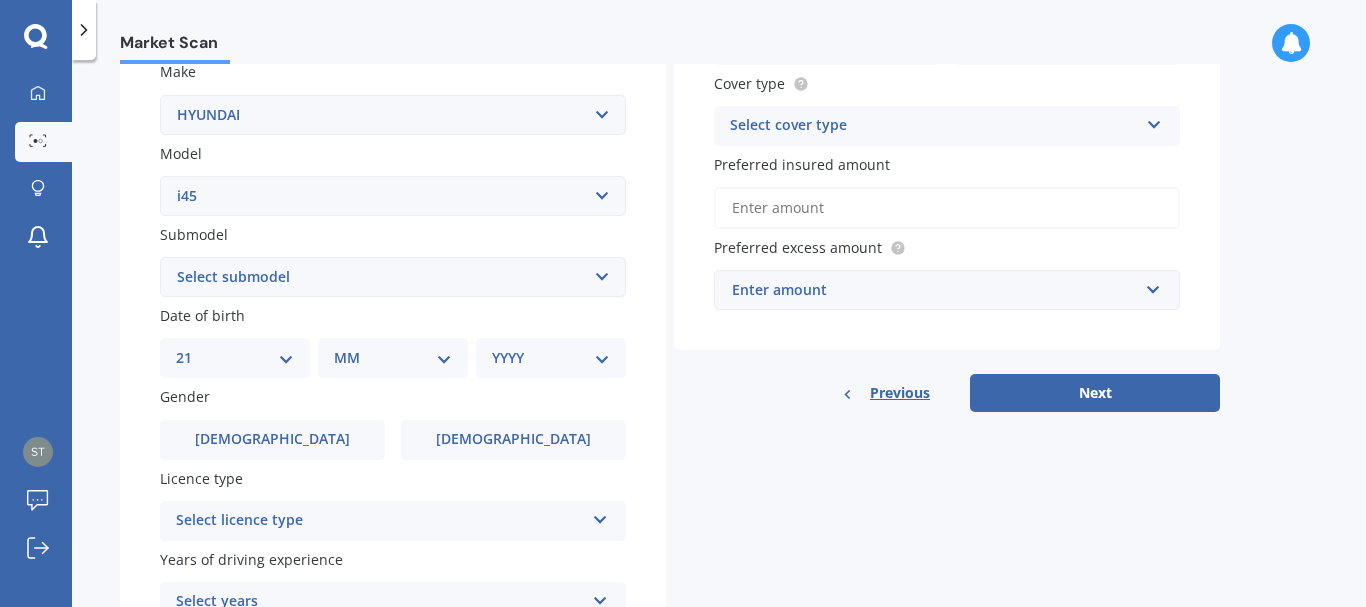 click on "DD 01 02 03 04 05 06 07 08 09 10 11 12 13 14 15 16 17 18 19 20 21 22 23 24 25 26 27 28 29 30 31" at bounding box center (235, 358) 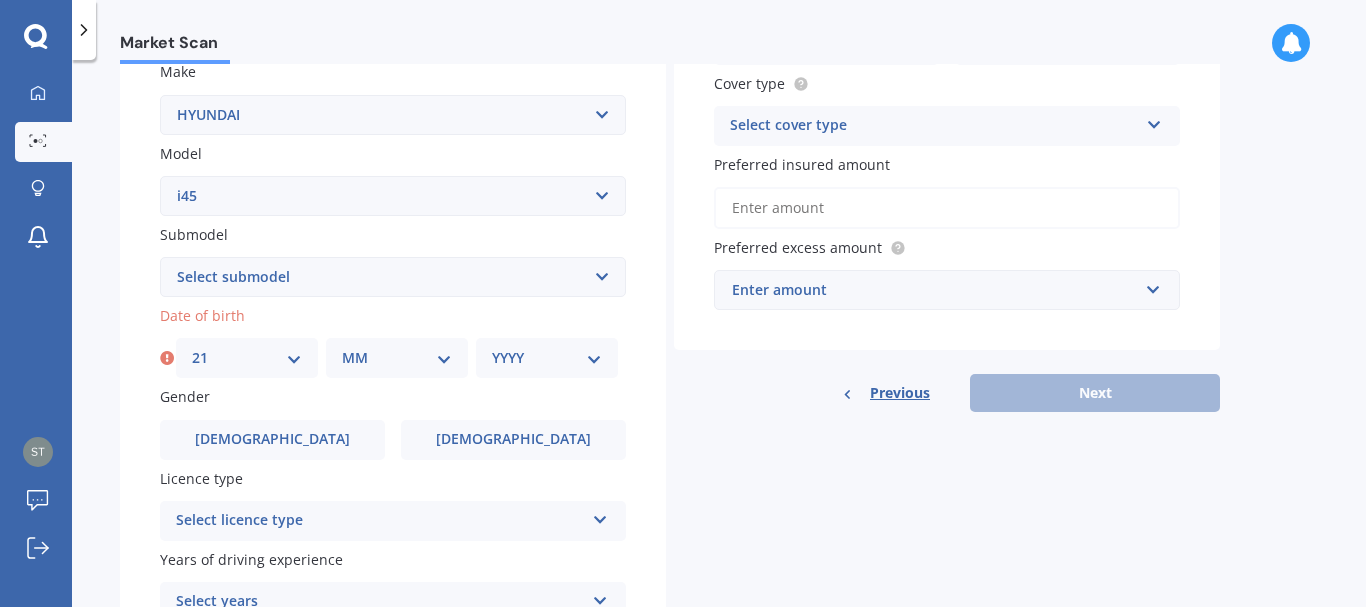 click on "MM 01 02 03 04 05 06 07 08 09 10 11 12" at bounding box center [397, 358] 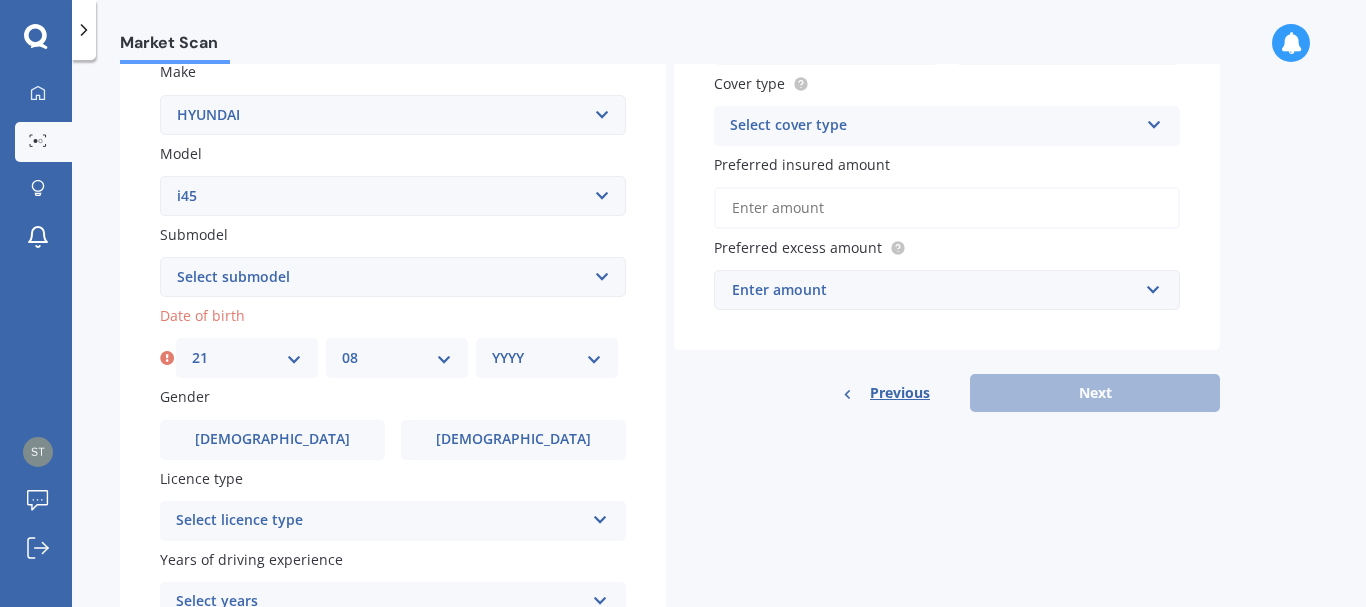 click on "MM 01 02 03 04 05 06 07 08 09 10 11 12" at bounding box center (397, 358) 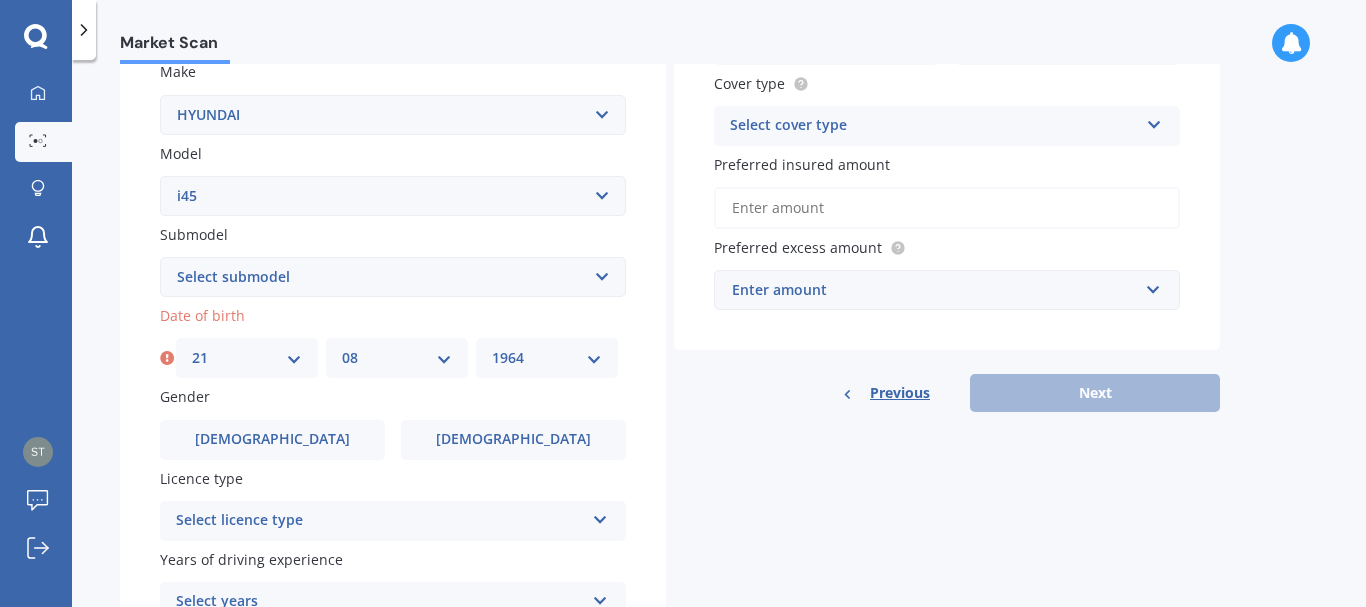 click on "YYYY 2025 2024 2023 2022 2021 2020 2019 2018 2017 2016 2015 2014 2013 2012 2011 2010 2009 2008 2007 2006 2005 2004 2003 2002 2001 2000 1999 1998 1997 1996 1995 1994 1993 1992 1991 1990 1989 1988 1987 1986 1985 1984 1983 1982 1981 1980 1979 1978 1977 1976 1975 1974 1973 1972 1971 1970 1969 1968 1967 1966 1965 1964 1963 1962 1961 1960 1959 1958 1957 1956 1955 1954 1953 1952 1951 1950 1949 1948 1947 1946 1945 1944 1943 1942 1941 1940 1939 1938 1937 1936 1935 1934 1933 1932 1931 1930 1929 1928 1927 1926" at bounding box center [547, 358] 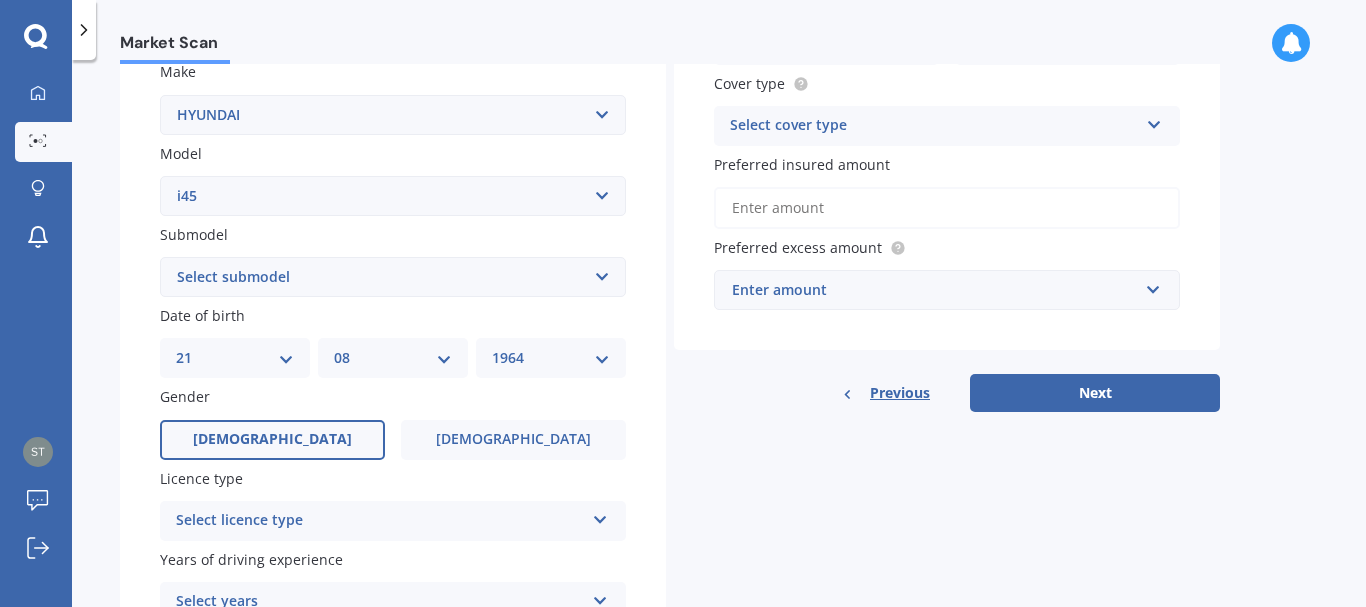 click on "[DEMOGRAPHIC_DATA]" at bounding box center (272, 439) 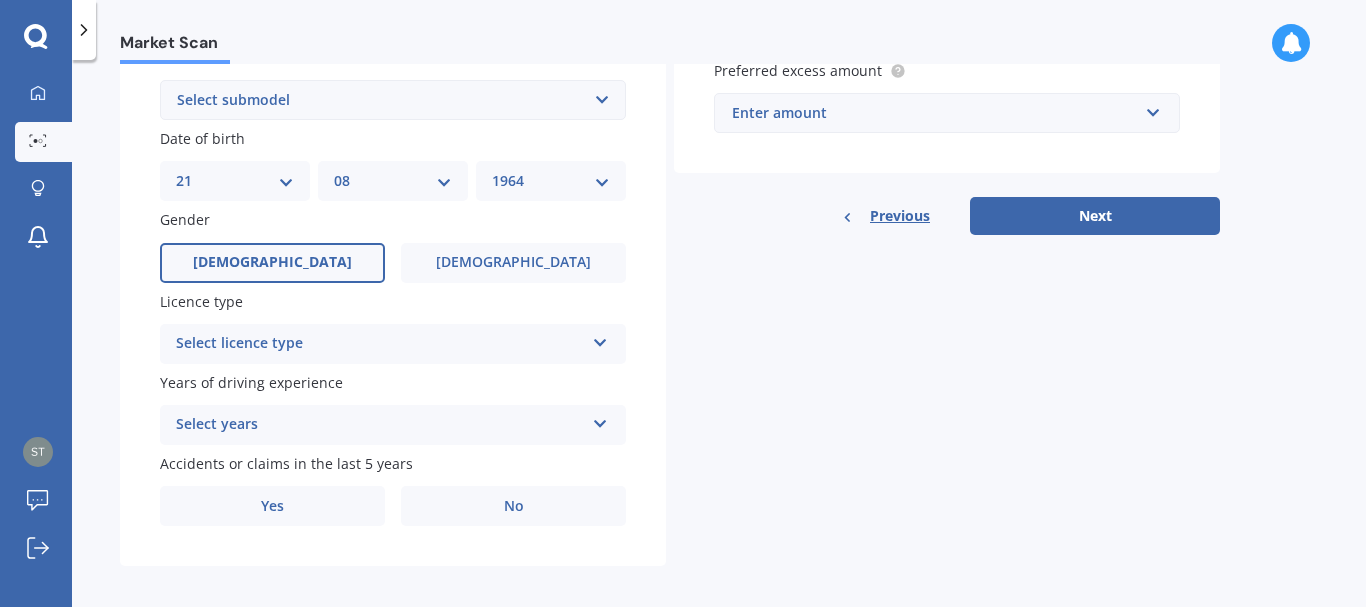scroll, scrollTop: 570, scrollLeft: 0, axis: vertical 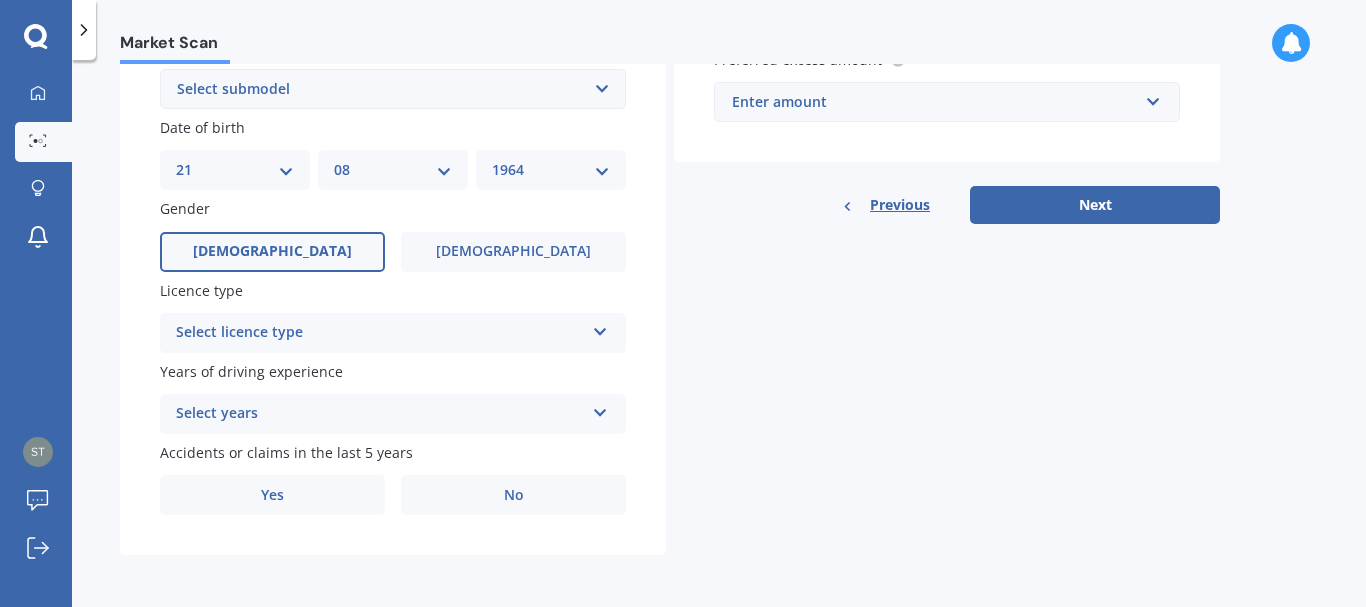 click at bounding box center [600, 328] 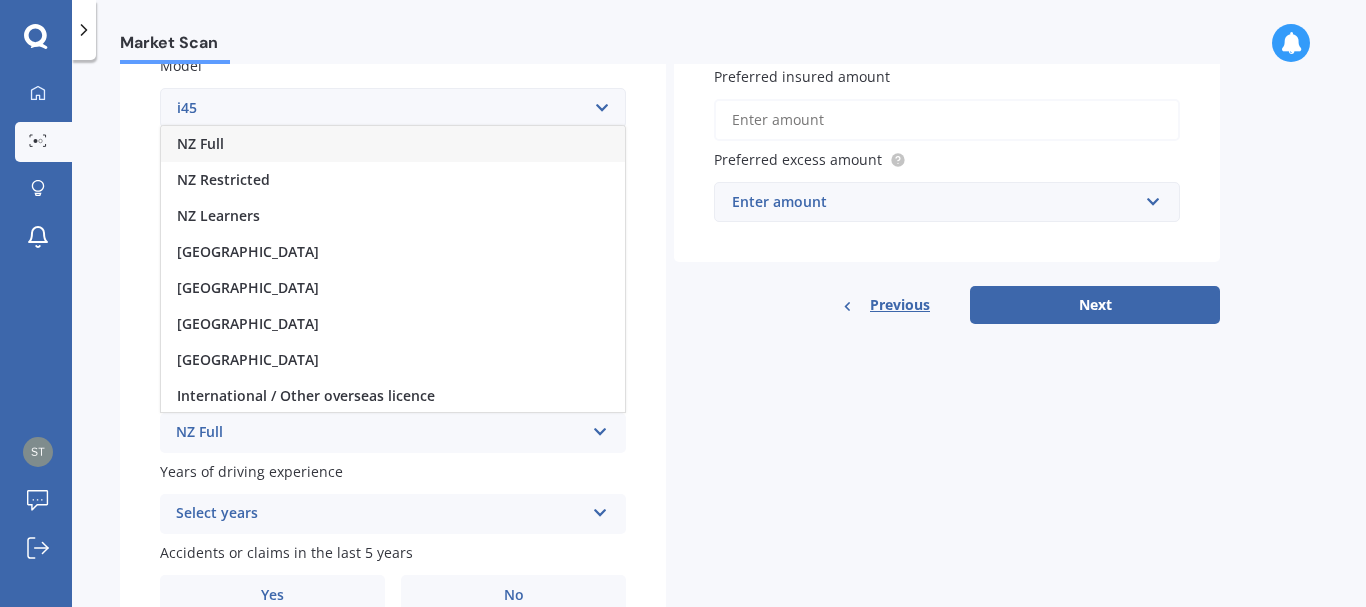 scroll, scrollTop: 465, scrollLeft: 0, axis: vertical 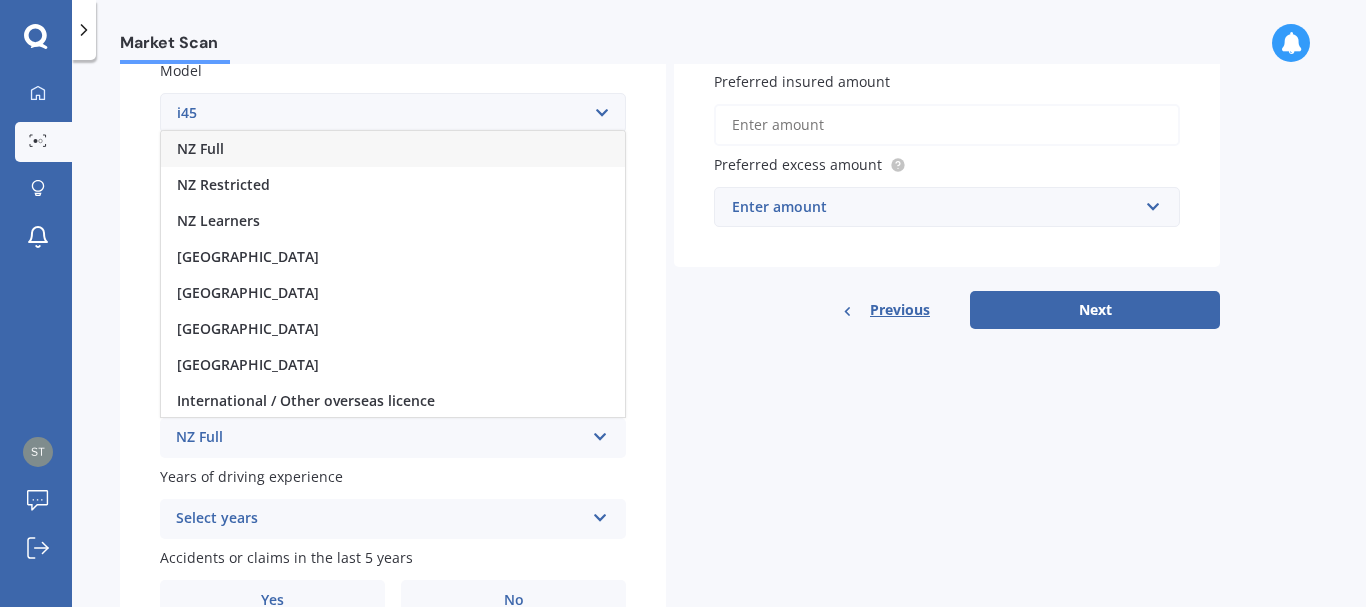 click on "NZ Full" at bounding box center [200, 148] 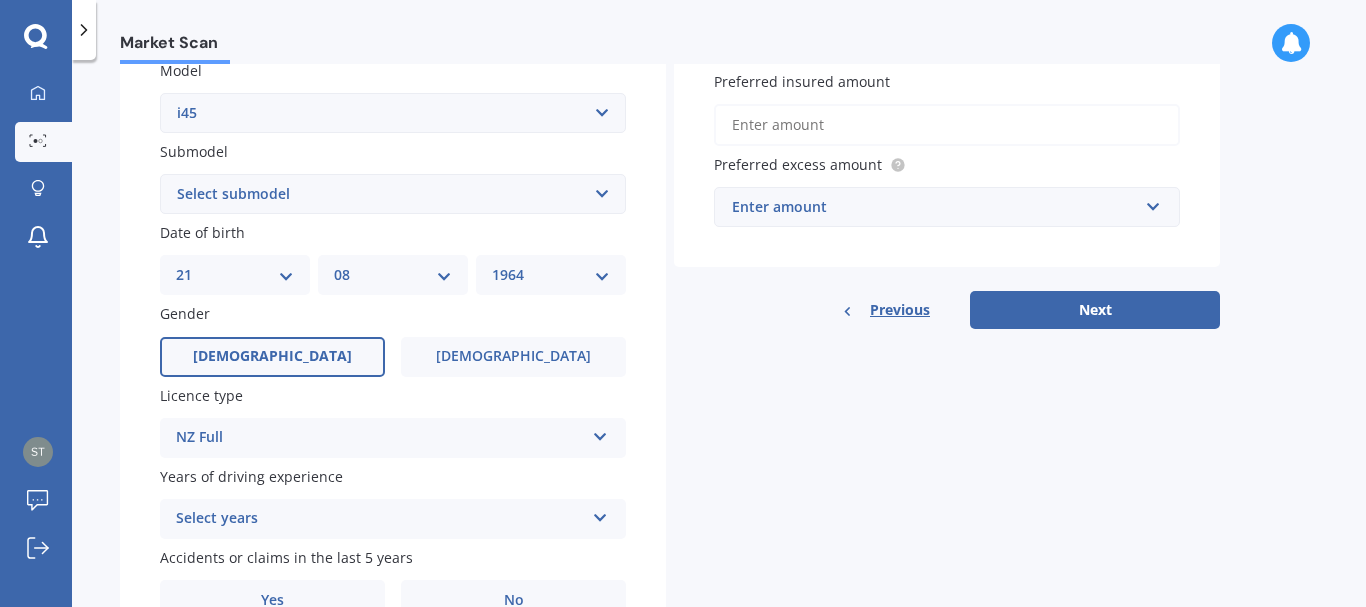click at bounding box center [600, 514] 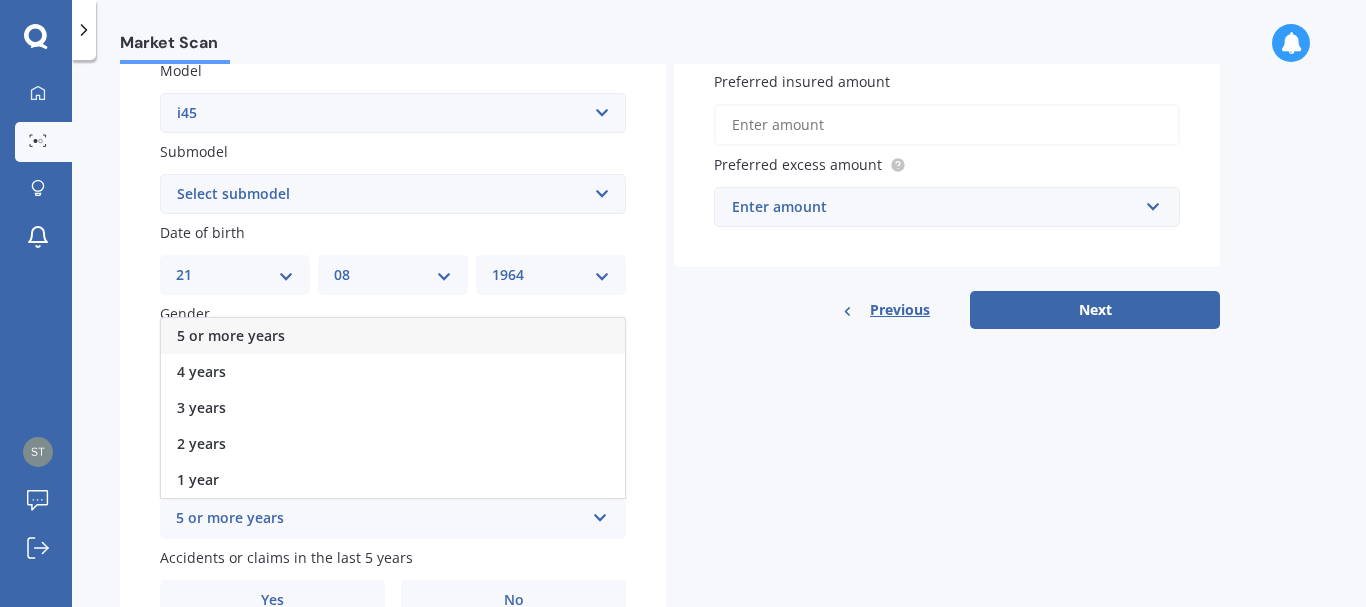 click on "5 or more years" at bounding box center [380, 519] 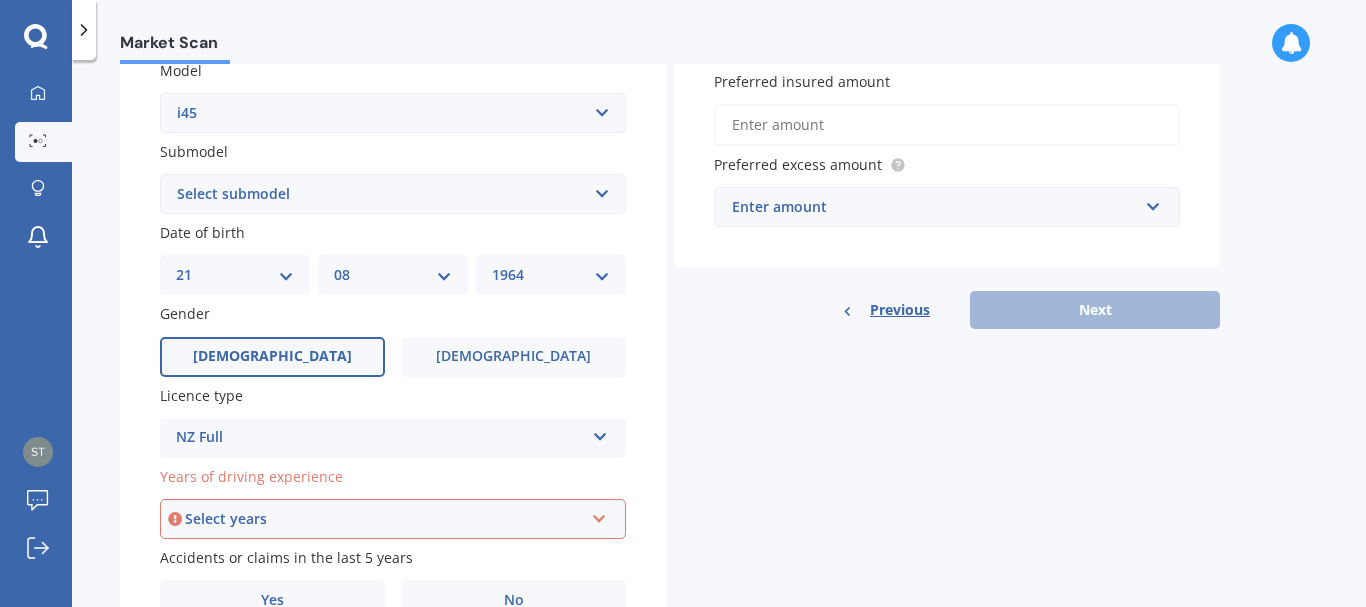 click at bounding box center (599, 515) 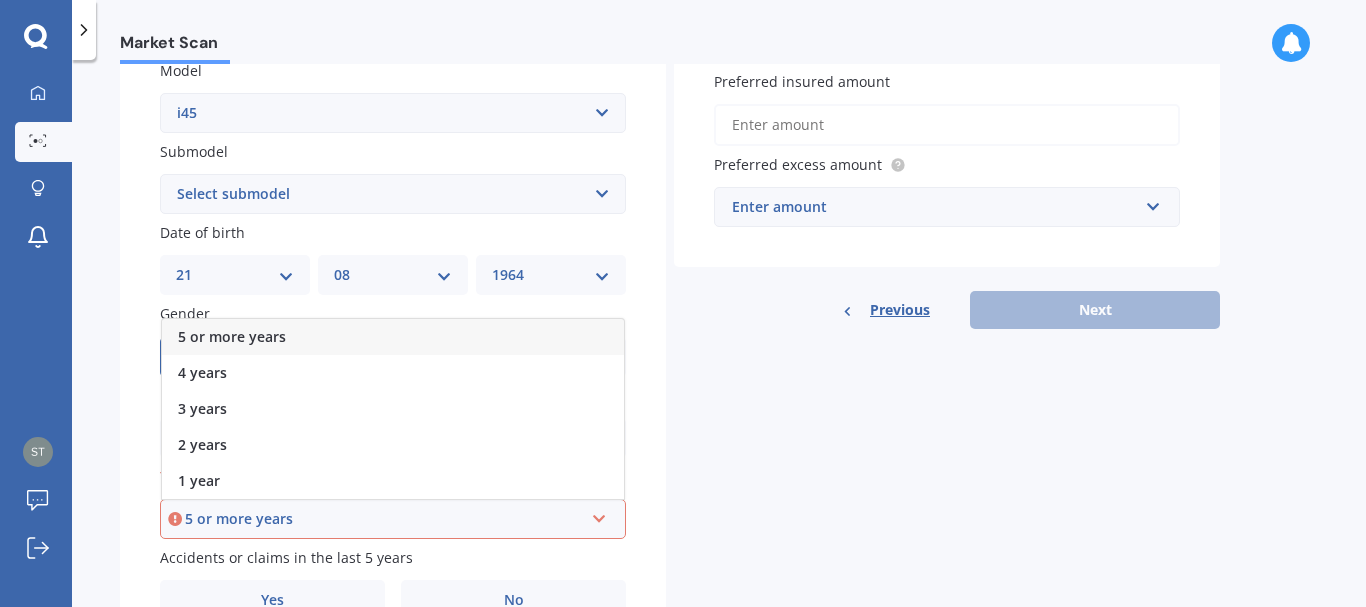 click on "5 or more years" at bounding box center (232, 336) 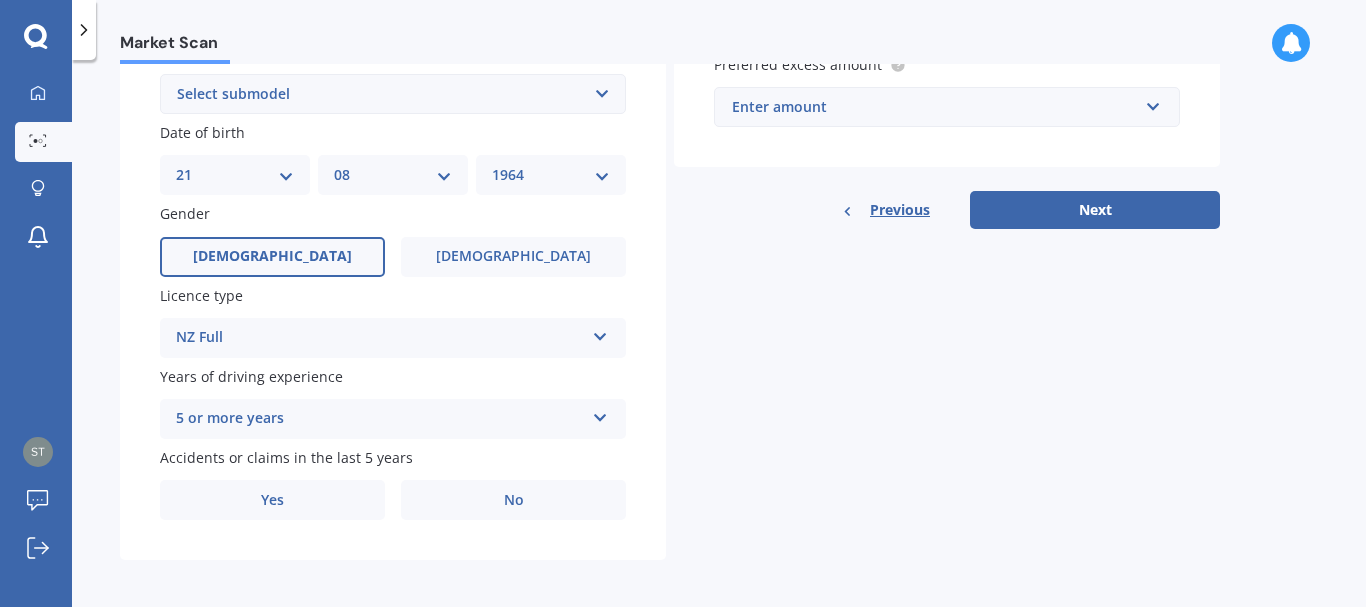 scroll, scrollTop: 570, scrollLeft: 0, axis: vertical 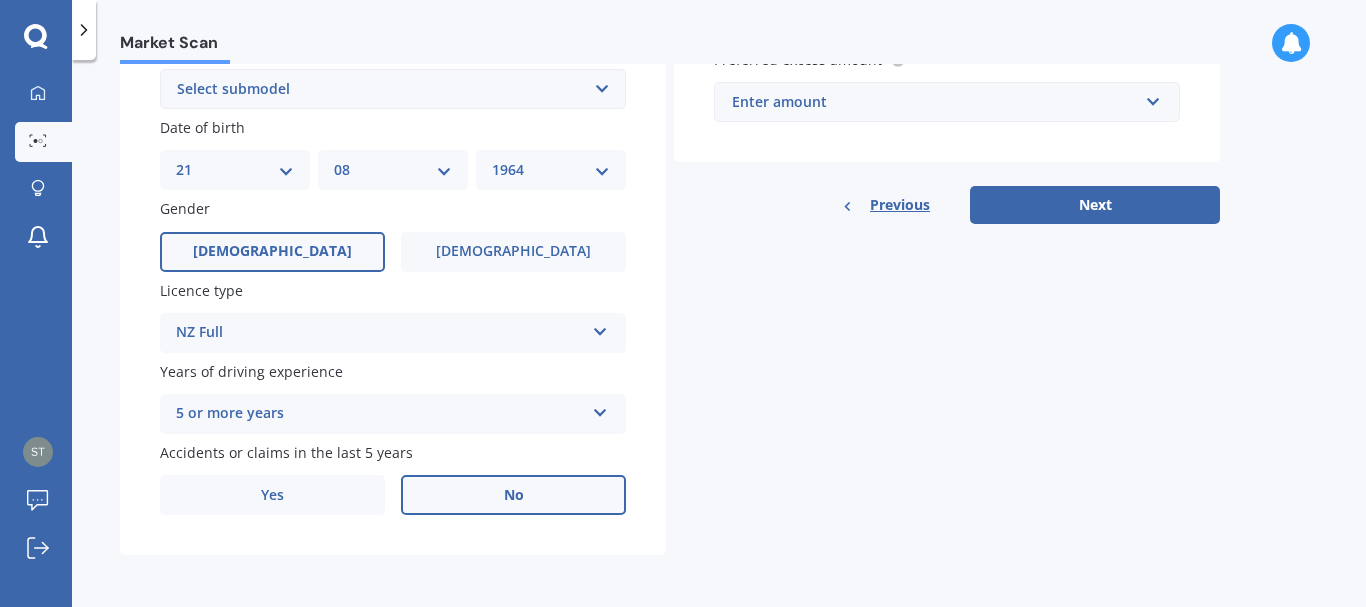 click on "No" at bounding box center [514, 495] 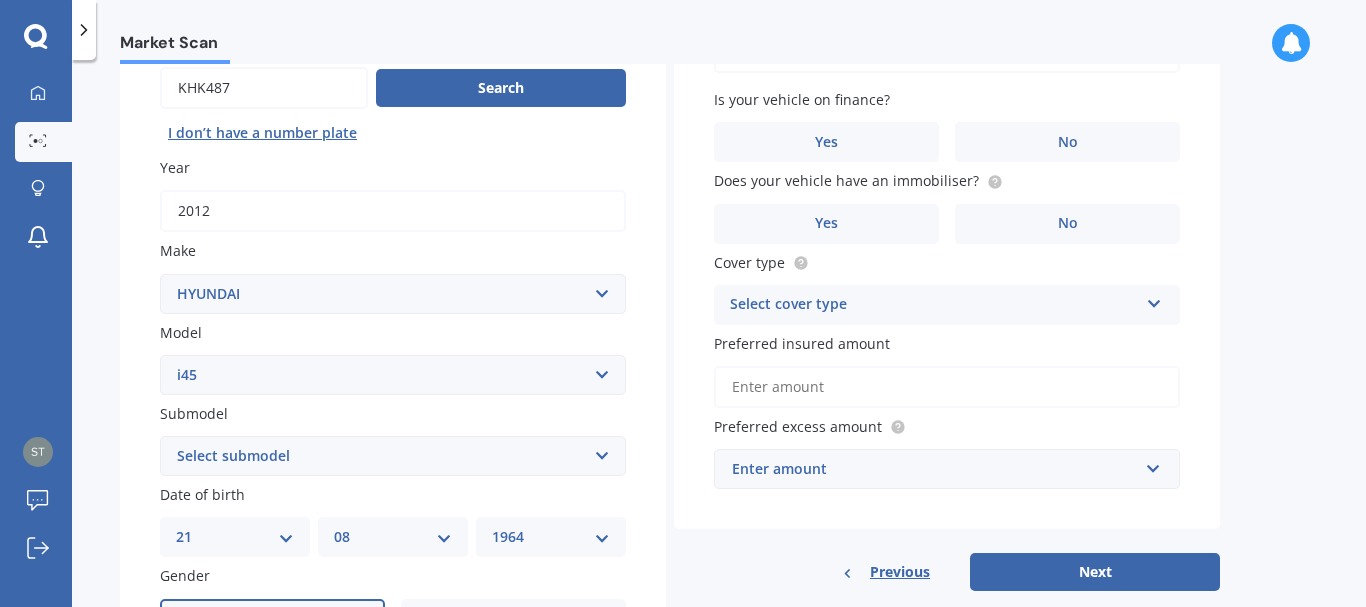 scroll, scrollTop: 0, scrollLeft: 0, axis: both 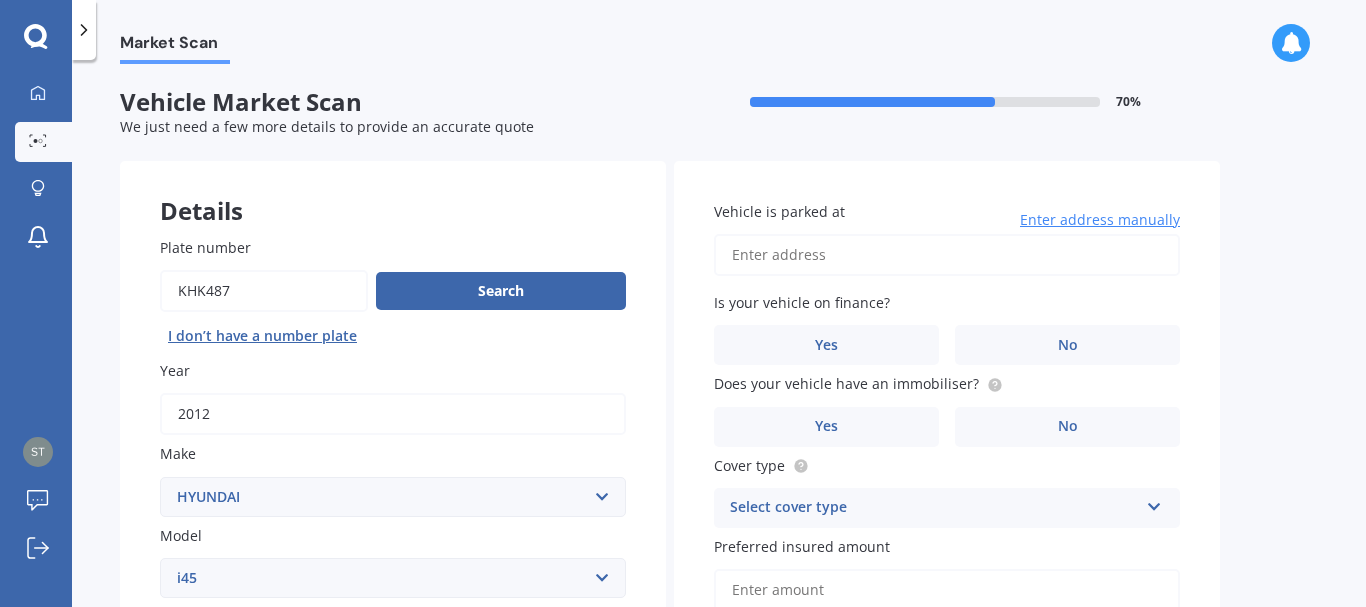 click on "Vehicle is parked at" at bounding box center (947, 255) 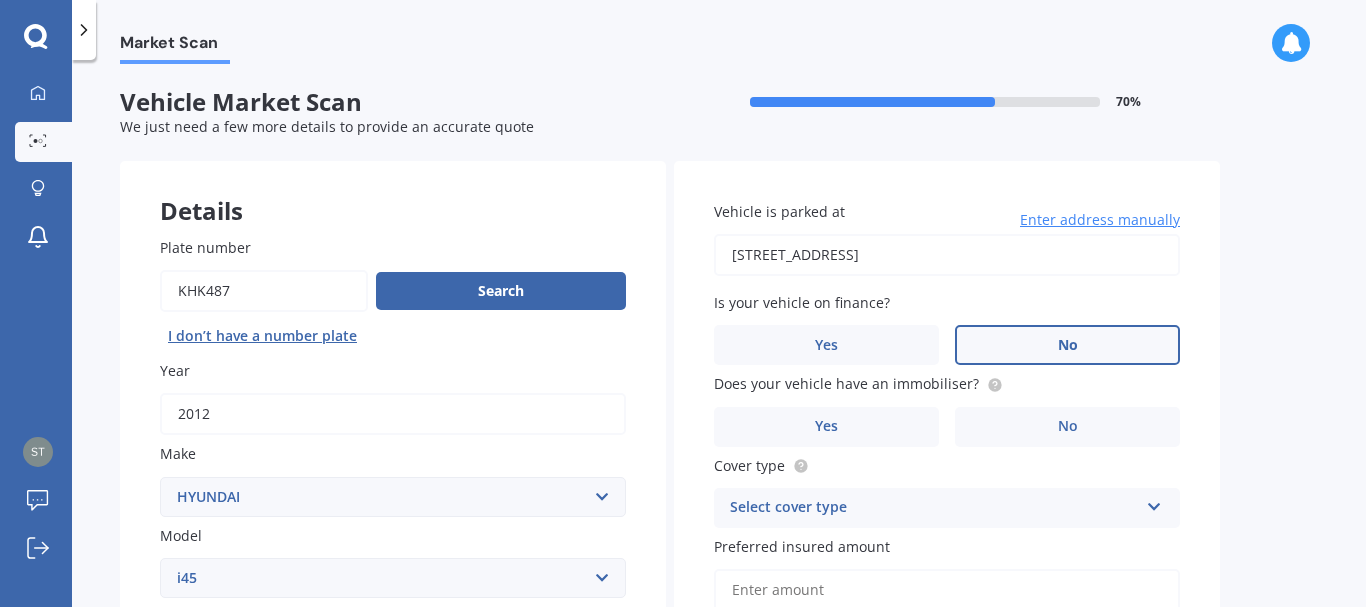 click on "No" at bounding box center [1068, 345] 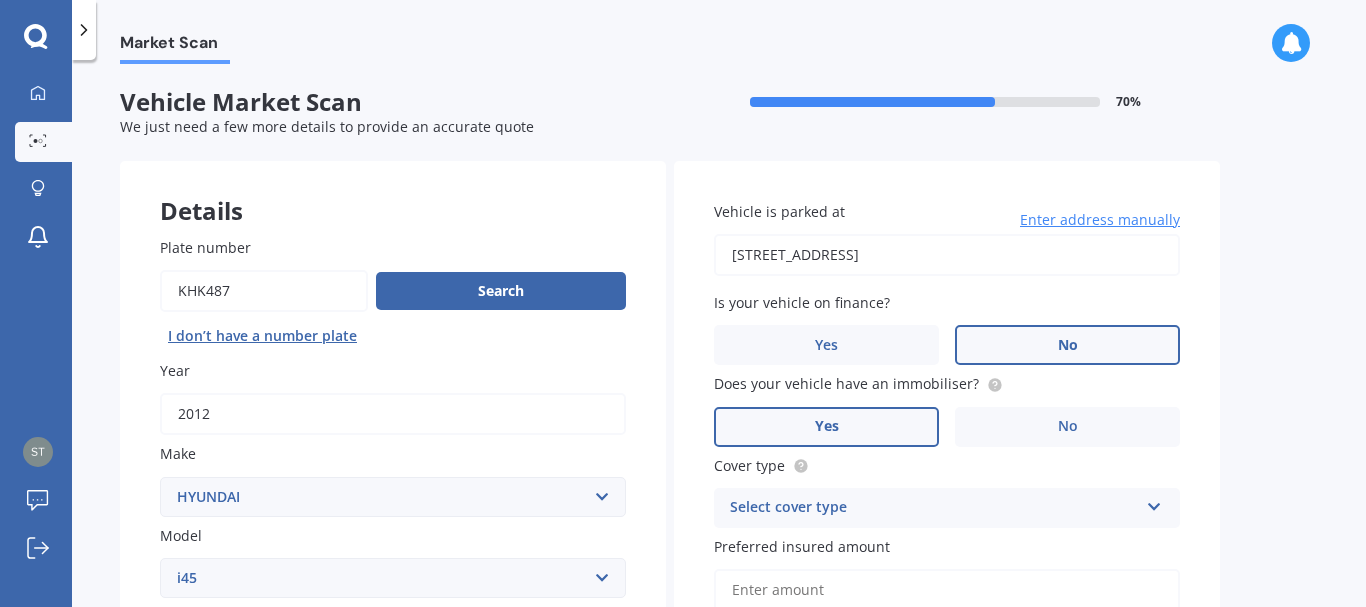 click on "Yes" at bounding box center (827, 426) 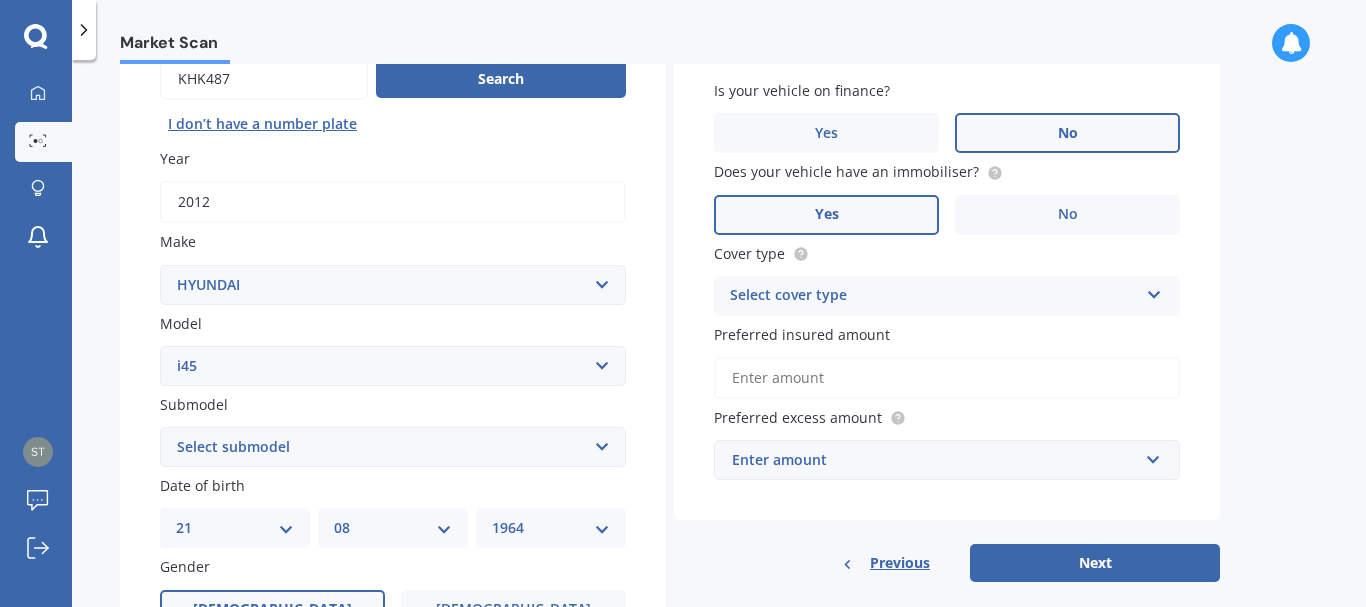 scroll, scrollTop: 188, scrollLeft: 0, axis: vertical 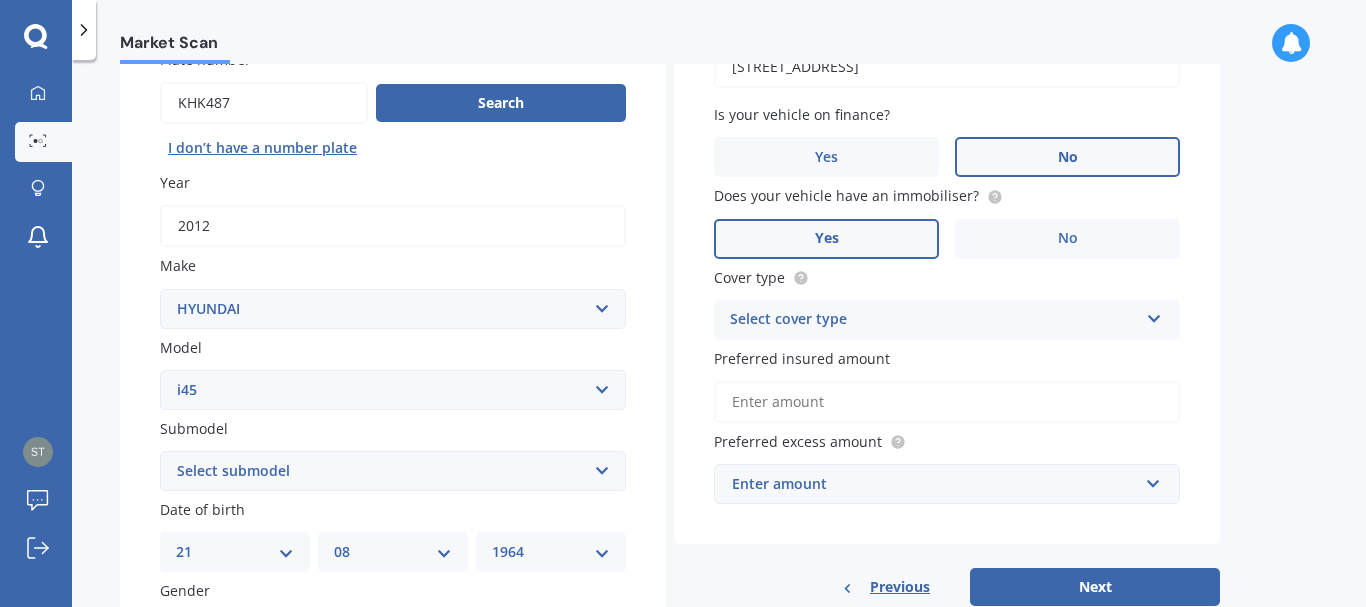 click on "Select cover type Comprehensive Third Party, Fire & Theft Third Party" at bounding box center (947, 320) 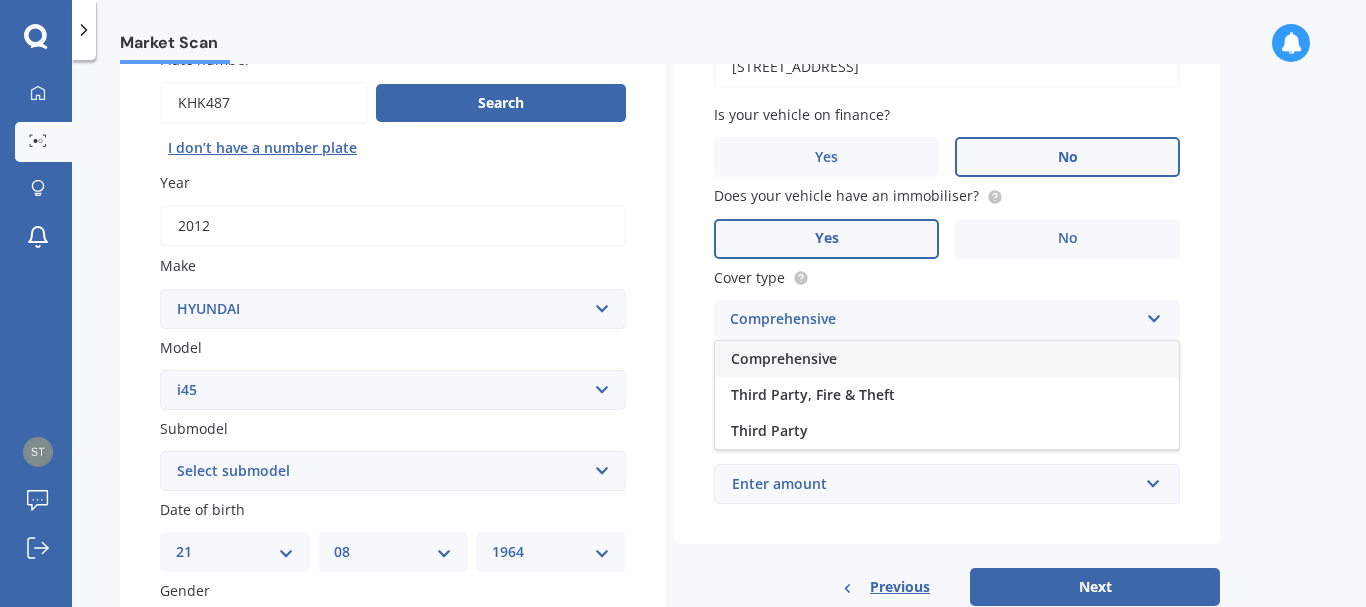 click on "Comprehensive" at bounding box center [784, 358] 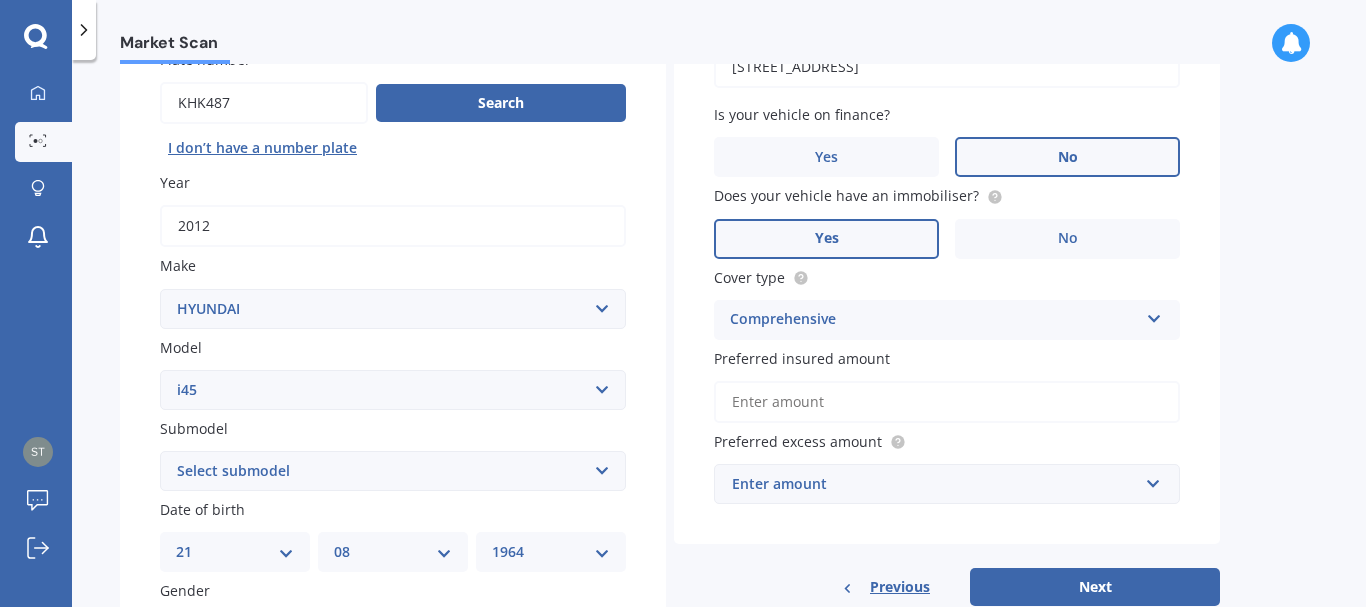 click on "Preferred insured amount" at bounding box center (947, 402) 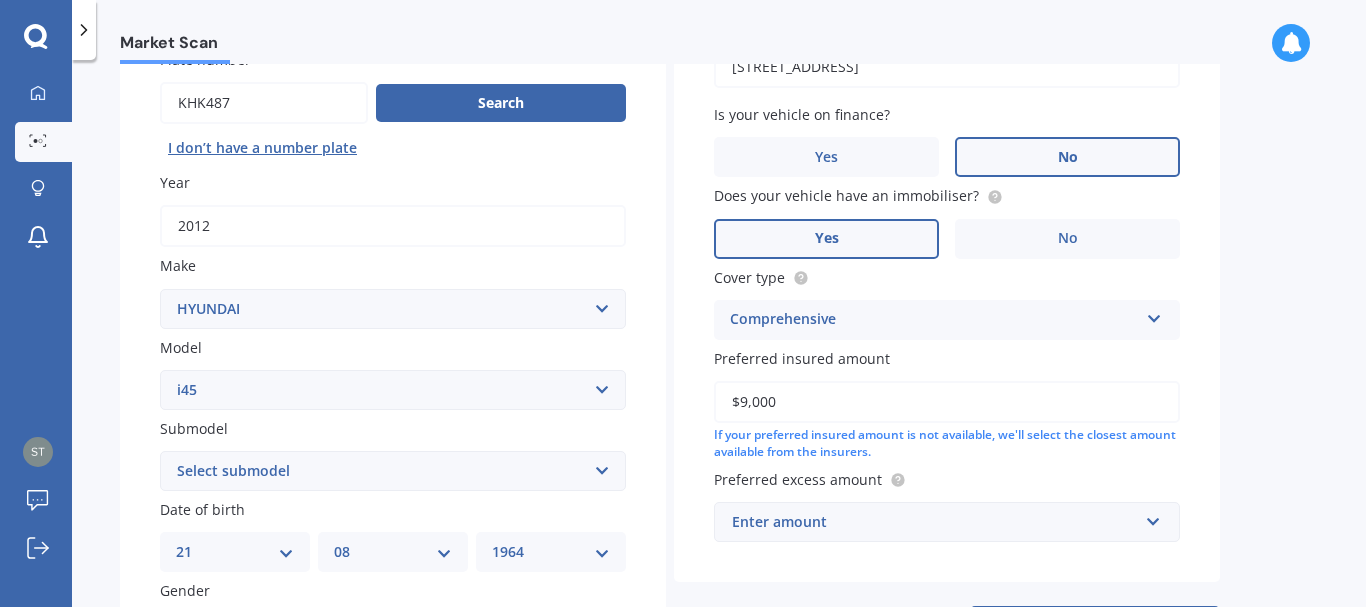 type on "$9,000" 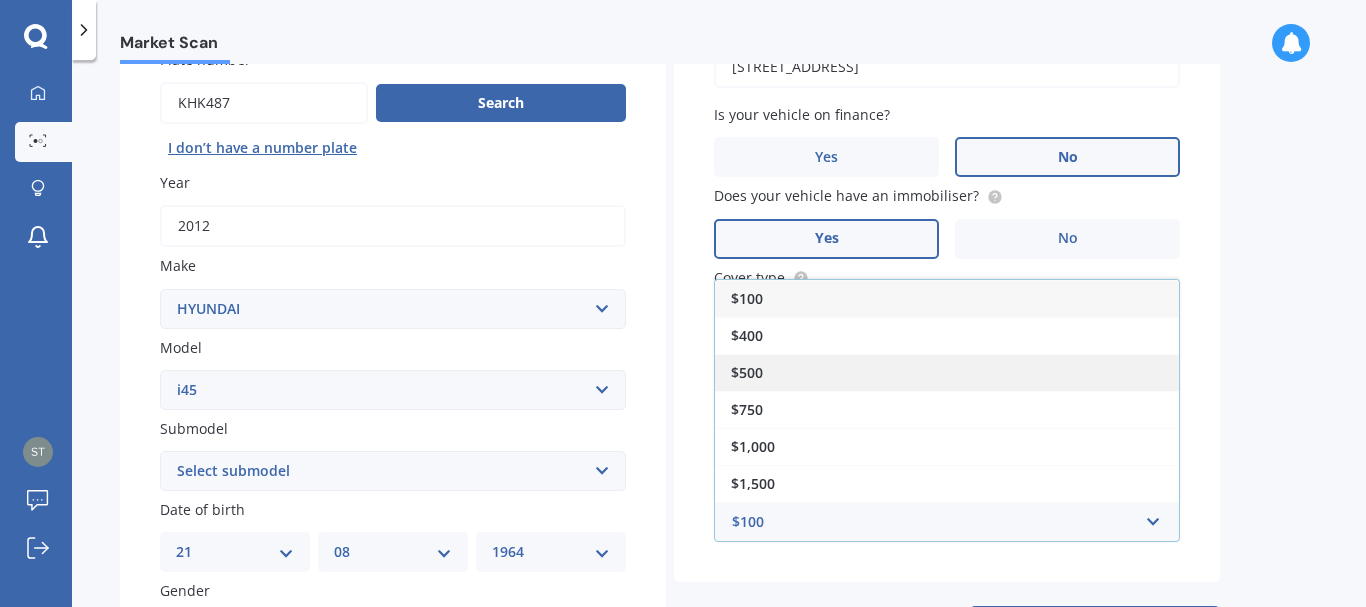 click on "$500" at bounding box center (747, 372) 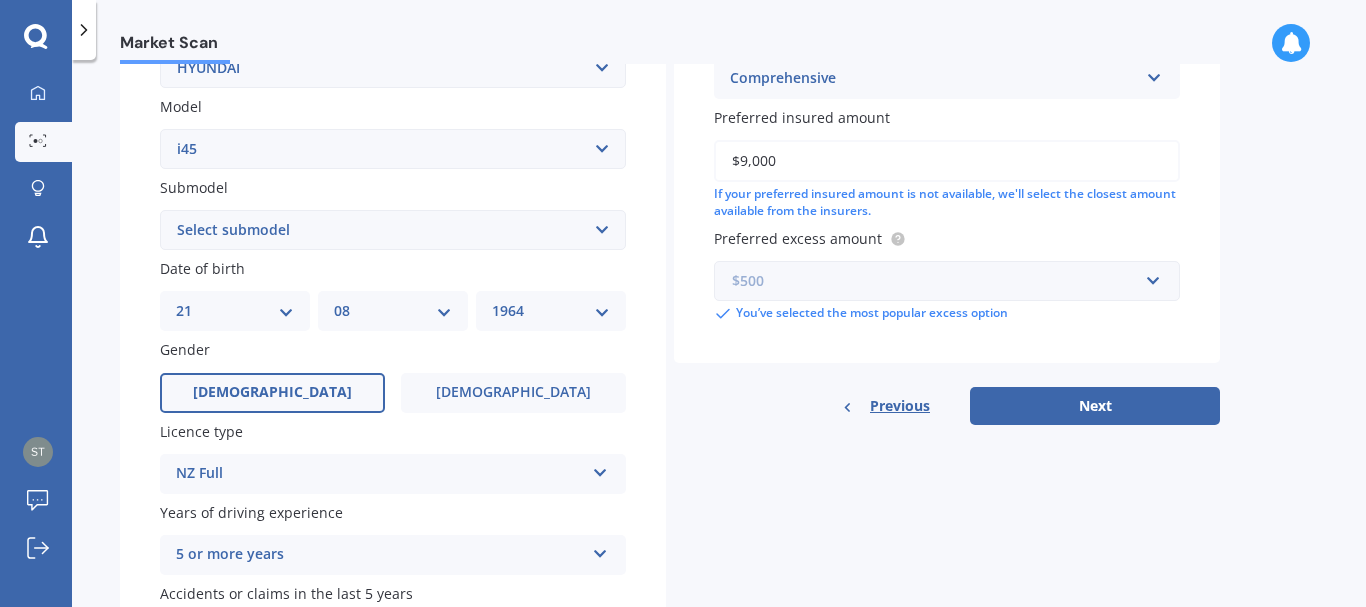 scroll, scrollTop: 431, scrollLeft: 0, axis: vertical 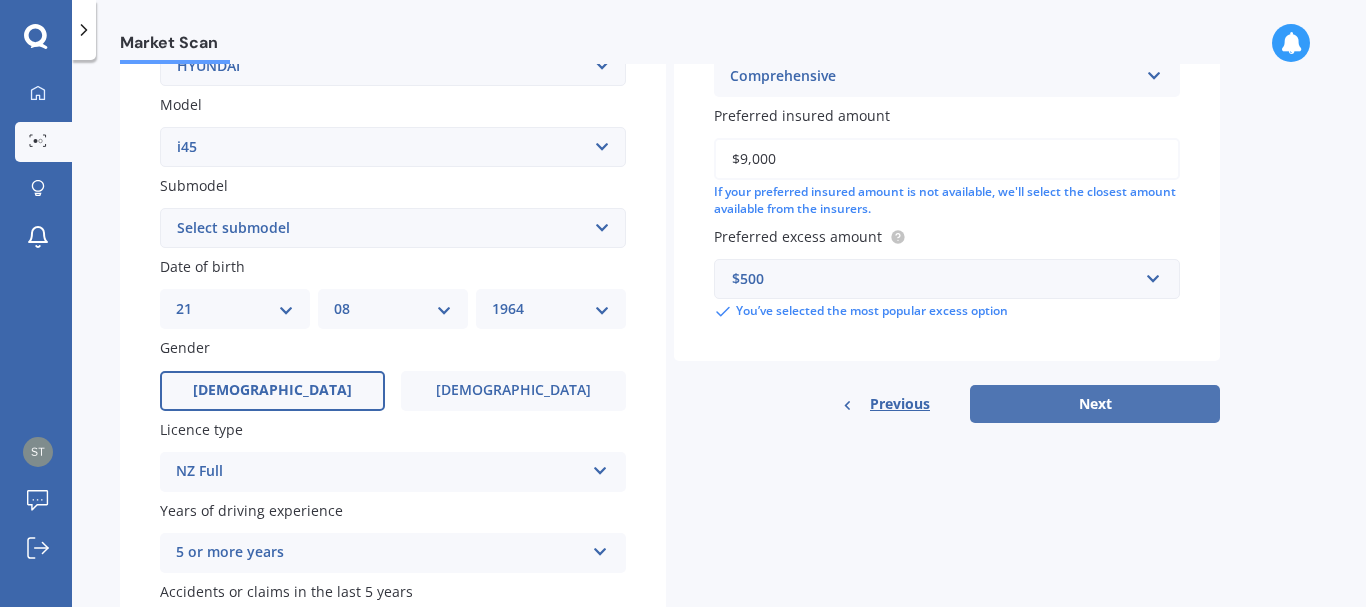 click on "Next" at bounding box center [1095, 404] 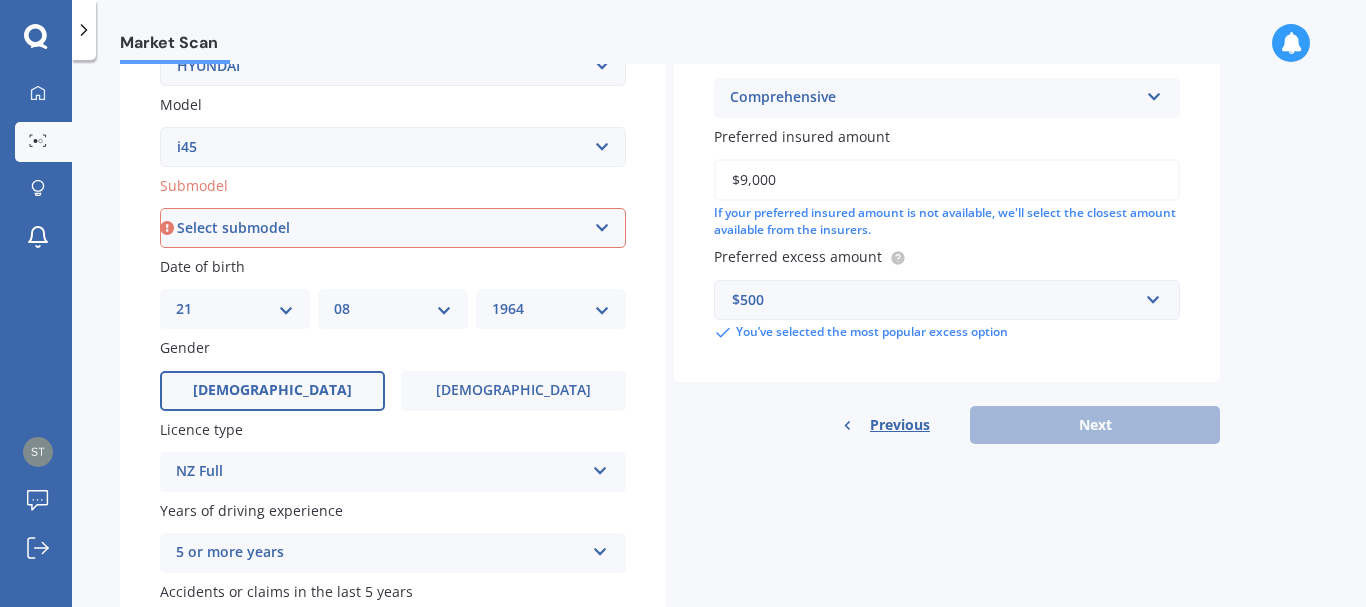click on "Select submodel (All)" at bounding box center [393, 228] 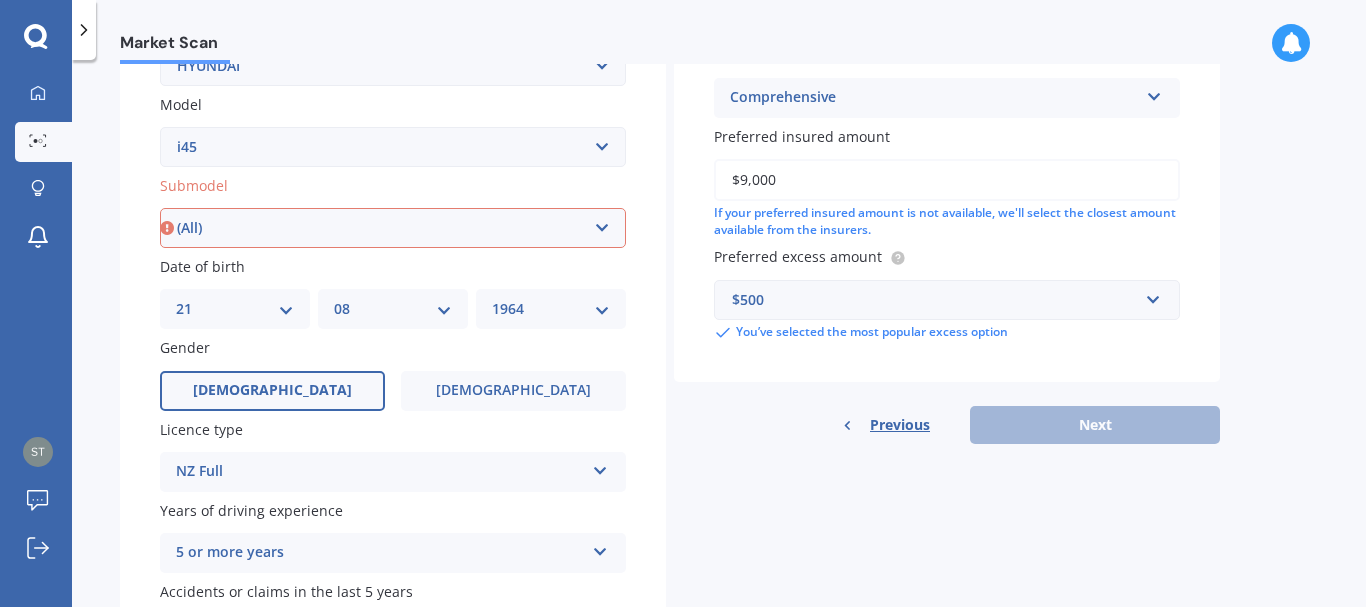 click on "Select submodel (All)" at bounding box center [393, 228] 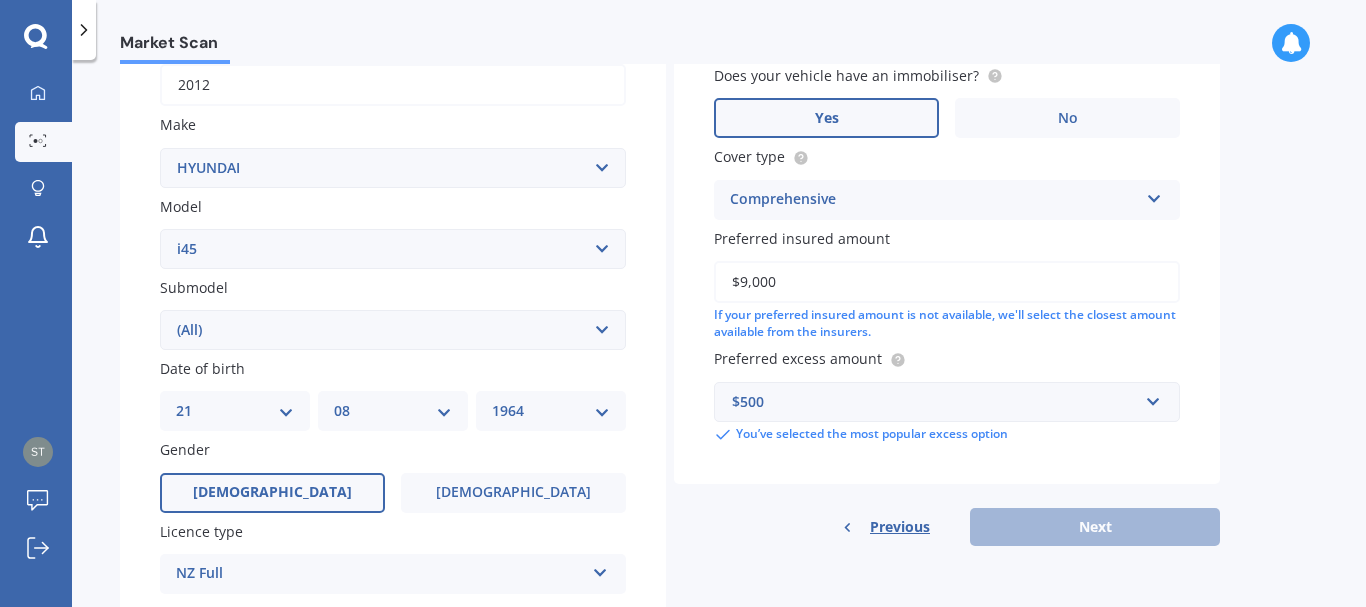 scroll, scrollTop: 137, scrollLeft: 0, axis: vertical 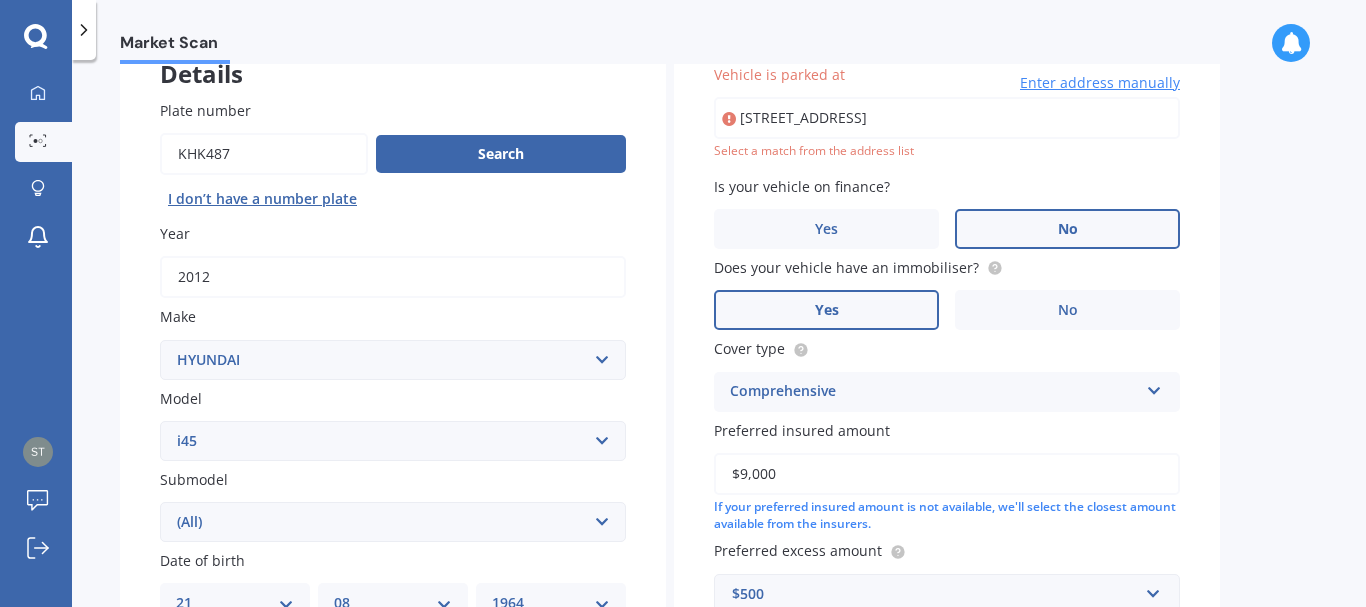 click on "[STREET_ADDRESS]" at bounding box center (947, 118) 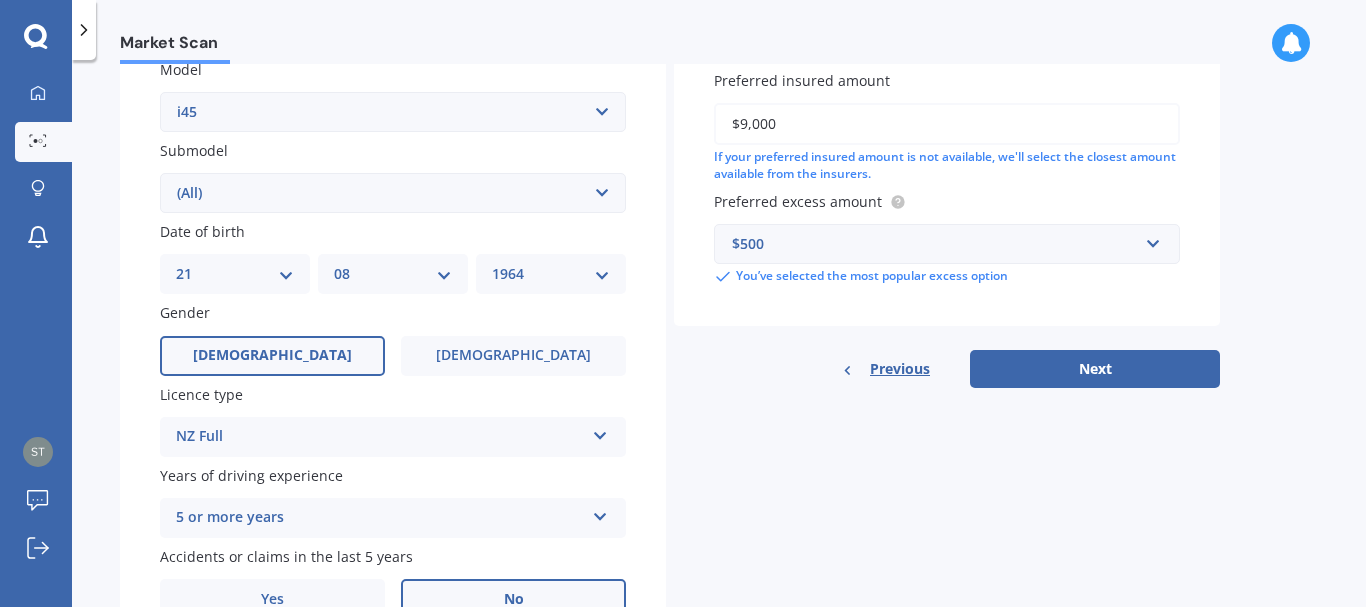 scroll, scrollTop: 476, scrollLeft: 0, axis: vertical 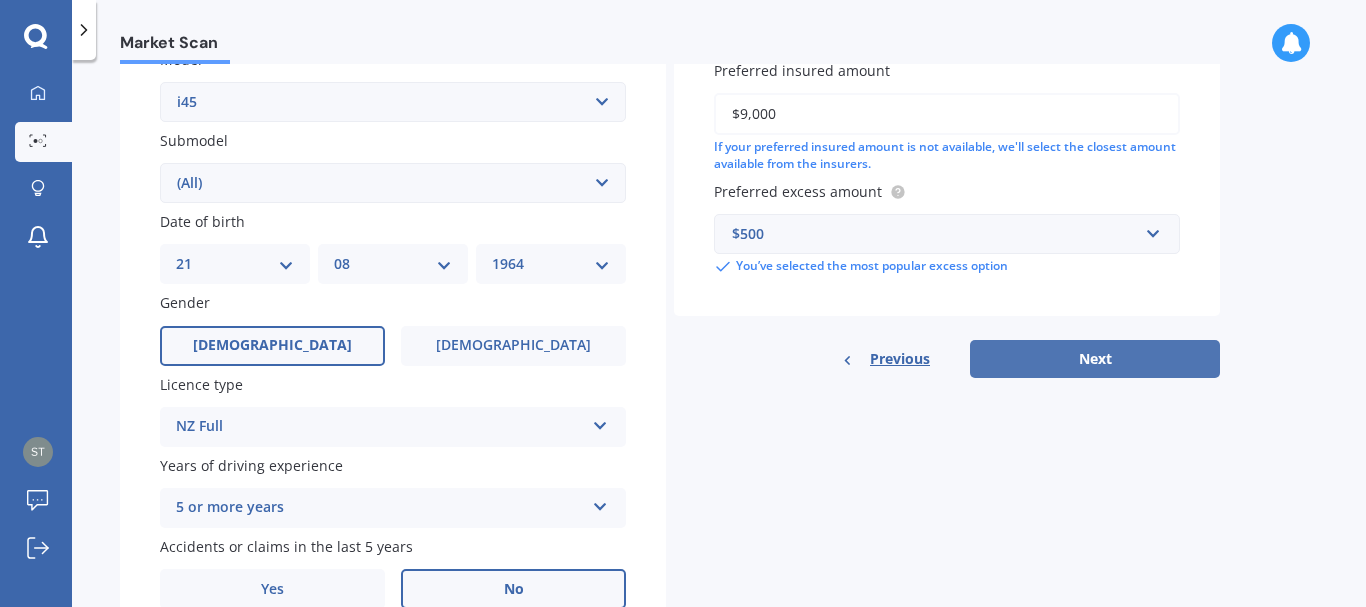 click on "Next" at bounding box center (1095, 359) 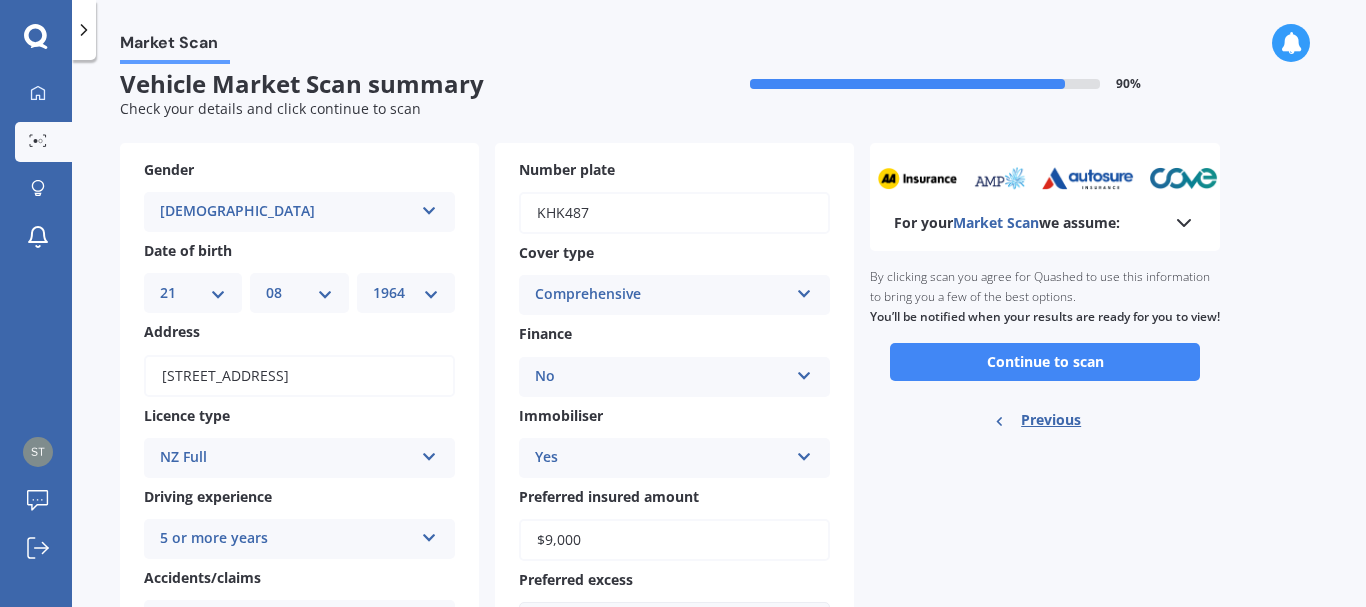 scroll, scrollTop: 0, scrollLeft: 0, axis: both 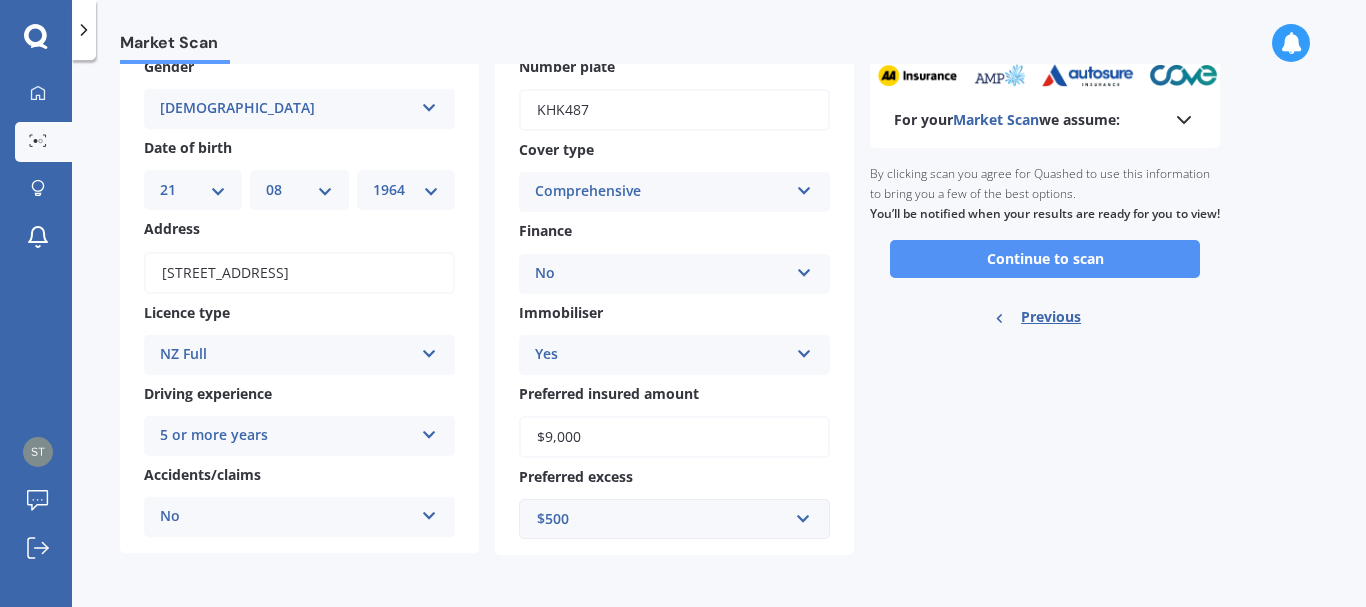 click on "Continue to scan" at bounding box center [1045, 259] 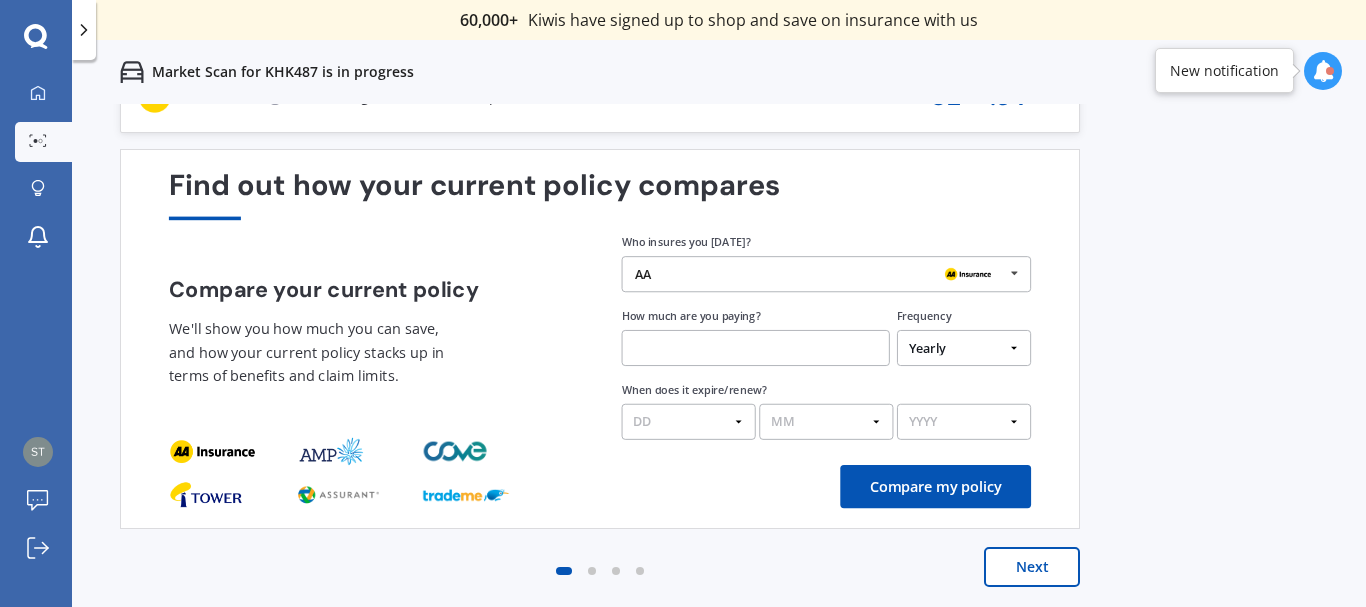 scroll, scrollTop: 0, scrollLeft: 0, axis: both 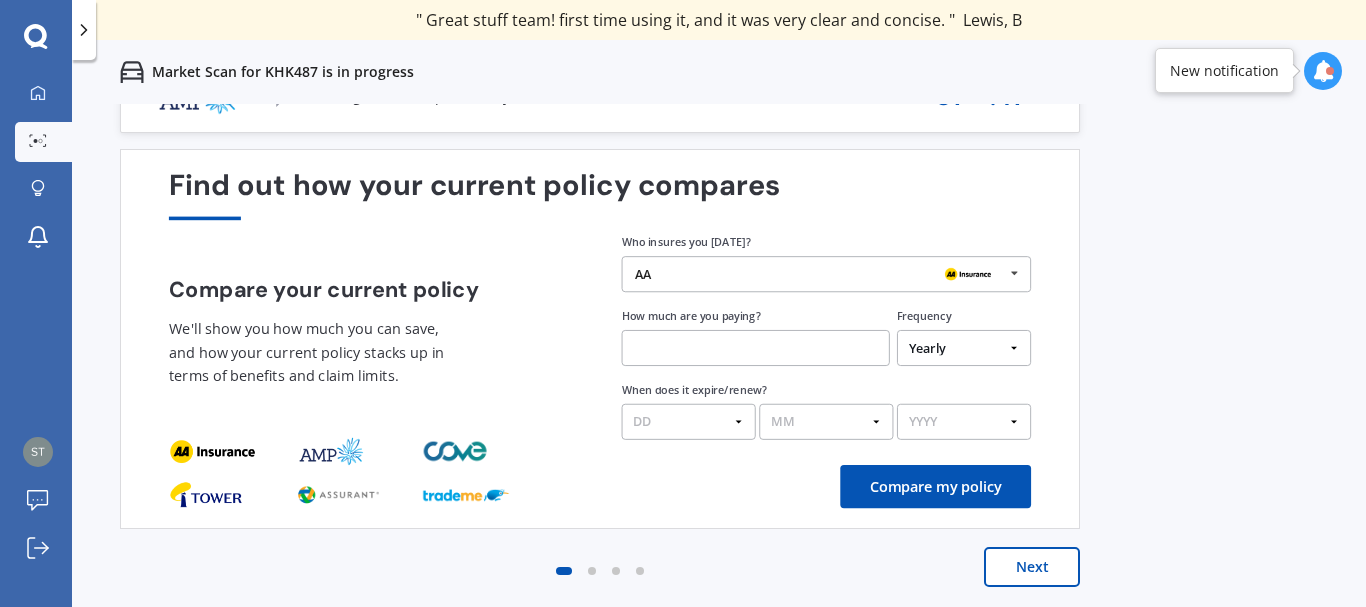 click at bounding box center [756, 348] 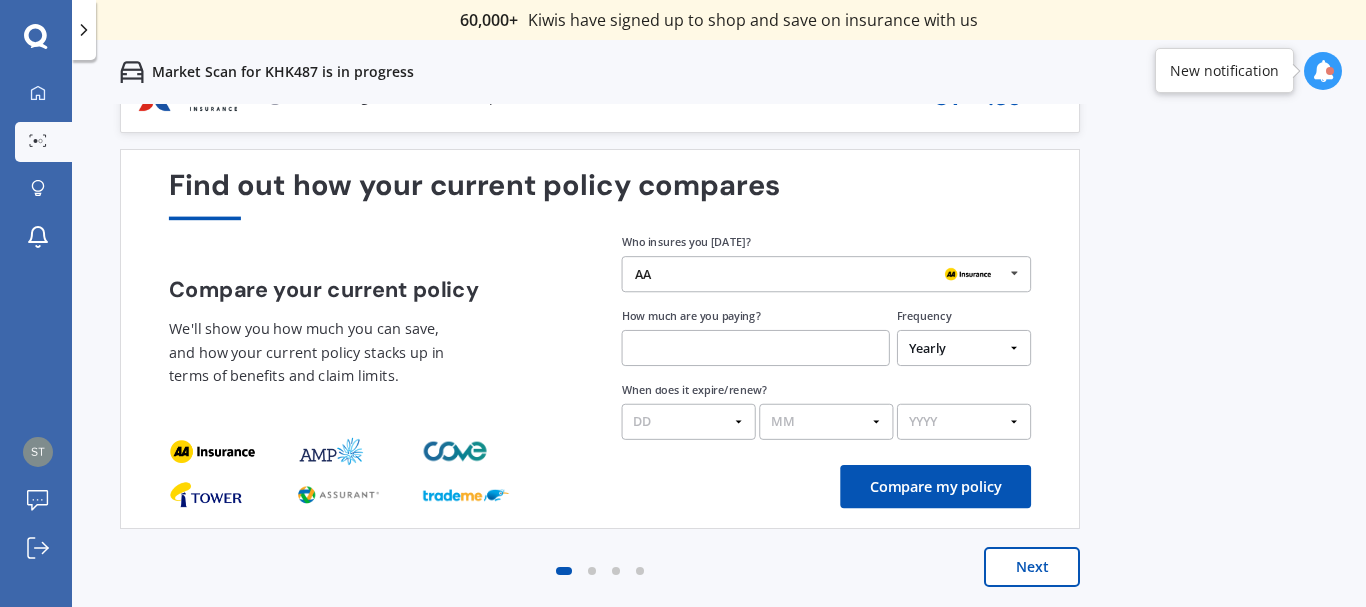 click on "Yearly Six-Monthly Quarterly Monthly Fortnightly Weekly One-Off" at bounding box center (964, 348) 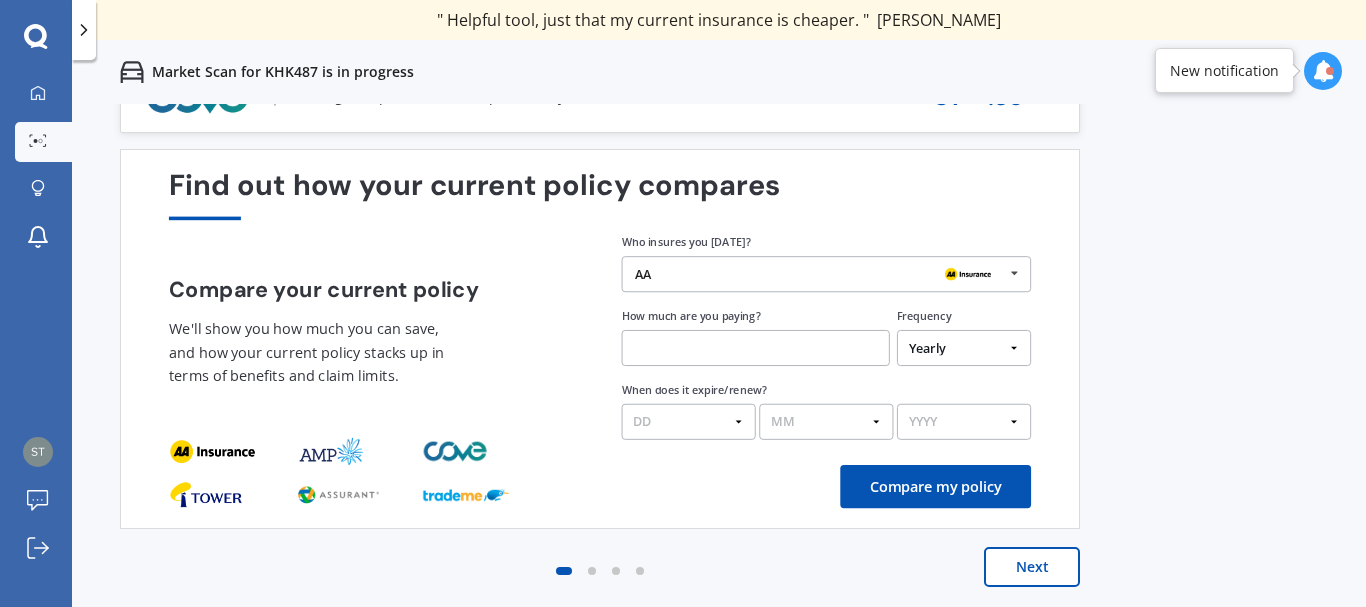 select on "Monthly" 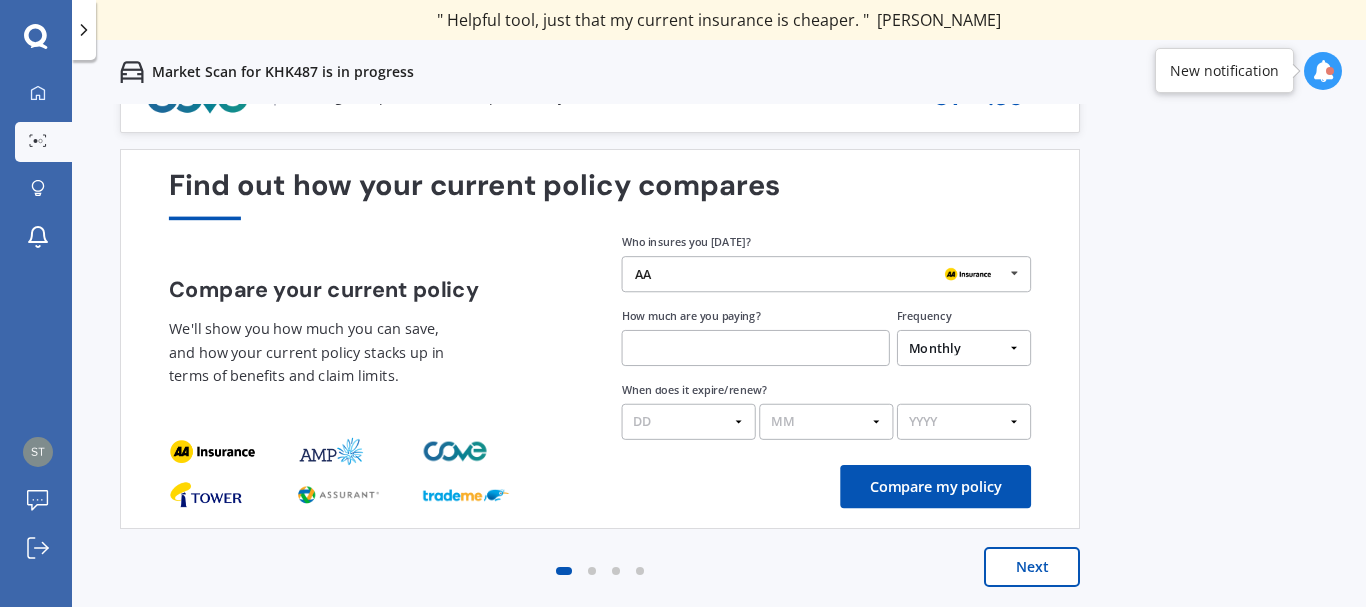 click on "Yearly Six-Monthly Quarterly Monthly Fortnightly Weekly One-Off" at bounding box center (964, 348) 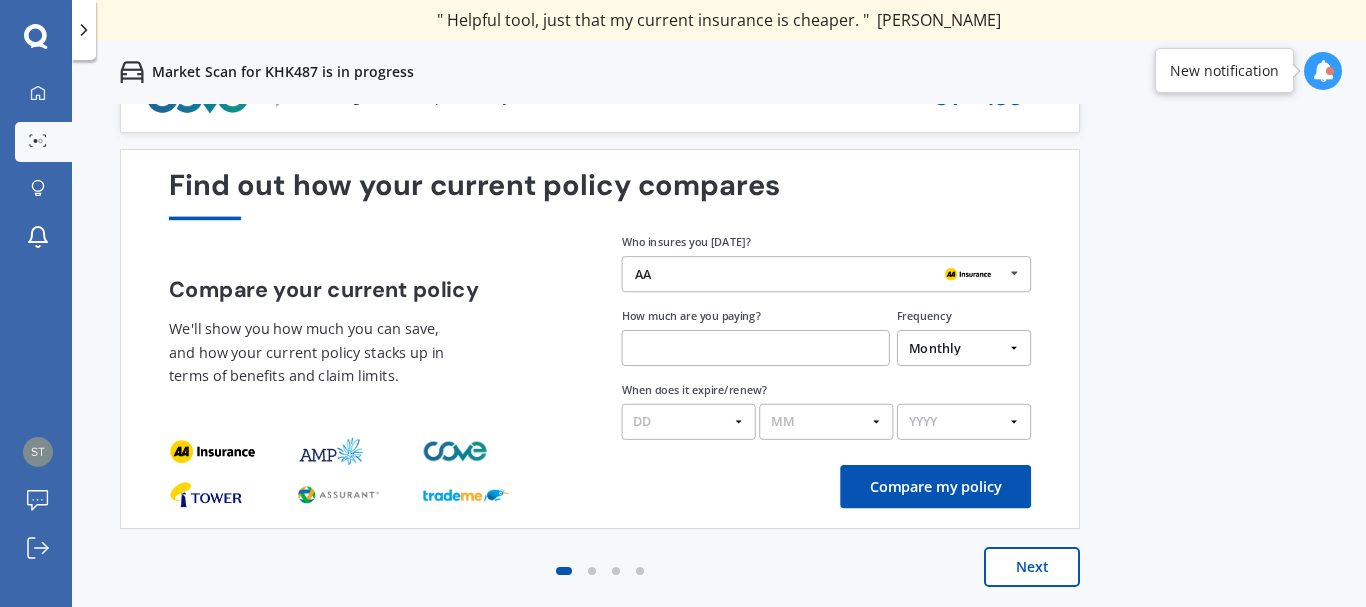 click at bounding box center [756, 348] 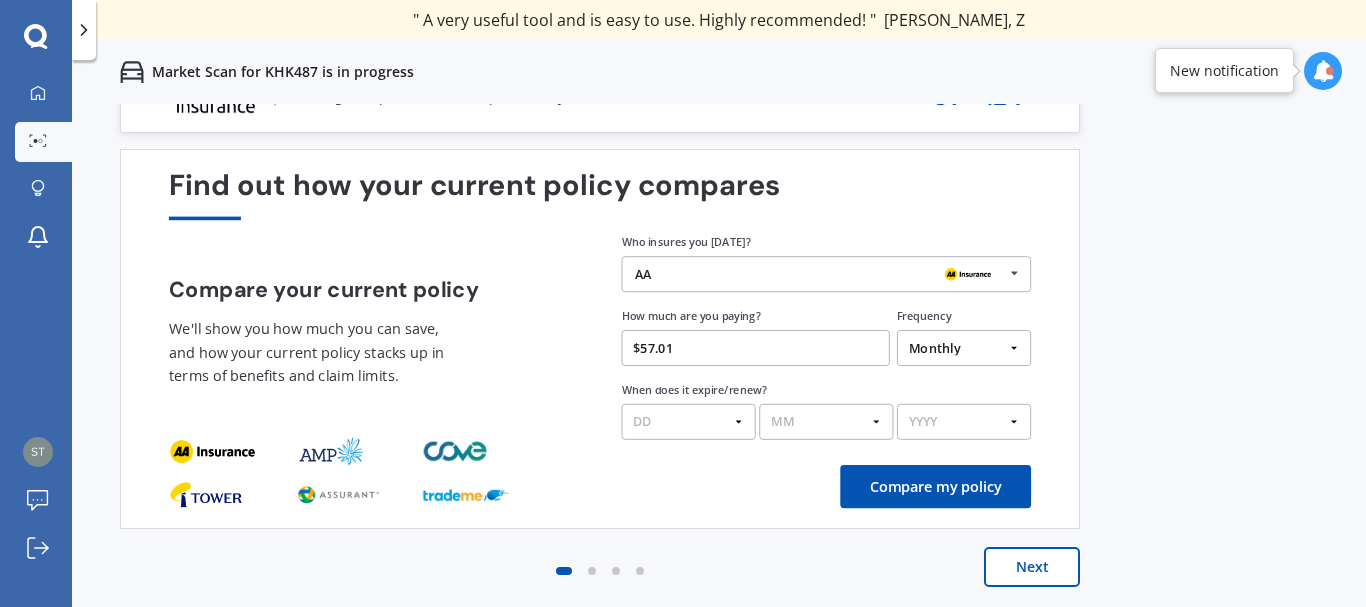 type on "$57.01" 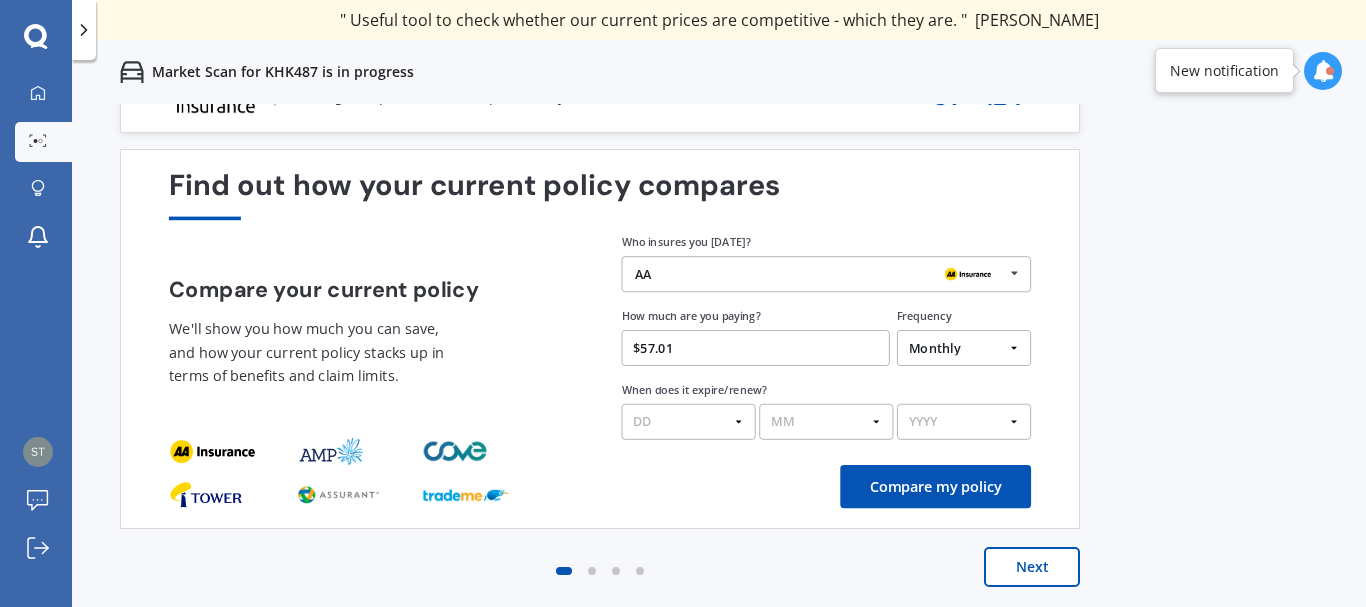 click on "DD 01 02 03 04 05 06 07 08 09 10 11 12 13 14 15 16 17 18 19 20 21 22 23 24 25 26 27 28 29 30 31" at bounding box center [689, 422] 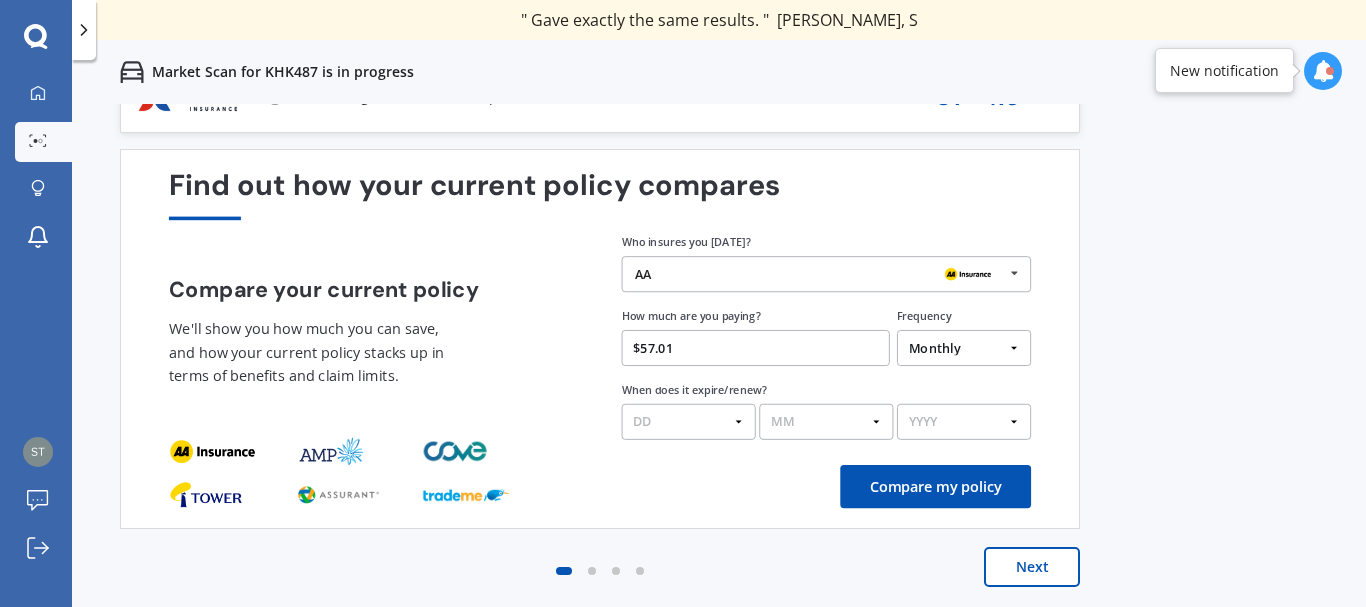 click on "Previous 60,000+ Kiwis have signed up to shop and save on insurance with us " Helpful tool, just that my current insurance is cheaper. " [PERSON_NAME], H " I have already recommended Quashed to many family and friends. This is fantastic. Thank you. " [PERSON_NAME], M " A very useful tool and is easy to use. Highly recommended! " [PERSON_NAME], Z " Useful tool to check whether our current prices are competitive - which they are. " [PERSON_NAME], G " My current car insurance was half of the cheapest quoted here, so I'll stick with them. " [PERSON_NAME], N " Gave exactly the same results. " [PERSON_NAME], S " It's pretty accurate. Good service. " Mala, P " That was very helpful as it provided all the details required to make the necessary decision. " [PERSON_NAME], I " I've already recommended to a number of people. " [PERSON_NAME], J " Good to know my existing cover is so good! " [PERSON_NAME], J " Excellent site! I saved $300 off my existing policy. " Lian, G " Great stuff team! first time using it, and it was very clear and concise. " [PERSON_NAME], B   Next 51 % 01 min :  15 sec" at bounding box center (719, 377) 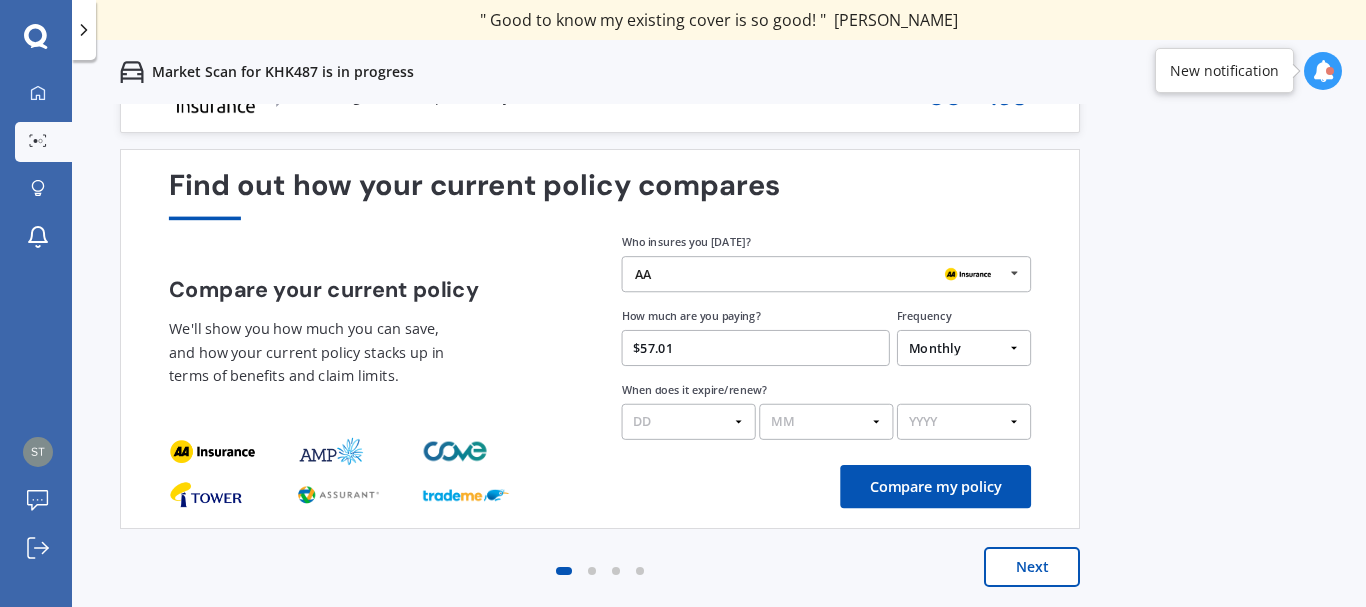 click on "DD 01 02 03 04 05 06 07 08 09 10 11 12 13 14 15 16 17 18 19 20 21 22 23 24 25 26 27 28 29 30 31" at bounding box center [689, 422] 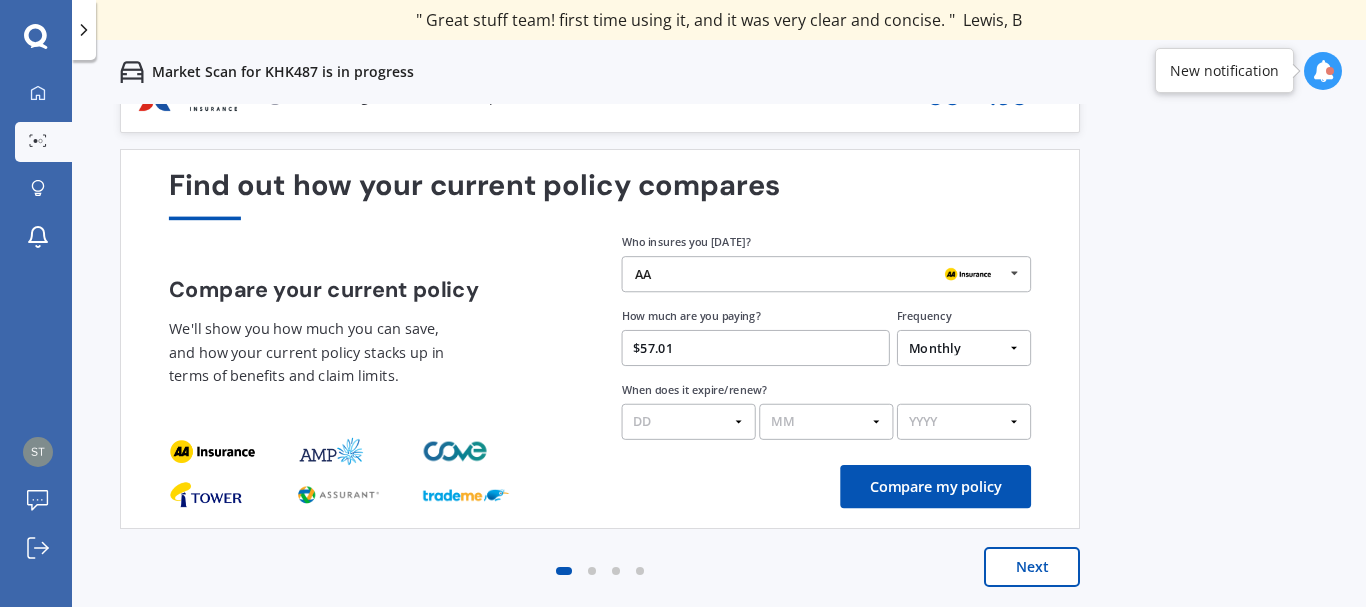 select on "20" 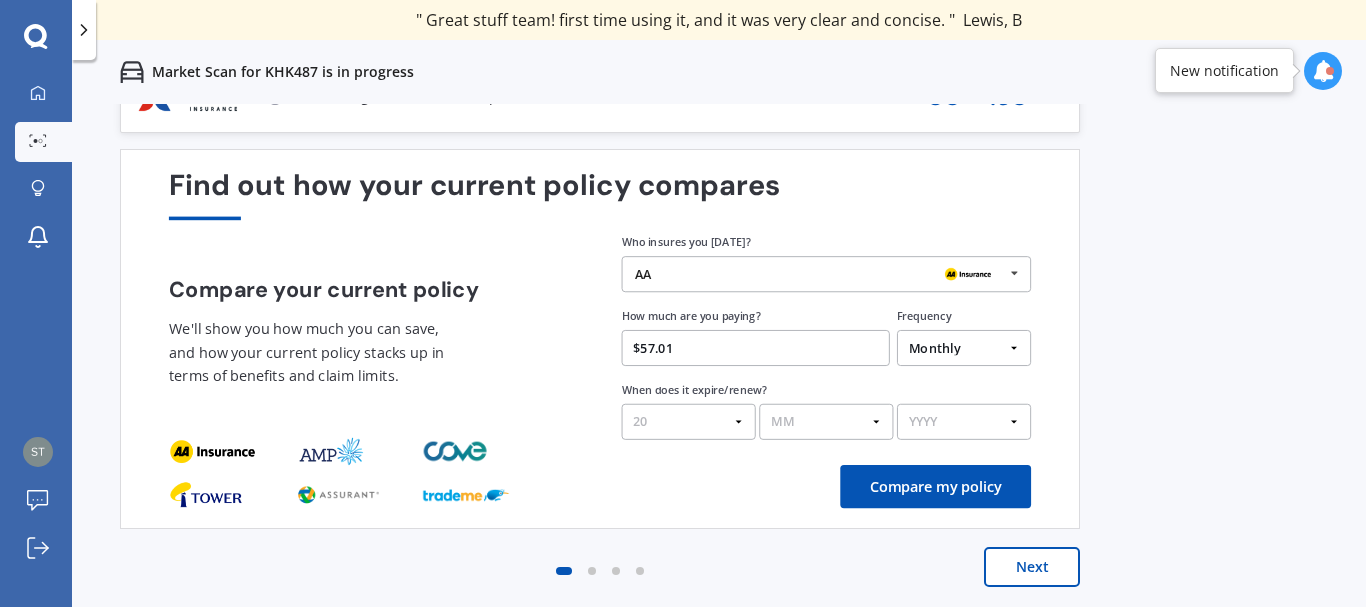 click on "DD 01 02 03 04 05 06 07 08 09 10 11 12 13 14 15 16 17 18 19 20 21 22 23 24 25 26 27 28 29 30 31" at bounding box center (689, 422) 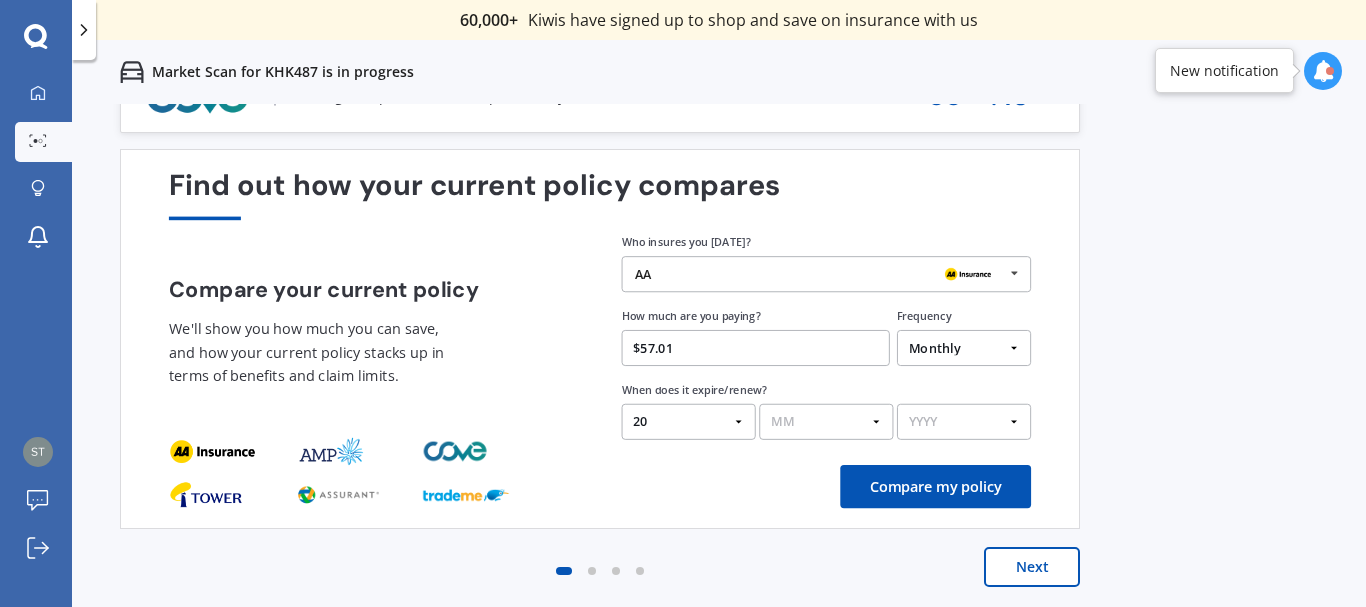 click on "MM 01 02 03 04 05 06 07 08 09 10 11 12" at bounding box center (826, 422) 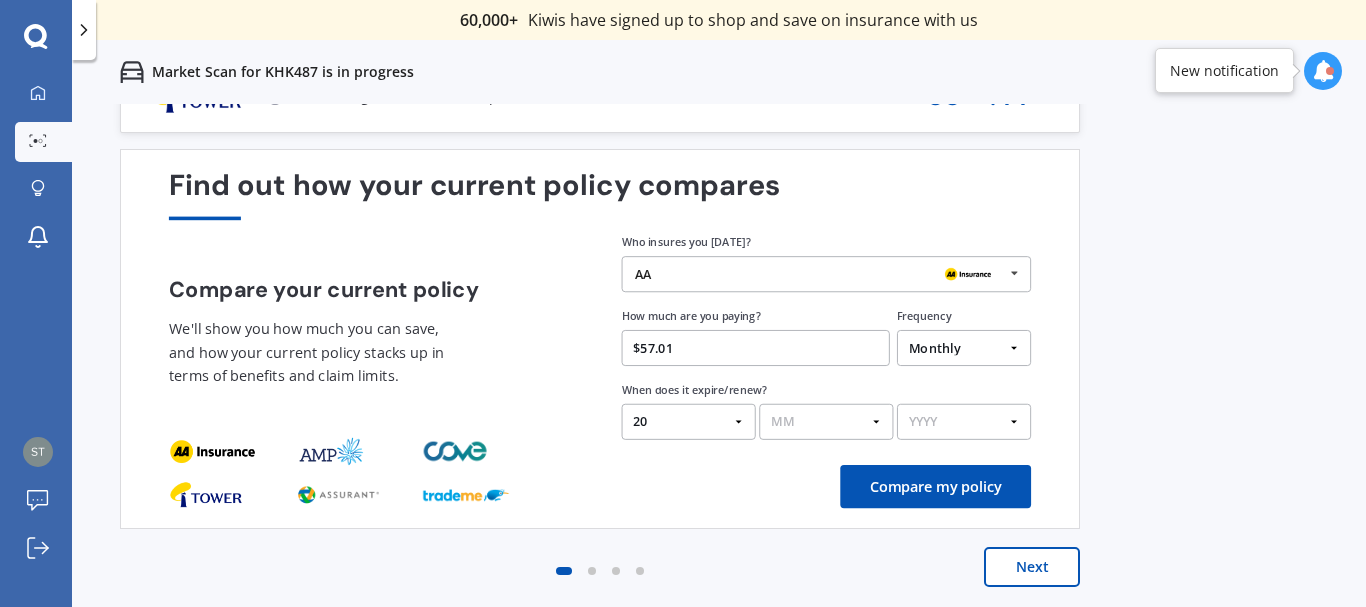 select on "08" 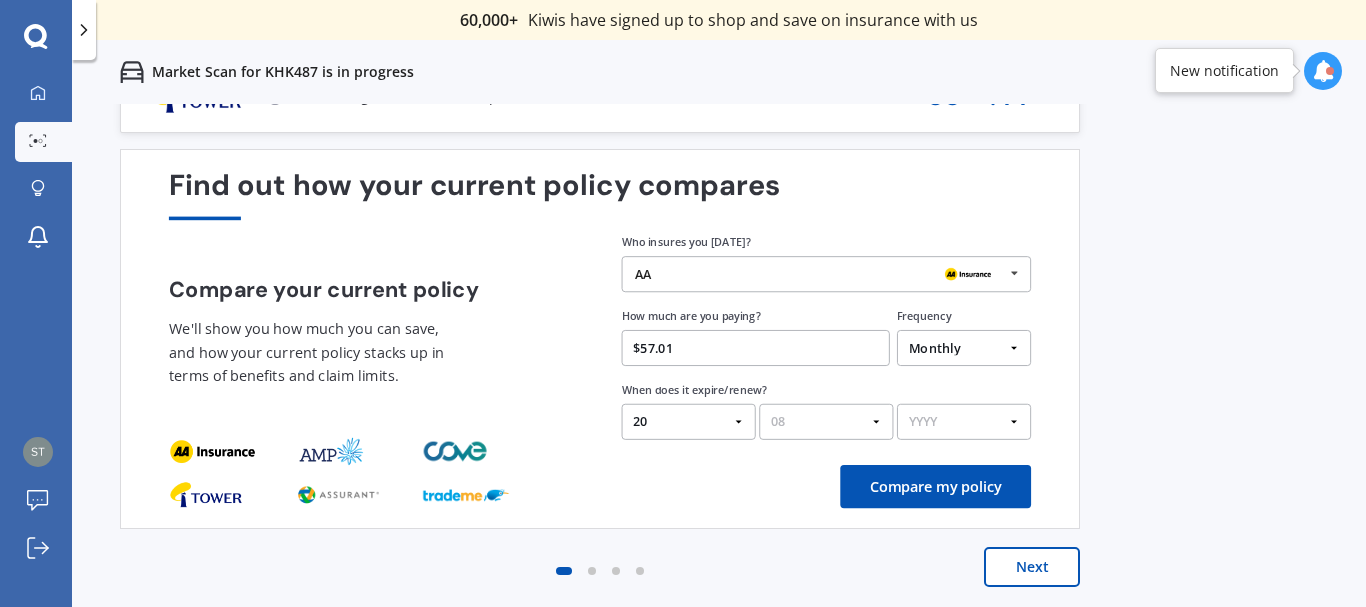 click on "MM 01 02 03 04 05 06 07 08 09 10 11 12" at bounding box center [826, 422] 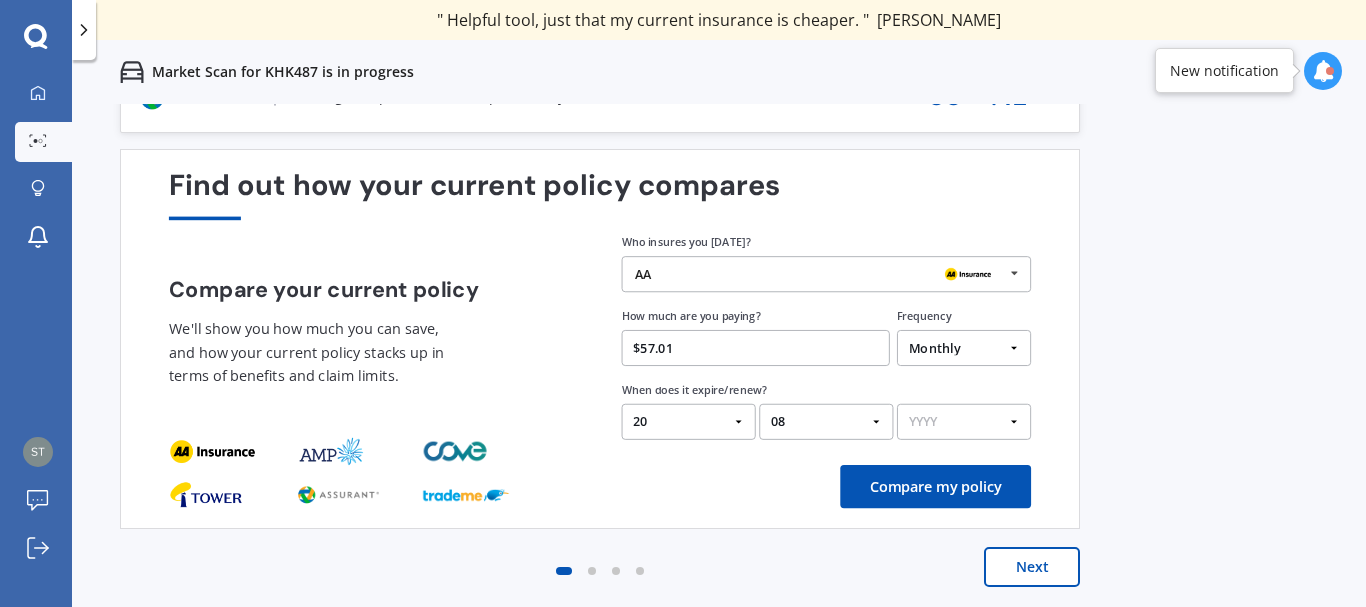click on "YYYY 2026 2025 2024" at bounding box center [964, 422] 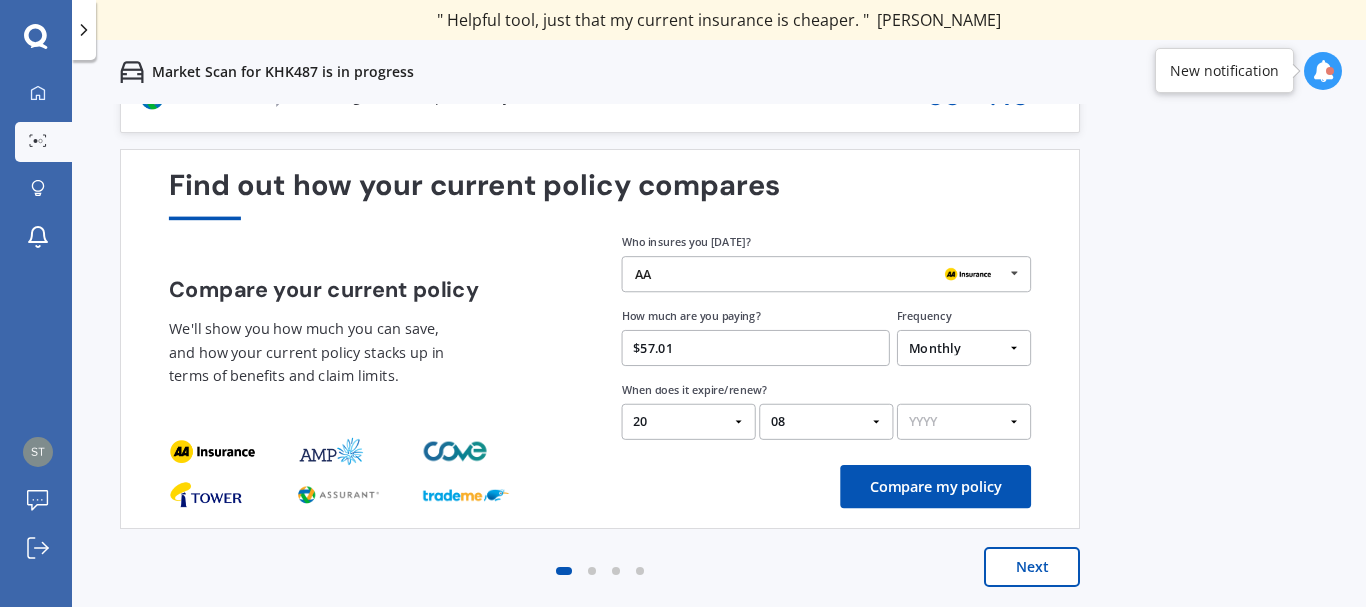 select on "2025" 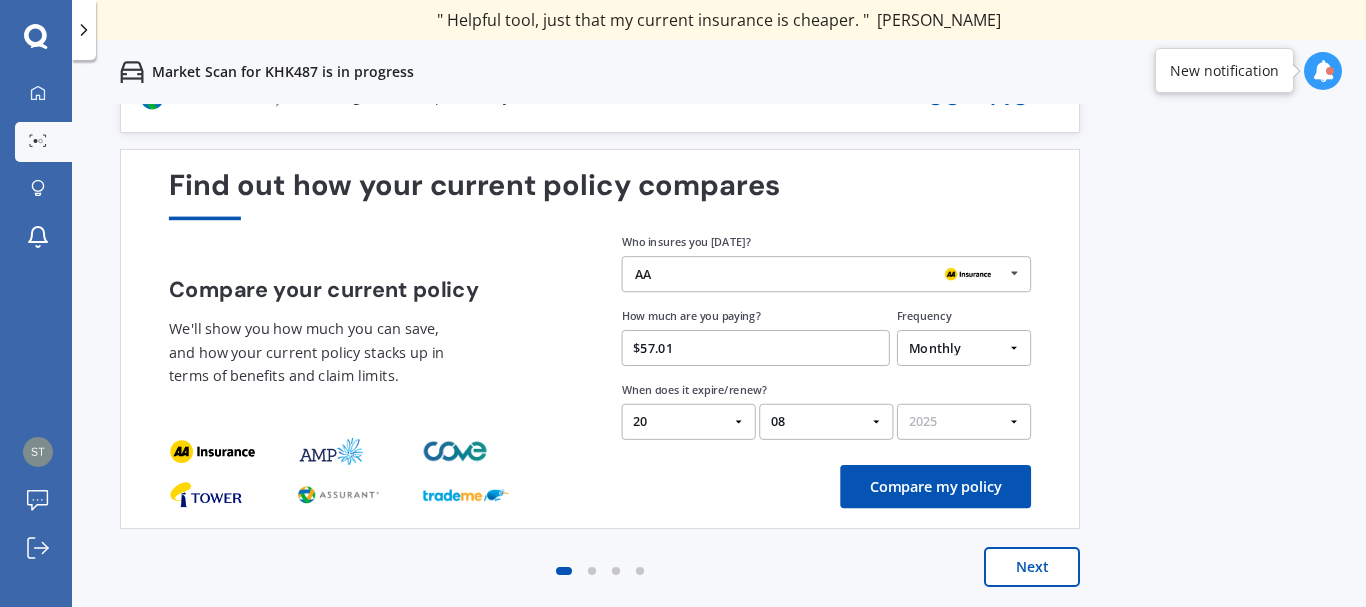 click on "YYYY 2026 2025 2024" at bounding box center [964, 422] 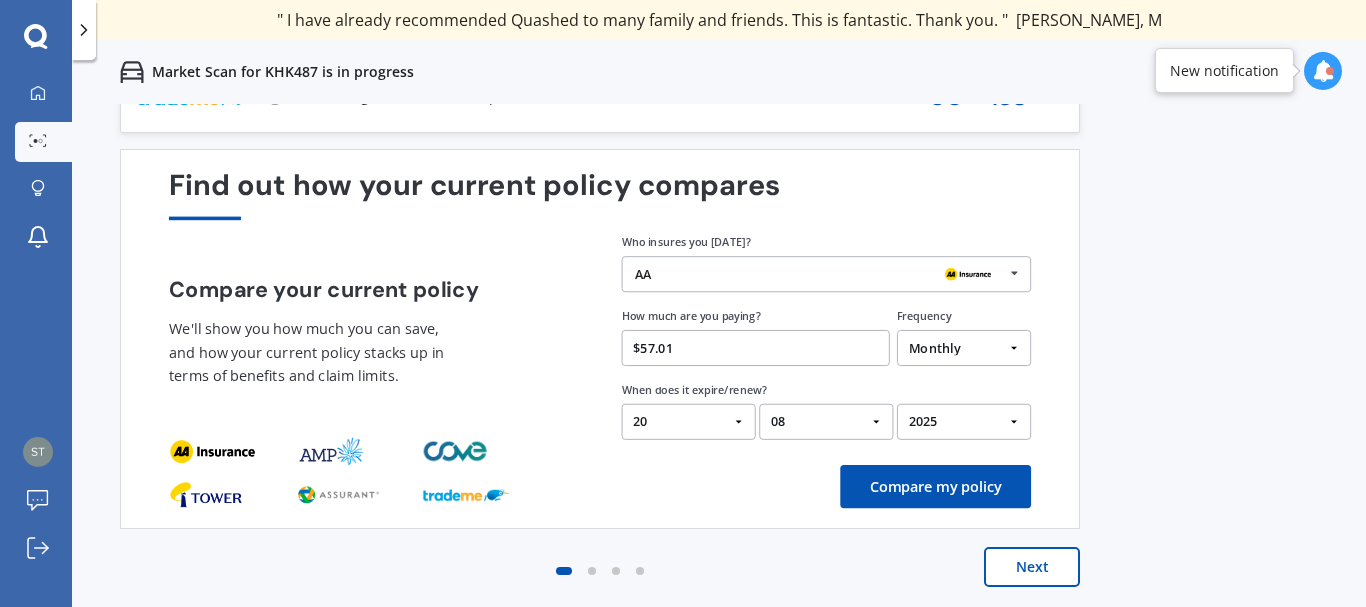 click on "Compare my policy" at bounding box center [935, 486] 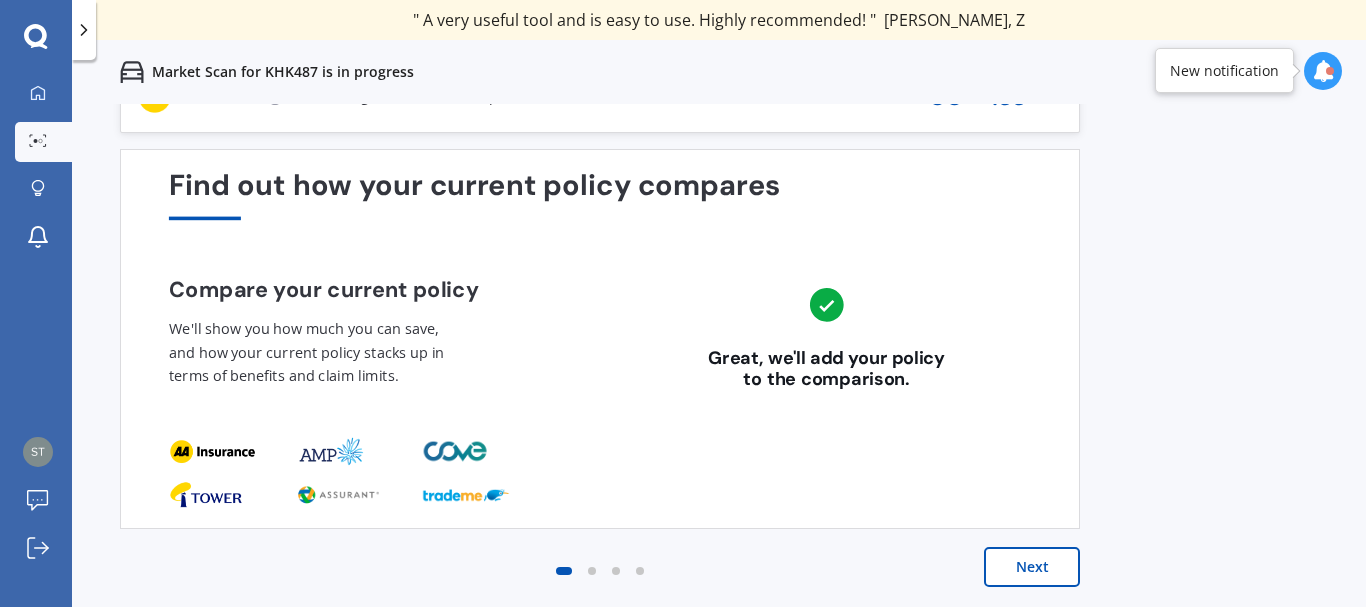 click on "Next" at bounding box center [1032, 567] 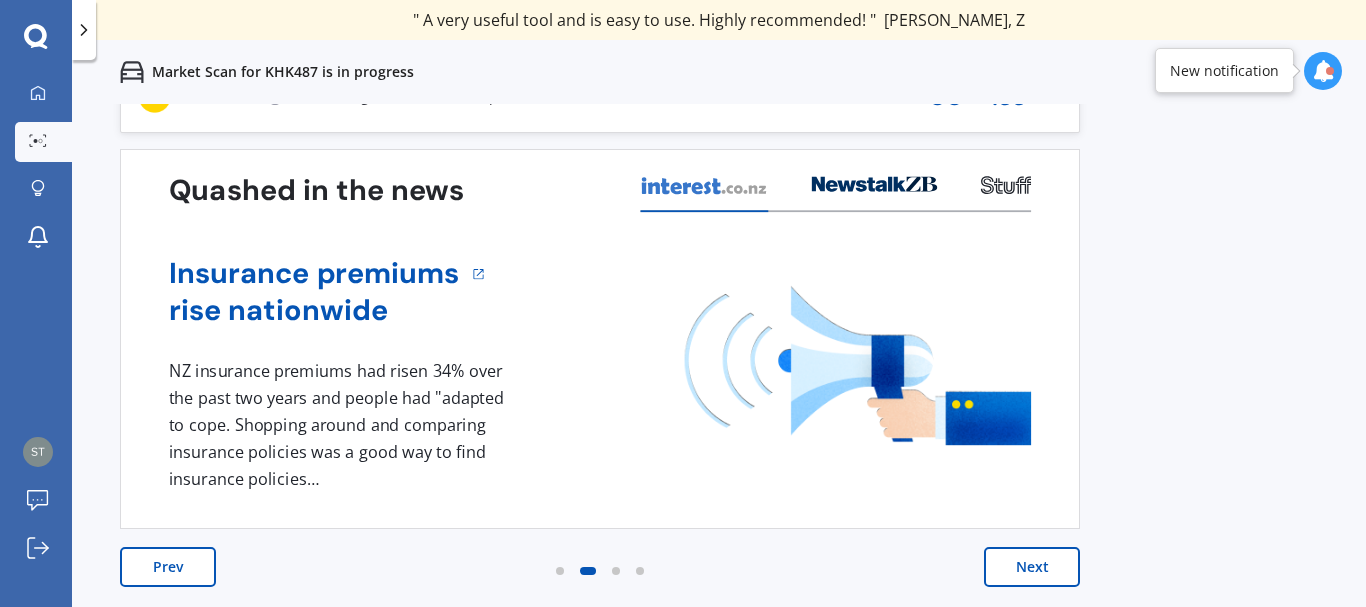 scroll, scrollTop: 0, scrollLeft: 0, axis: both 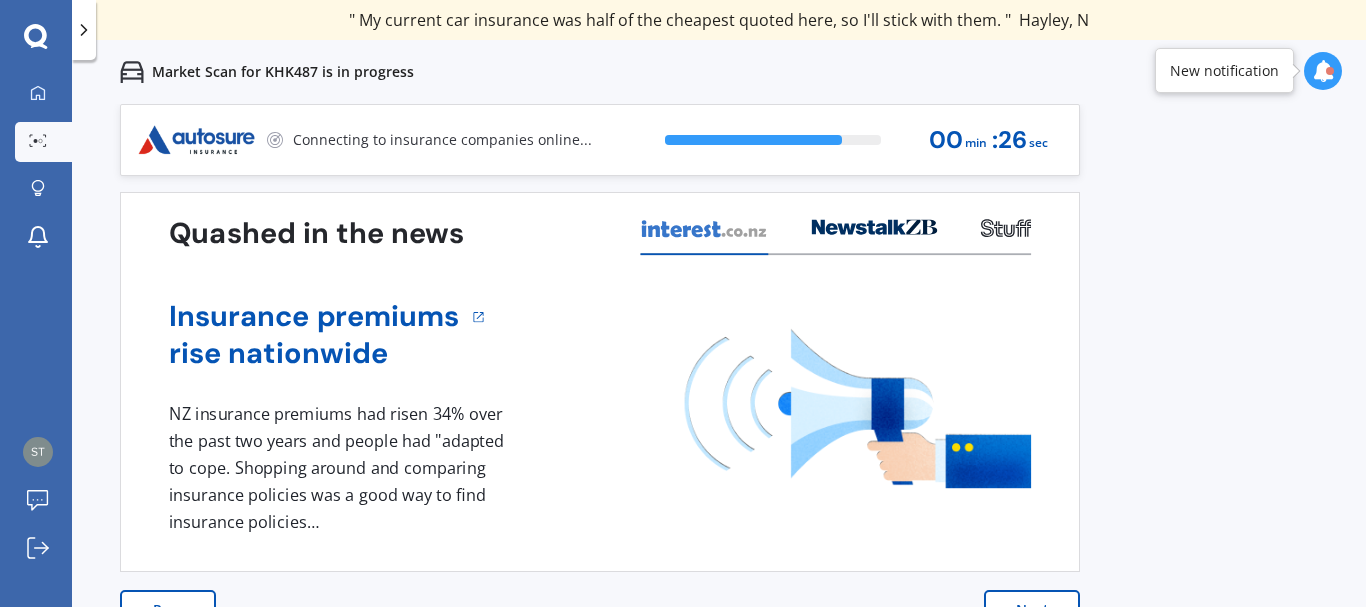 drag, startPoint x: 1354, startPoint y: 357, endPoint x: 1365, endPoint y: 460, distance: 103.58572 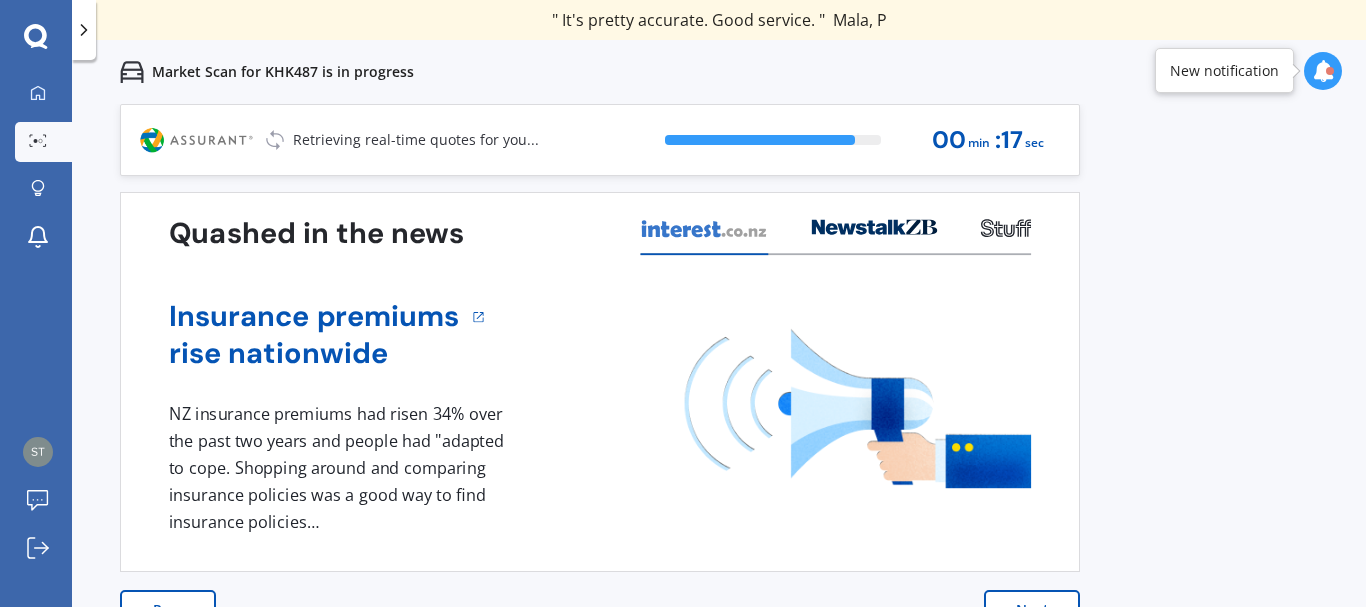 scroll, scrollTop: 43, scrollLeft: 0, axis: vertical 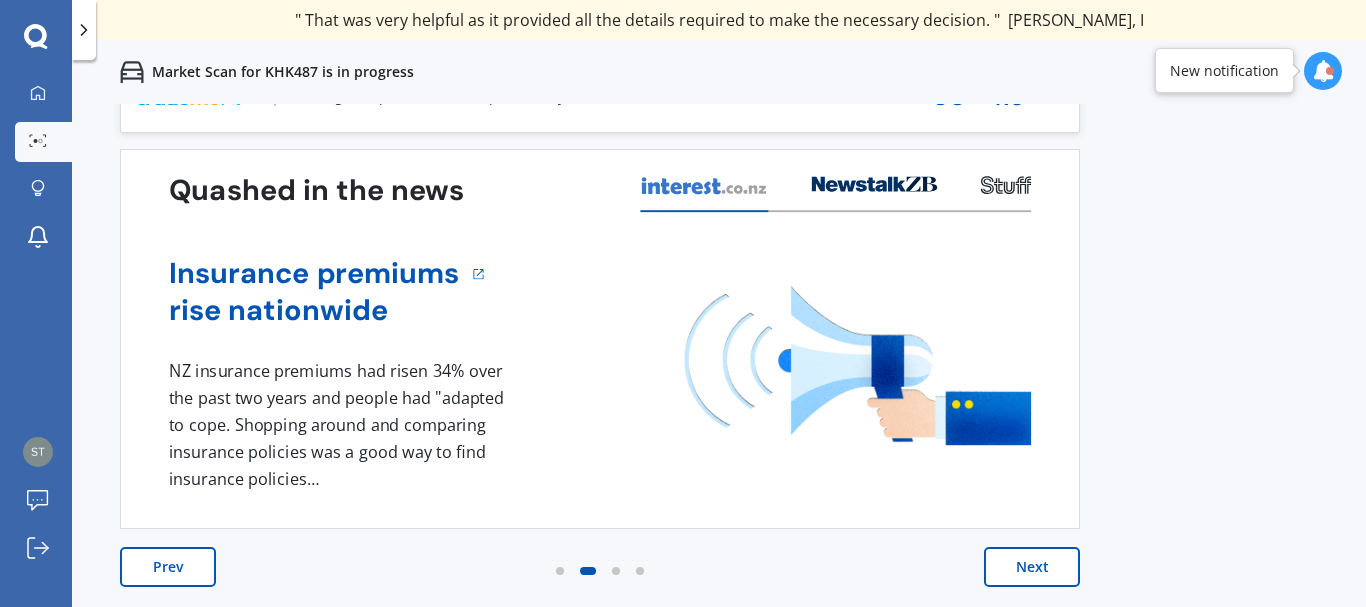 click on "Next" at bounding box center (1032, 567) 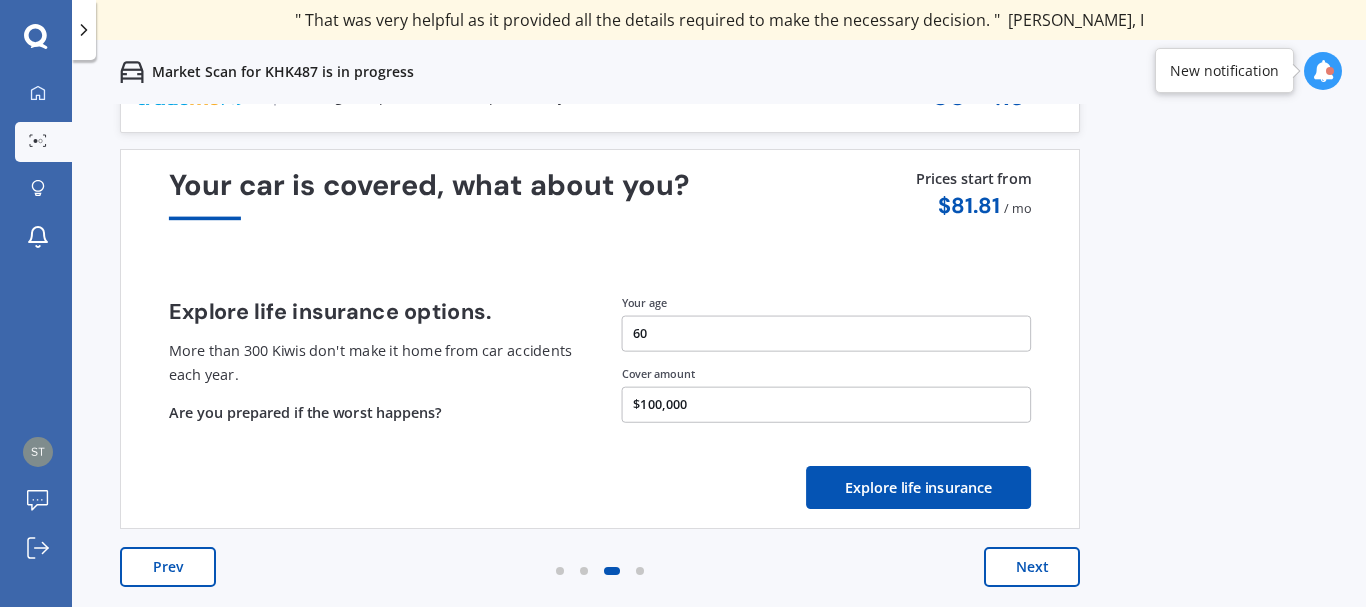 scroll, scrollTop: 0, scrollLeft: 0, axis: both 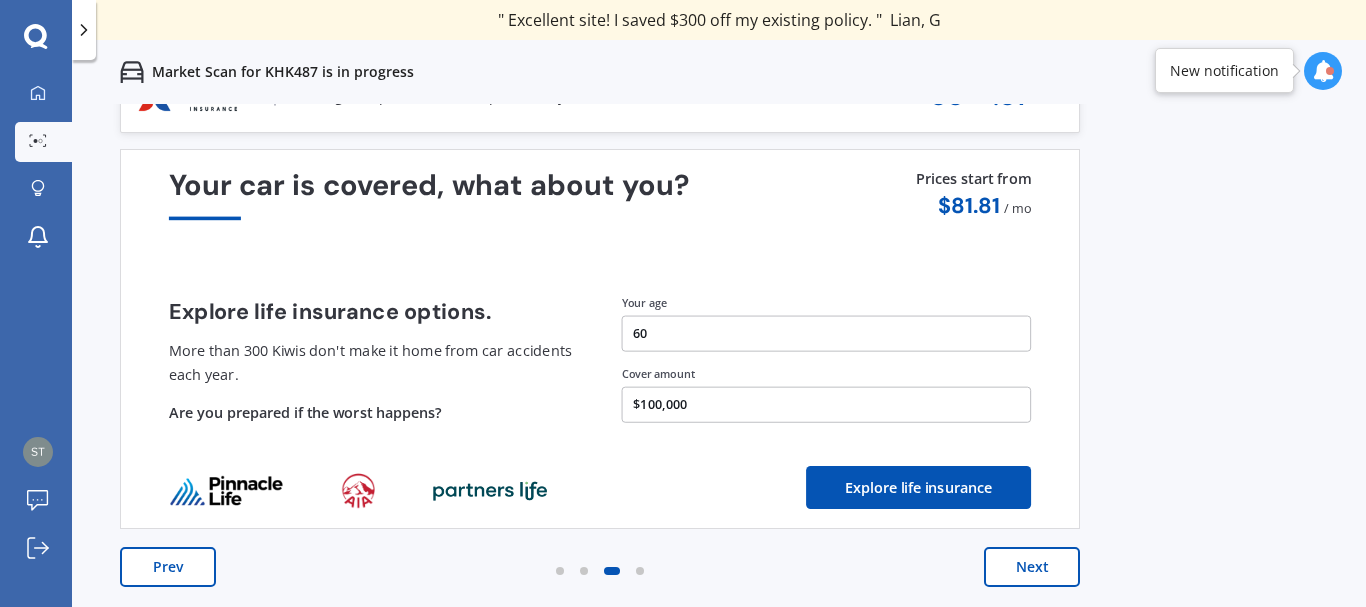 click on "Next" at bounding box center (1032, 567) 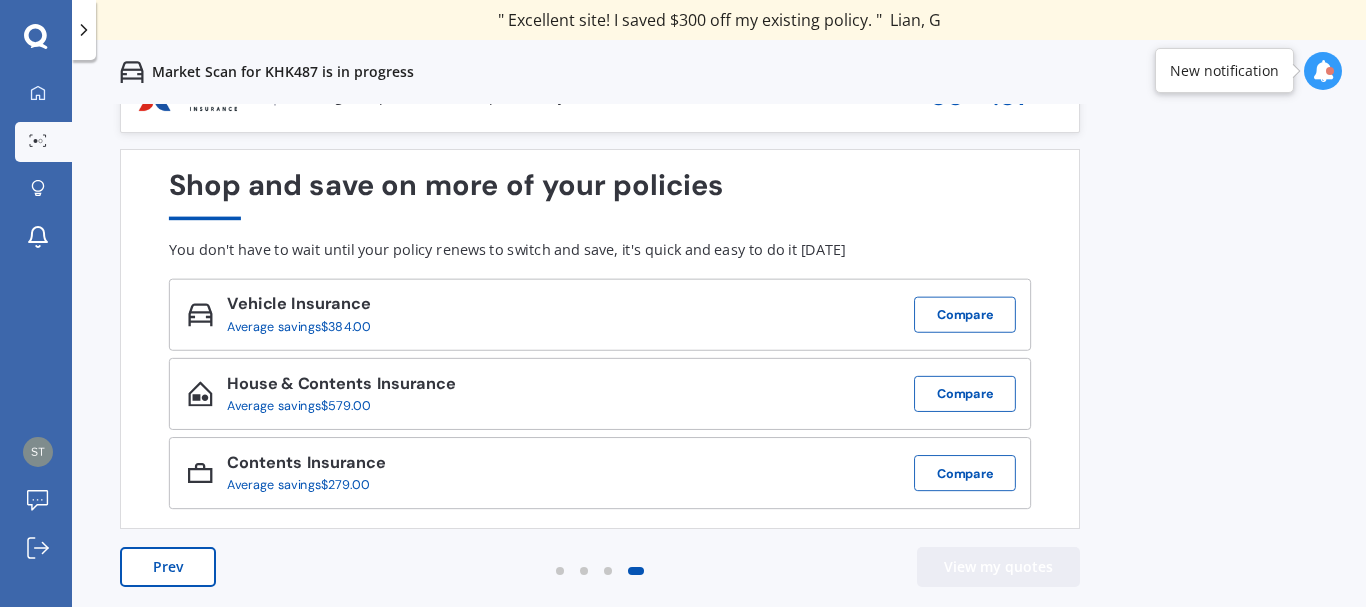scroll, scrollTop: 0, scrollLeft: 0, axis: both 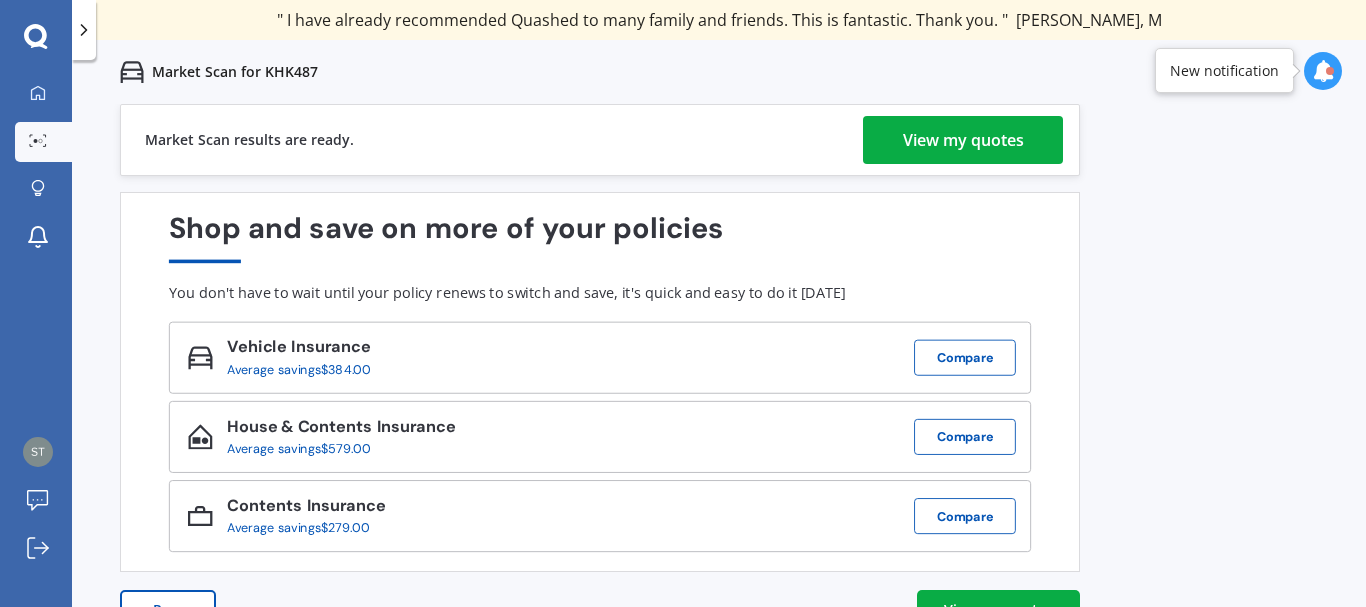 click on "View my quotes" at bounding box center (963, 140) 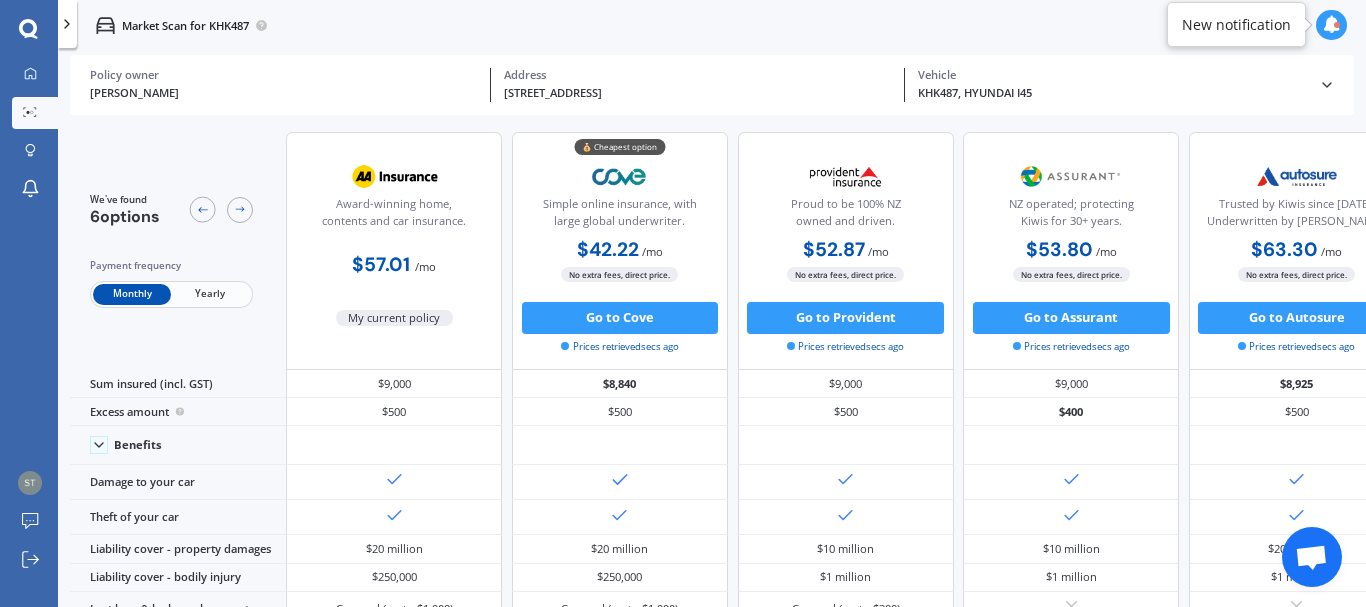 scroll, scrollTop: 886, scrollLeft: 0, axis: vertical 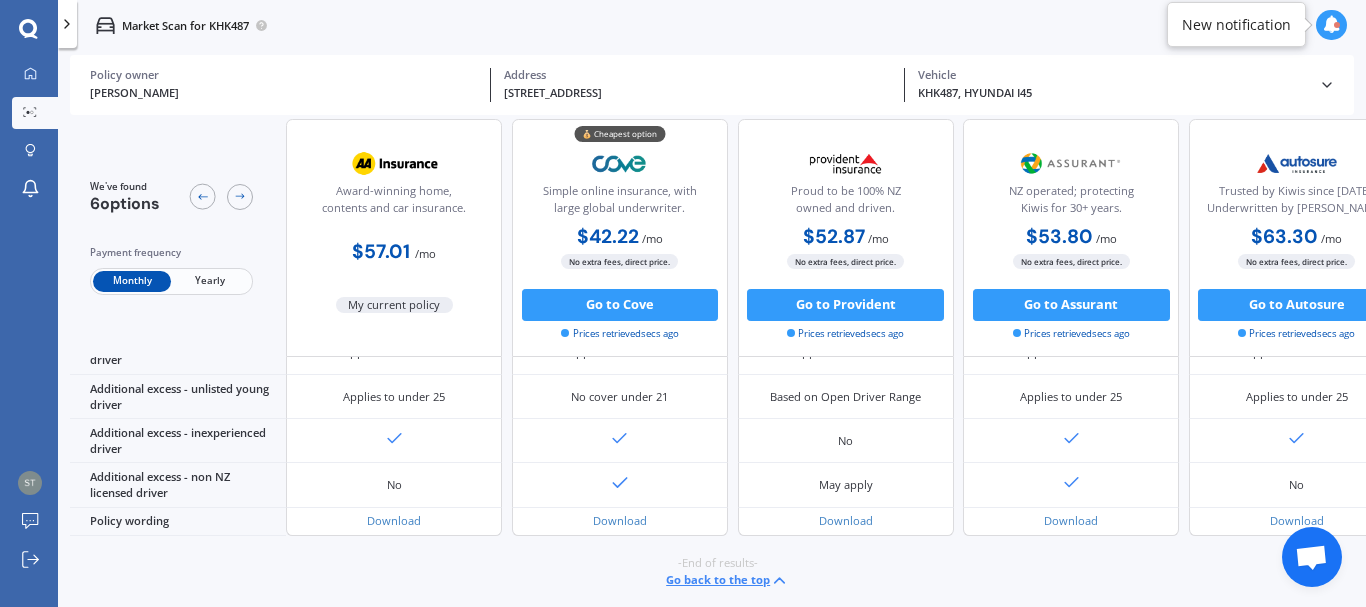 click on "Go back to the top" at bounding box center [727, 580] 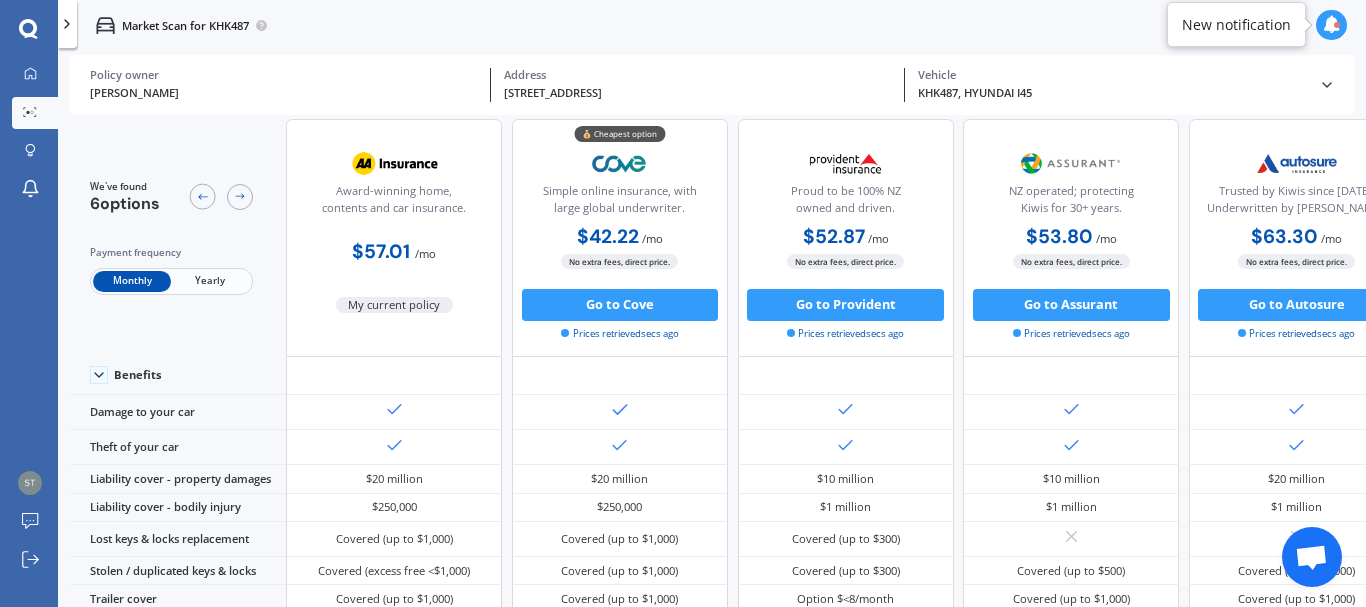 scroll, scrollTop: 0, scrollLeft: 0, axis: both 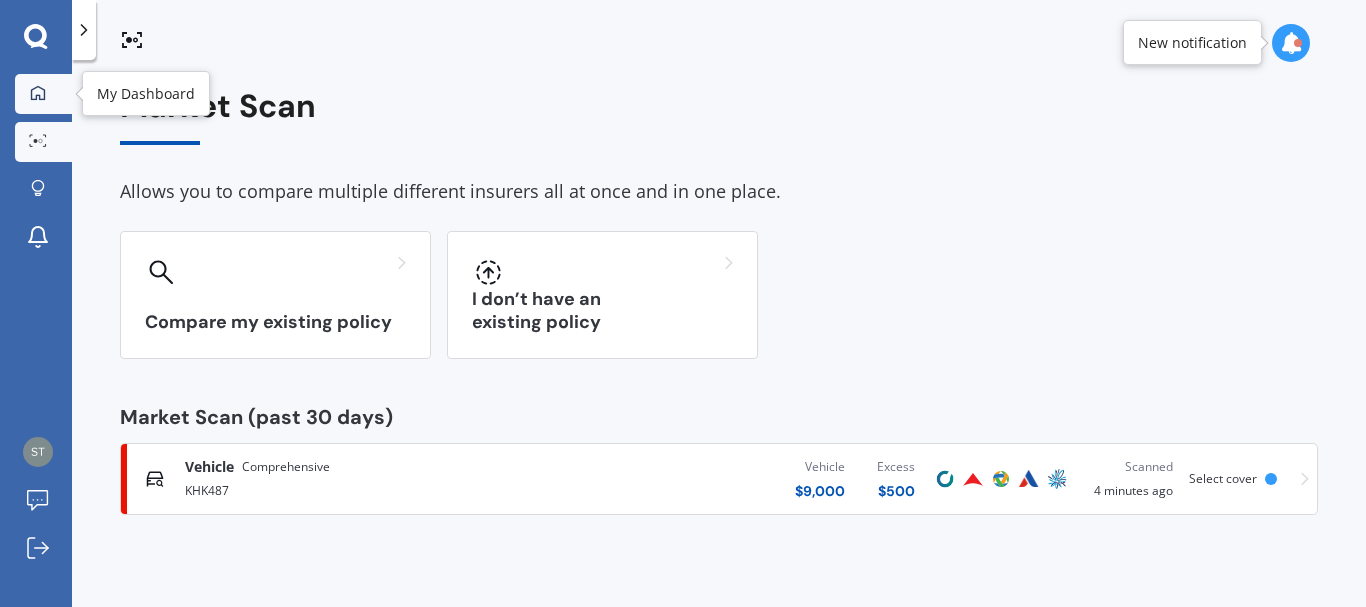 click on "My Dashboard" at bounding box center [43, 94] 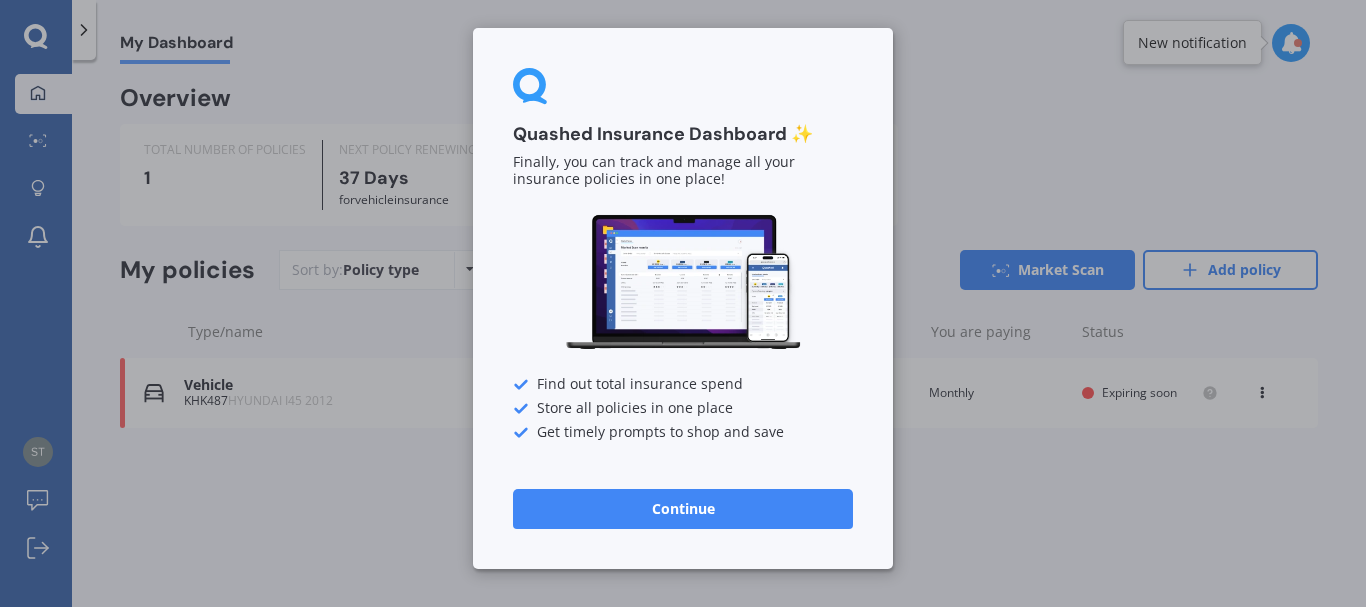 click on "Continue" at bounding box center [683, 509] 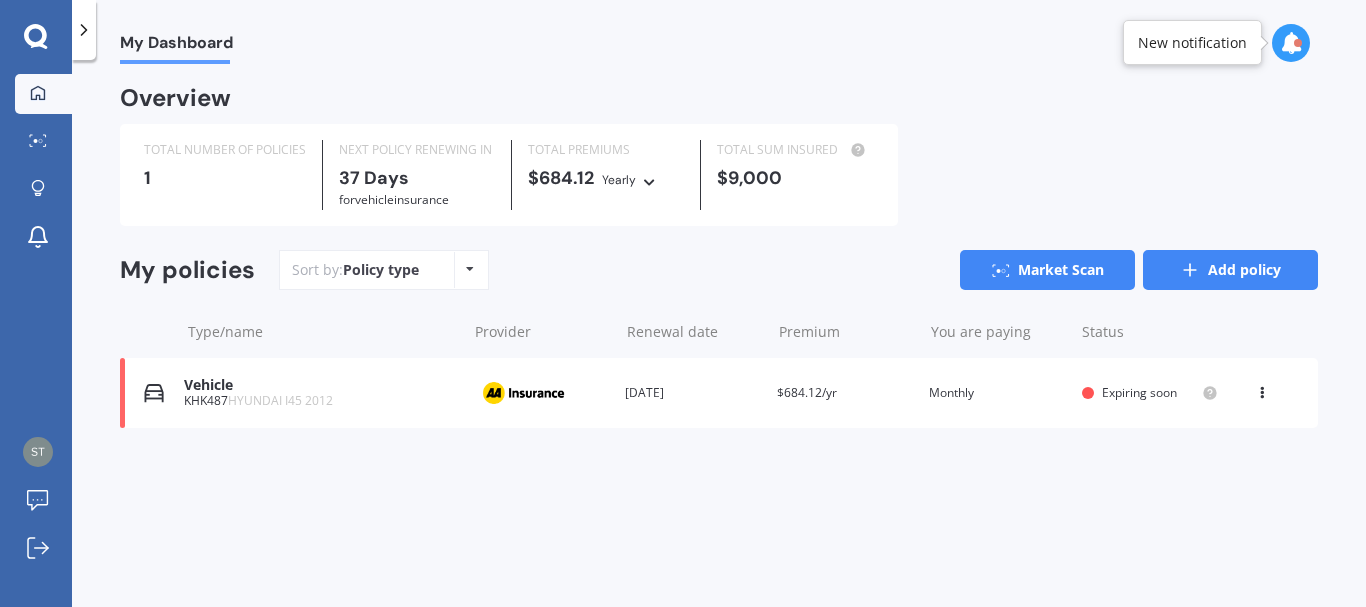 click on "Add policy" at bounding box center [1230, 270] 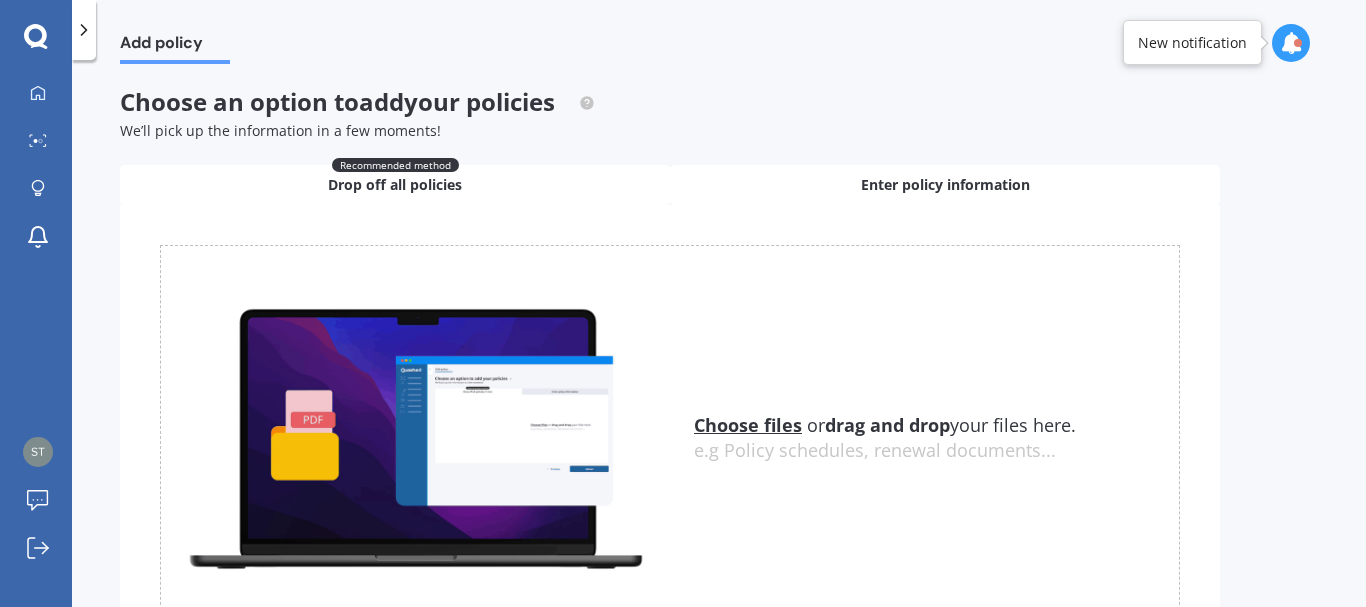 click on "Enter policy information" at bounding box center [945, 185] 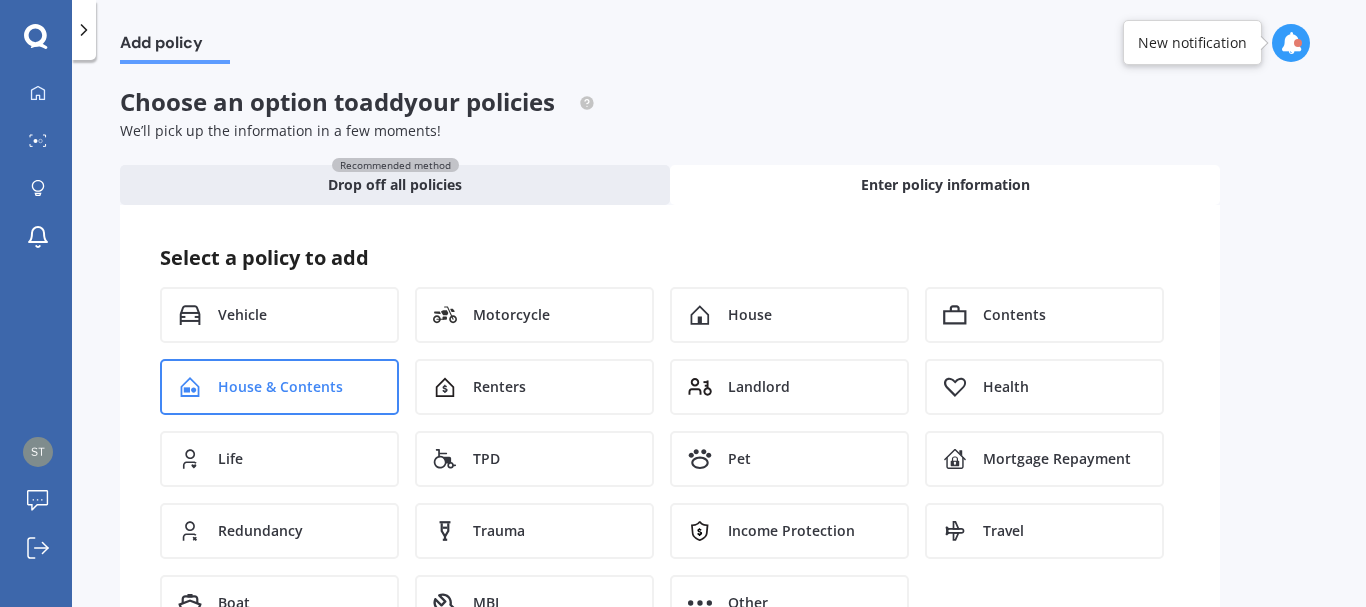 click on "House & Contents" at bounding box center (280, 387) 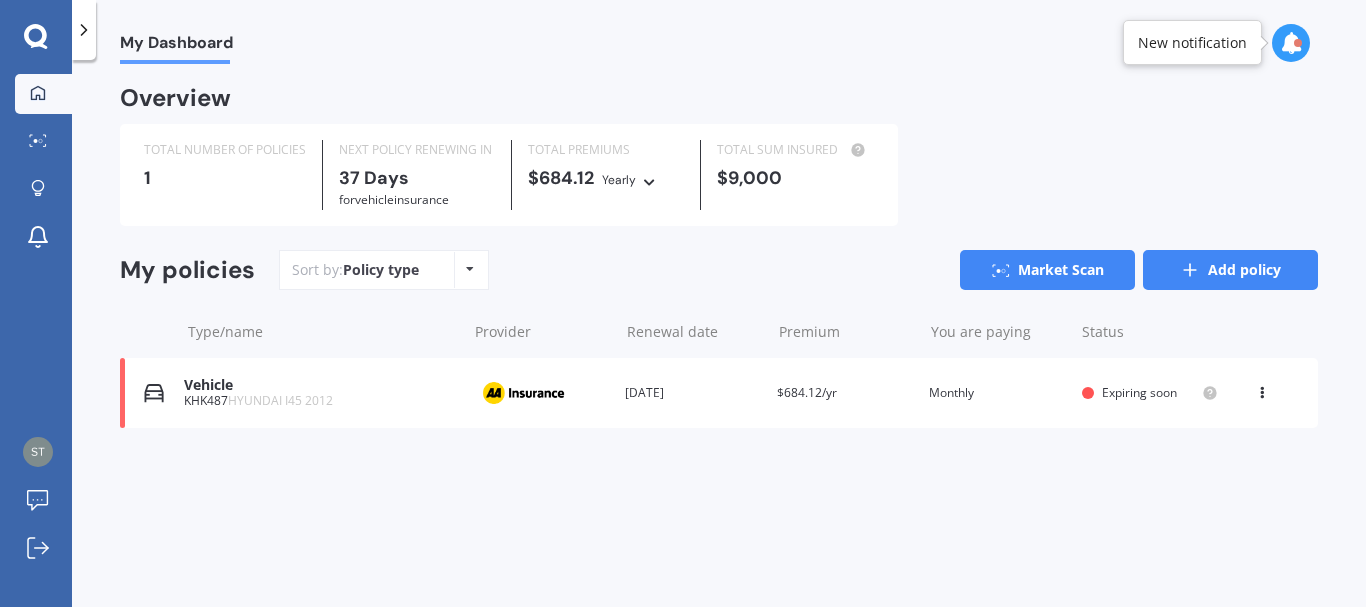 click on "Add policy" at bounding box center [1230, 270] 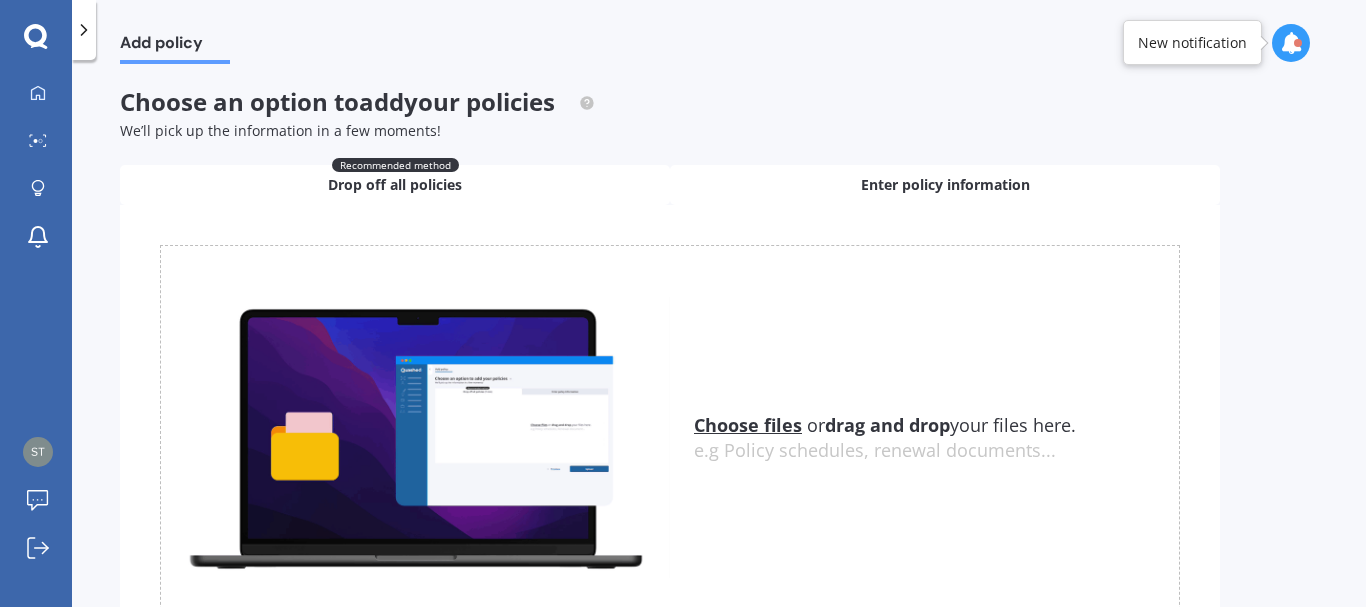 click on "Enter policy information" at bounding box center (945, 185) 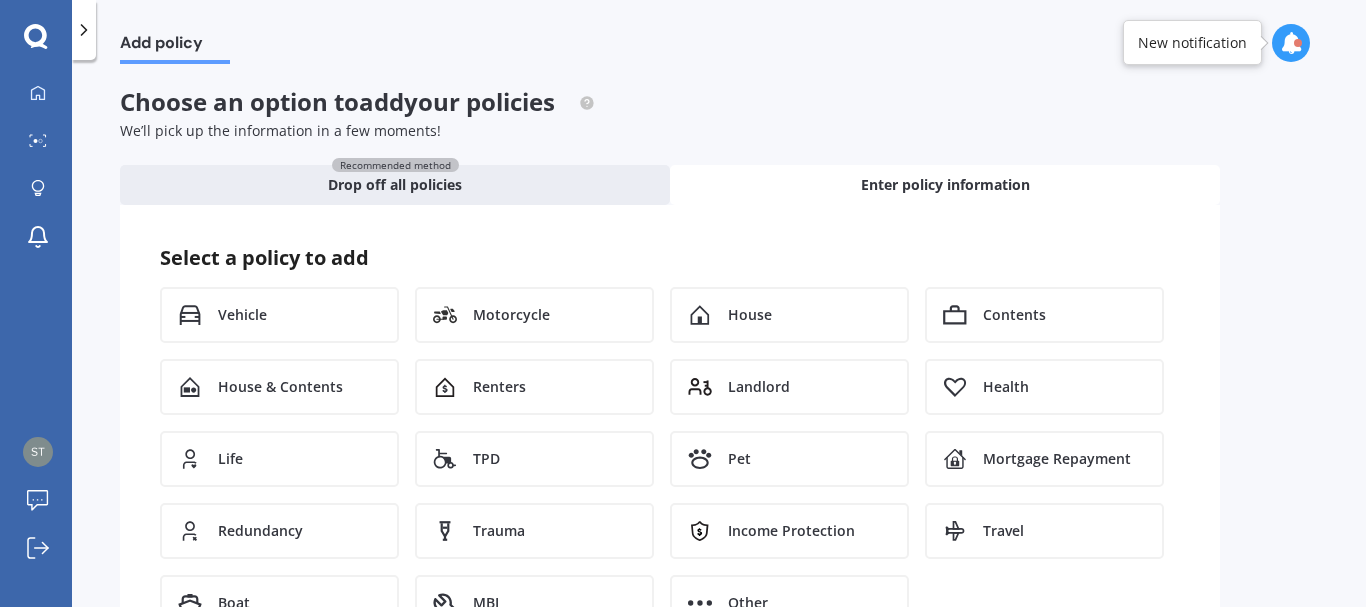 scroll, scrollTop: 100, scrollLeft: 0, axis: vertical 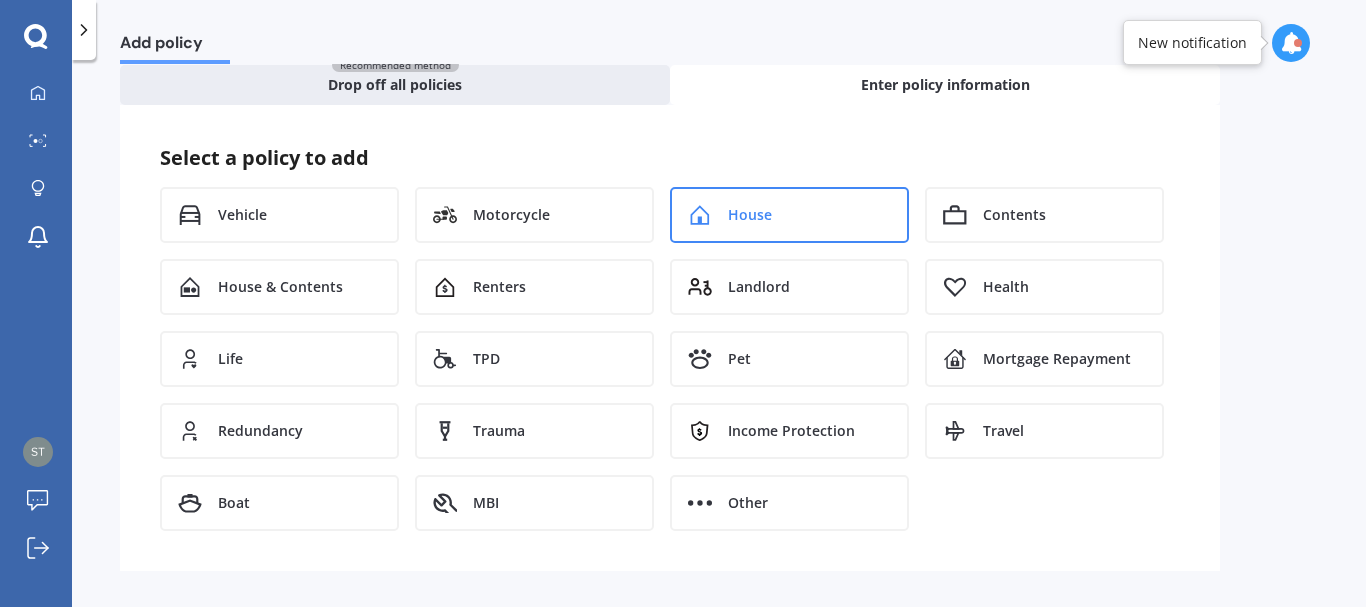 click on "House" at bounding box center [750, 215] 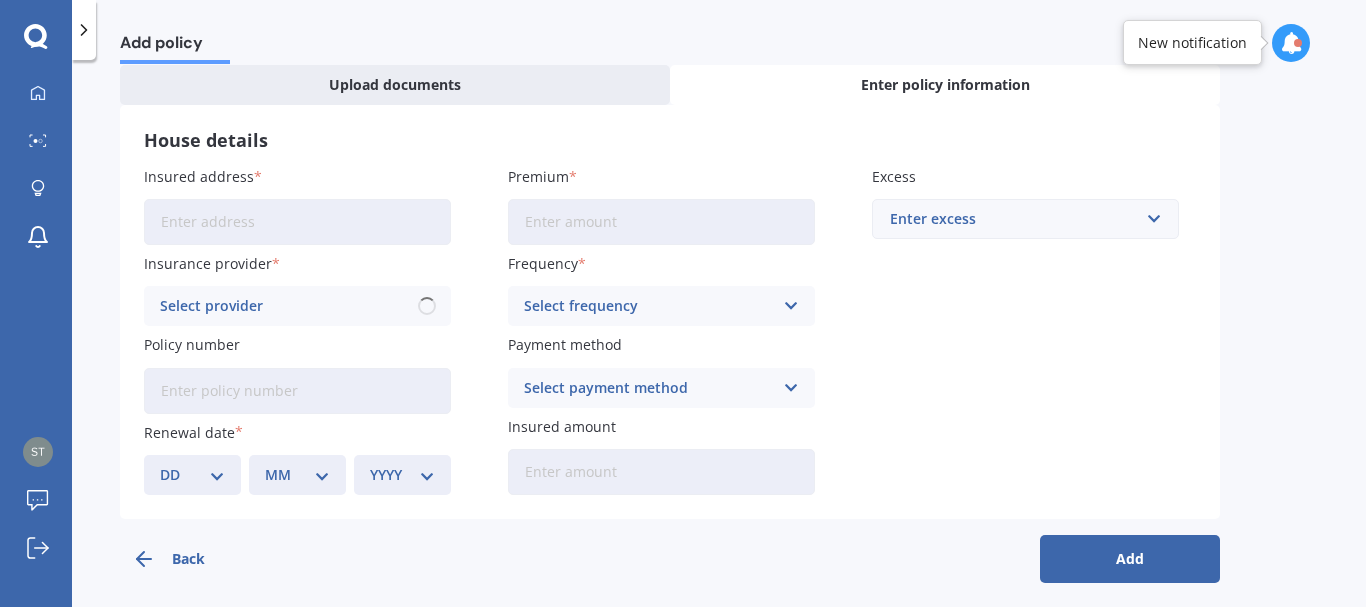 scroll, scrollTop: 60, scrollLeft: 0, axis: vertical 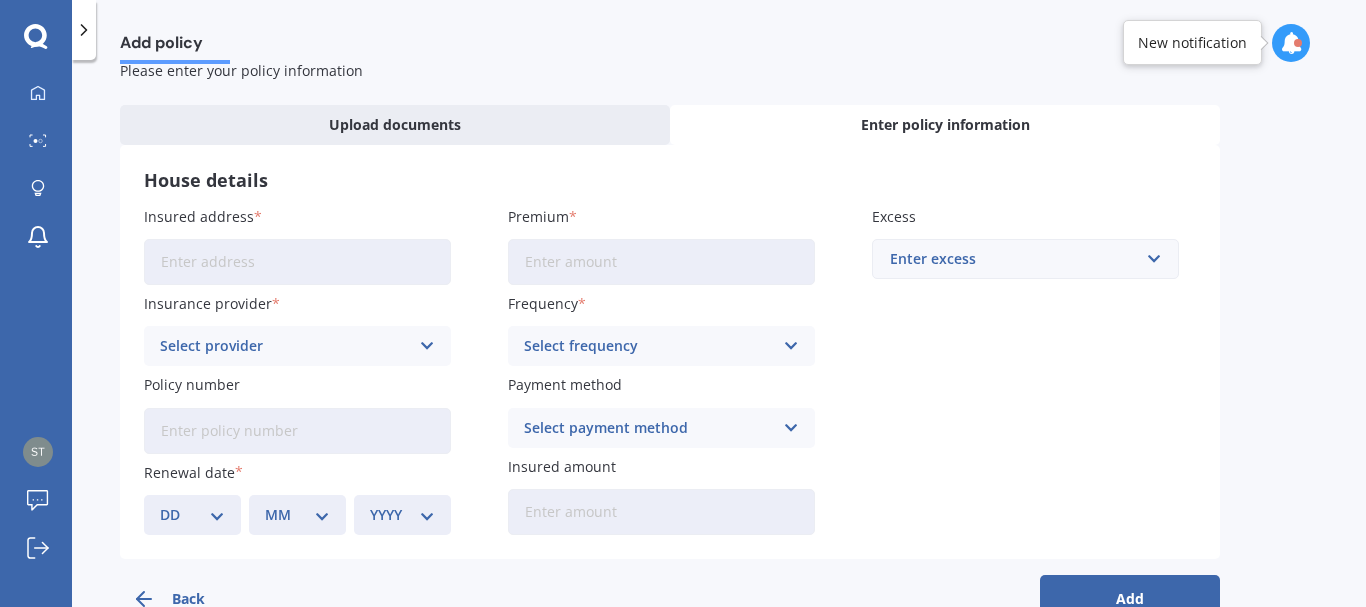 click on "Insured address" at bounding box center [297, 262] 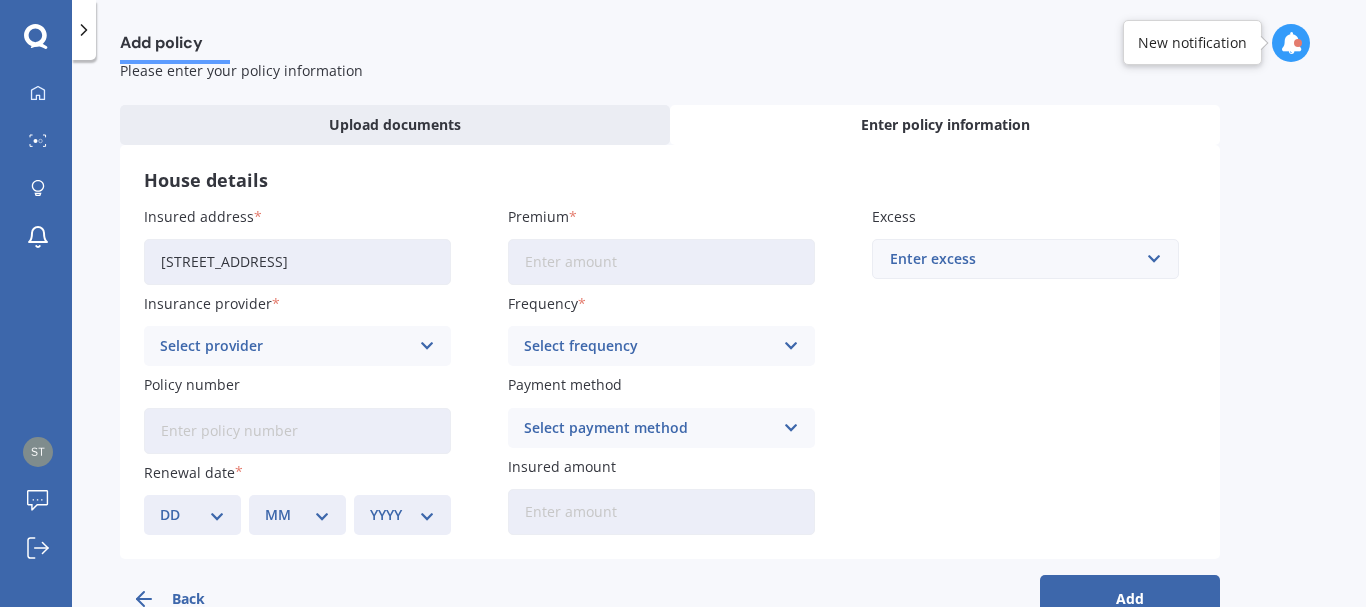 click on "[STREET_ADDRESS]" at bounding box center [297, 262] 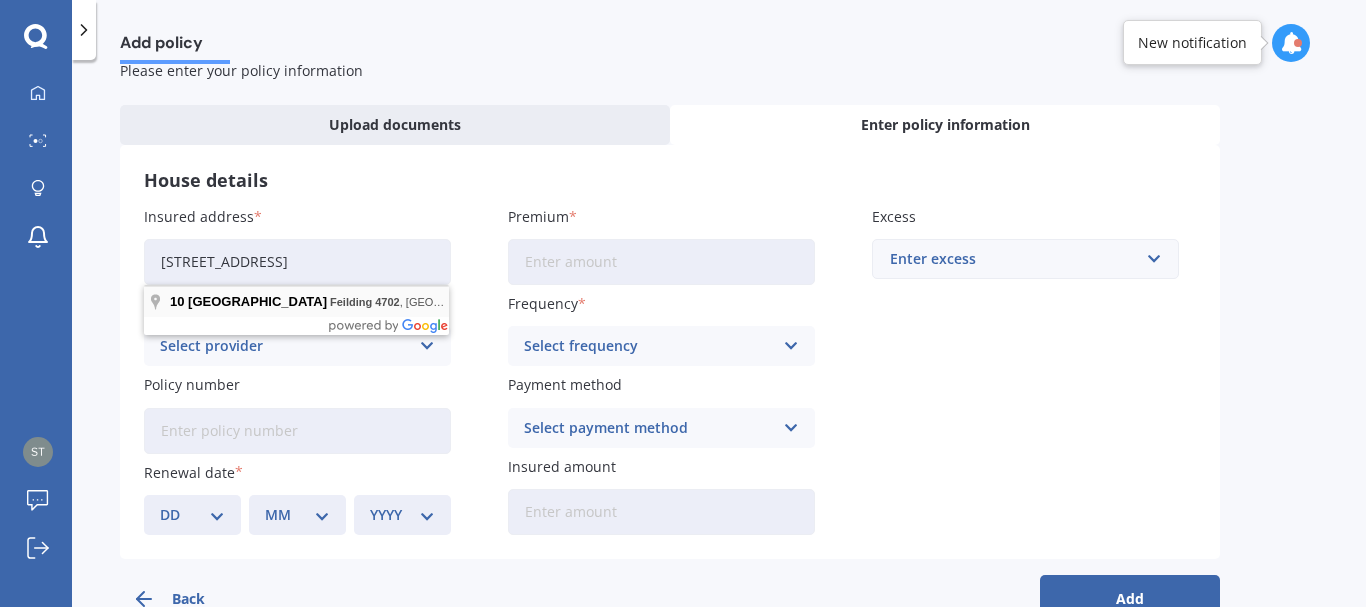 type on "[STREET_ADDRESS]" 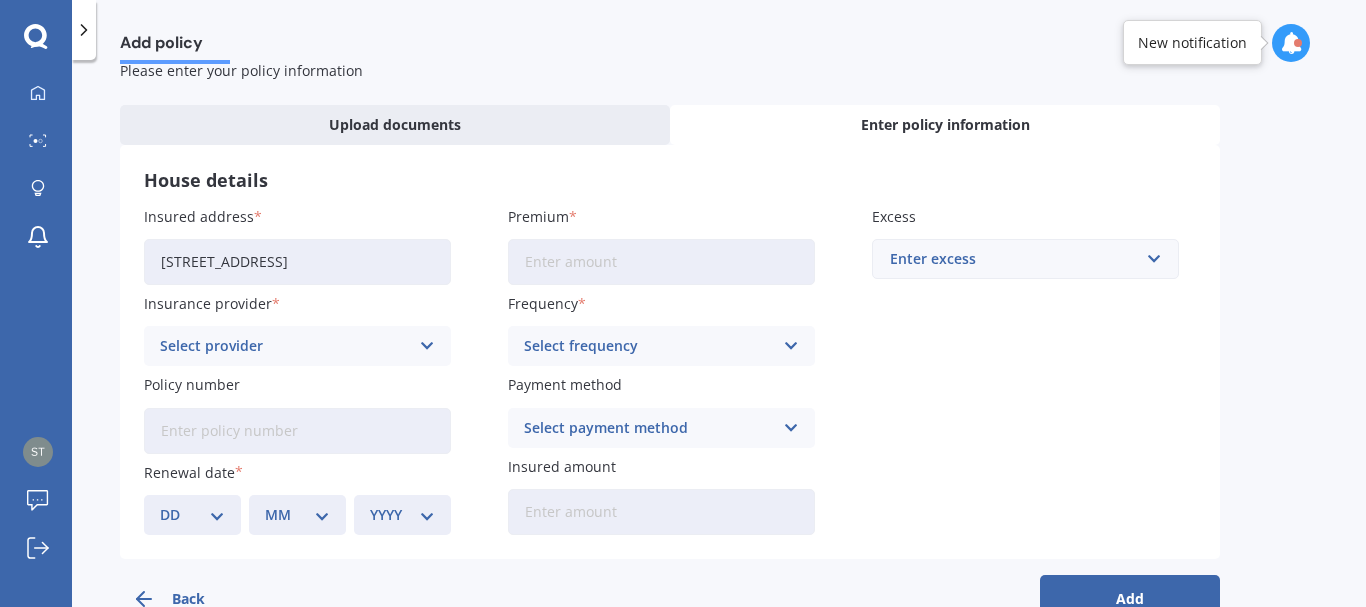 click on "Select provider AA AMI AMP ANZ ASB Ando BNZ Co-Operative Bank FMG Initio Kiwibank Lantern MAS NZI Other SBS State TSB Tower Trade Me Insurance Vero Westpac YOUI" at bounding box center (297, 346) 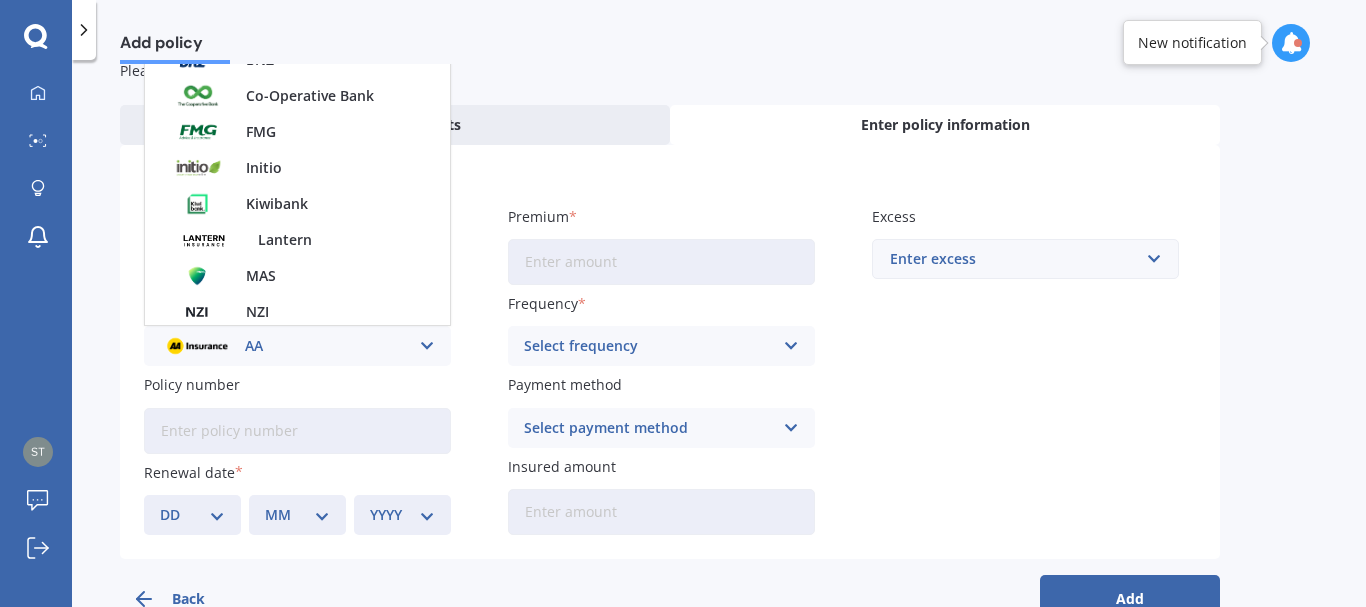 scroll, scrollTop: 250, scrollLeft: 0, axis: vertical 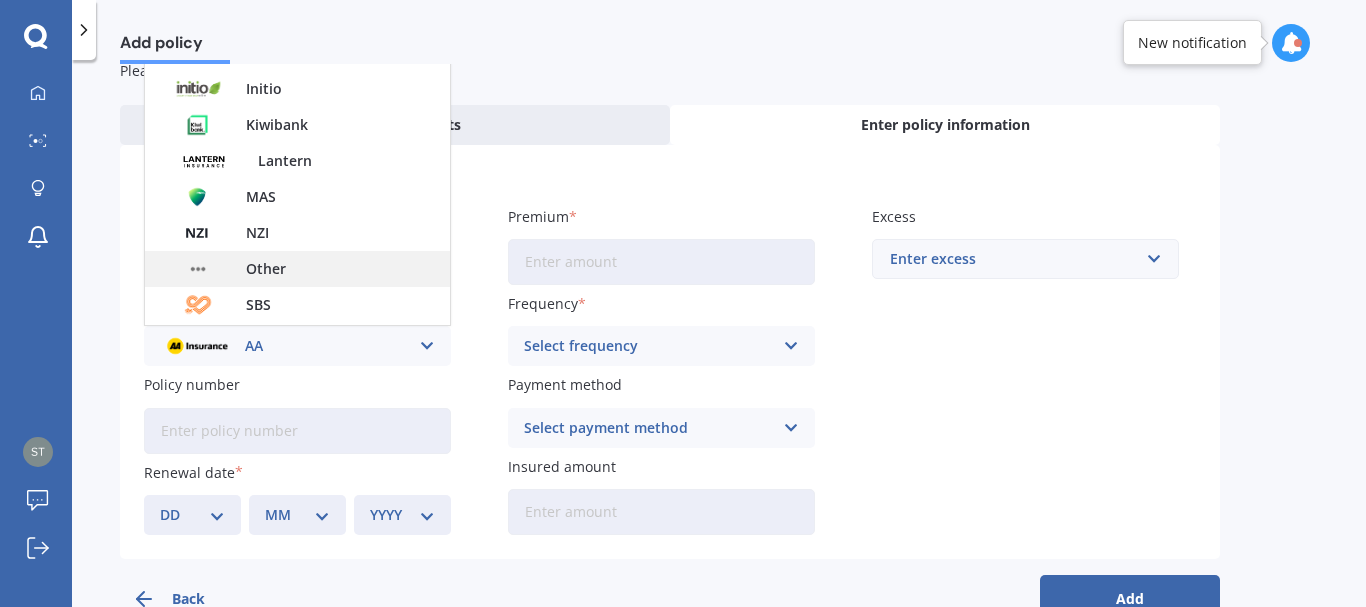 click on "Other" at bounding box center (266, 269) 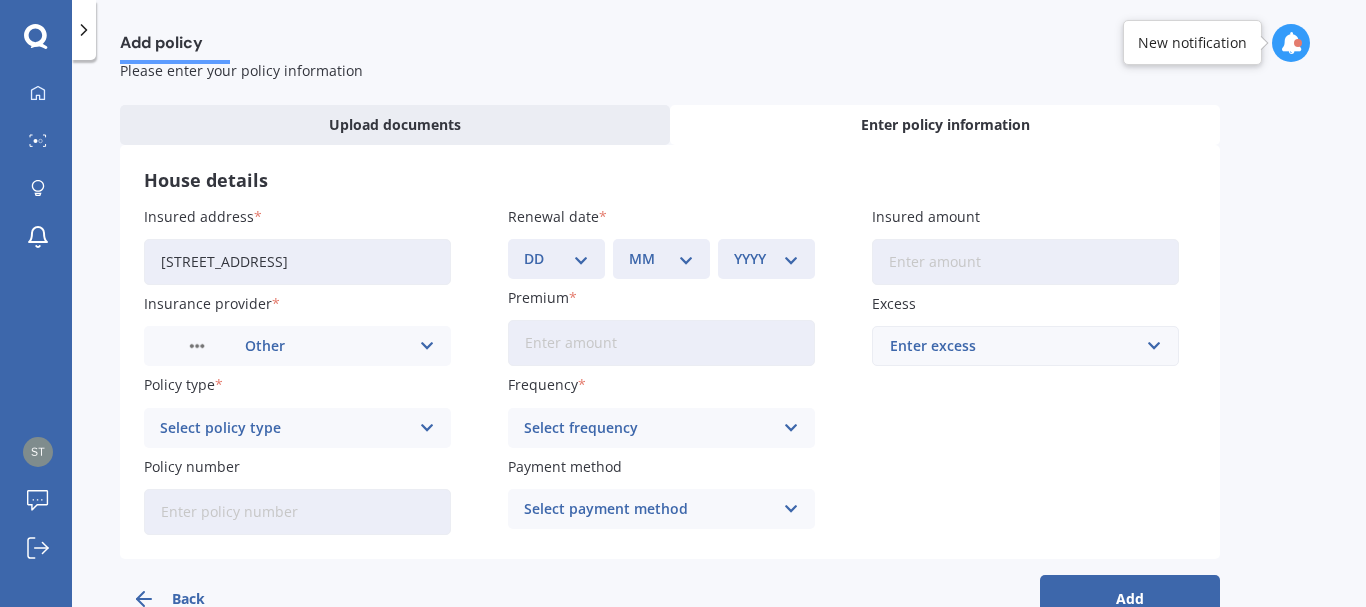 click at bounding box center (427, 428) 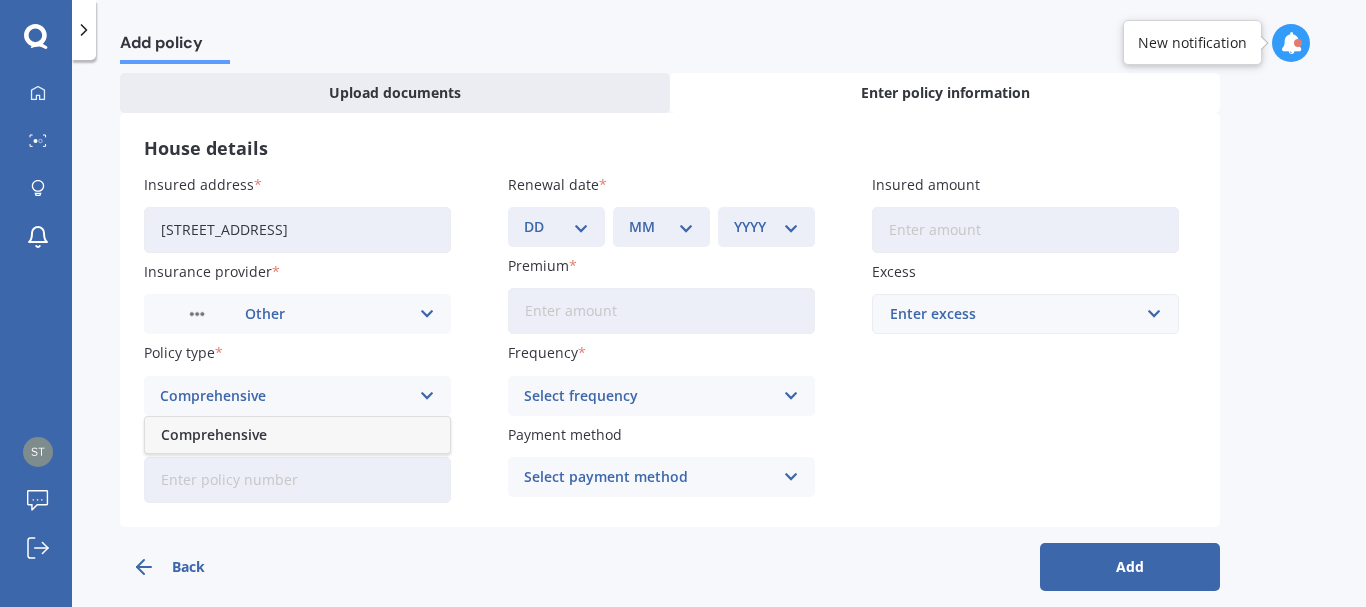 scroll, scrollTop: 112, scrollLeft: 0, axis: vertical 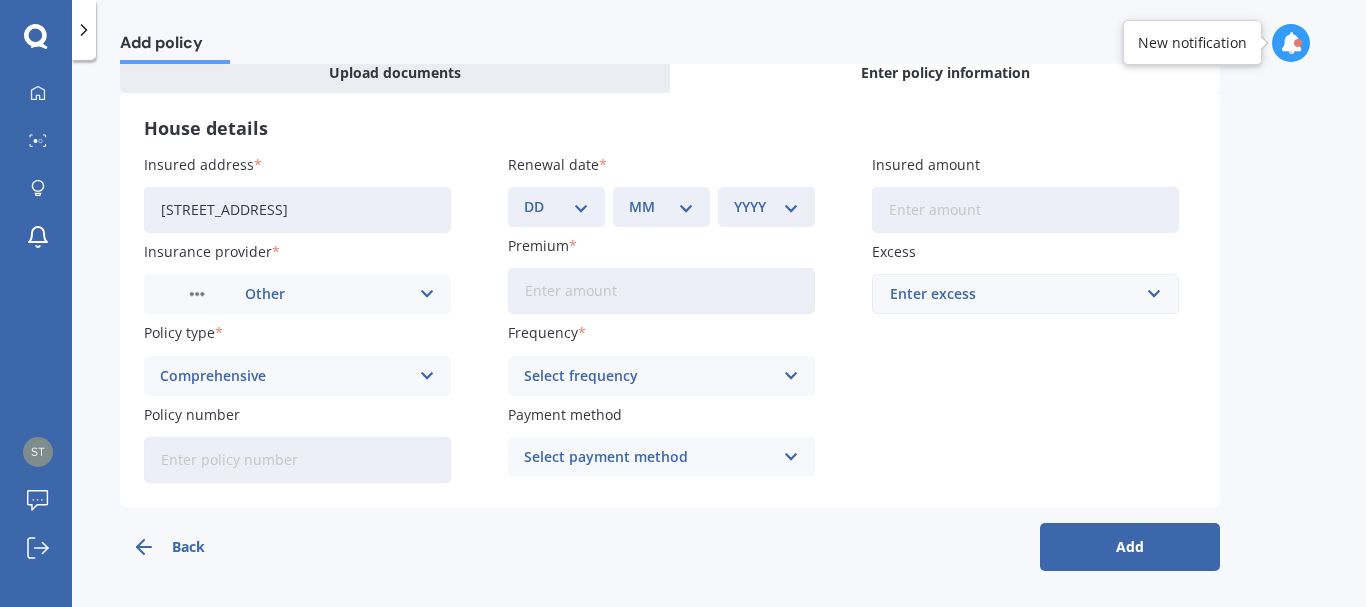 click on "Insured address [STREET_ADDRESS] Insurance provider Other AA AMI AMP ANZ ASB Ando BNZ Co-Operative Bank FMG Initio Kiwibank Lantern MAS NZI Other SBS State TSB Tower Trade Me Insurance Vero Westpac YOUI Policy type Comprehensive Comprehensive Policy number Renewal date DD 01 02 03 04 05 06 07 08 09 10 11 12 13 14 15 16 17 18 19 20 21 22 23 24 25 26 27 28 29 30 31 MM 01 02 03 04 05 06 07 08 09 10 11 12 YYYY 2027 2026 2025 2024 2023 2022 2021 2020 2019 2018 2017 2016 2015 2014 2013 2012 2011 2010 2009 2008 2007 2006 2005 2004 2003 2002 2001 2000 1999 1998 1997 1996 1995 1994 1993 1992 1991 1990 1989 1988 1987 1986 1985 1984 1983 1982 1981 1980 1979 1978 1977 1976 1975 1974 1973 1972 1971 1970 1969 1968 1967 1966 1965 1964 1963 1962 1961 1960 1959 1958 1957 1956 1955 1954 1953 1952 1951 1950 1949 1948 1947 1946 1945 1944 1943 1942 1941 1940 1939 1938 1937 1936 1935 1934 1933 1932 1931 1930 1929 1928 Premium Frequency Select frequency Yearly Six-Monthly Quarterly Monthly Fortnightly Weekly Cheque" at bounding box center [670, 318] 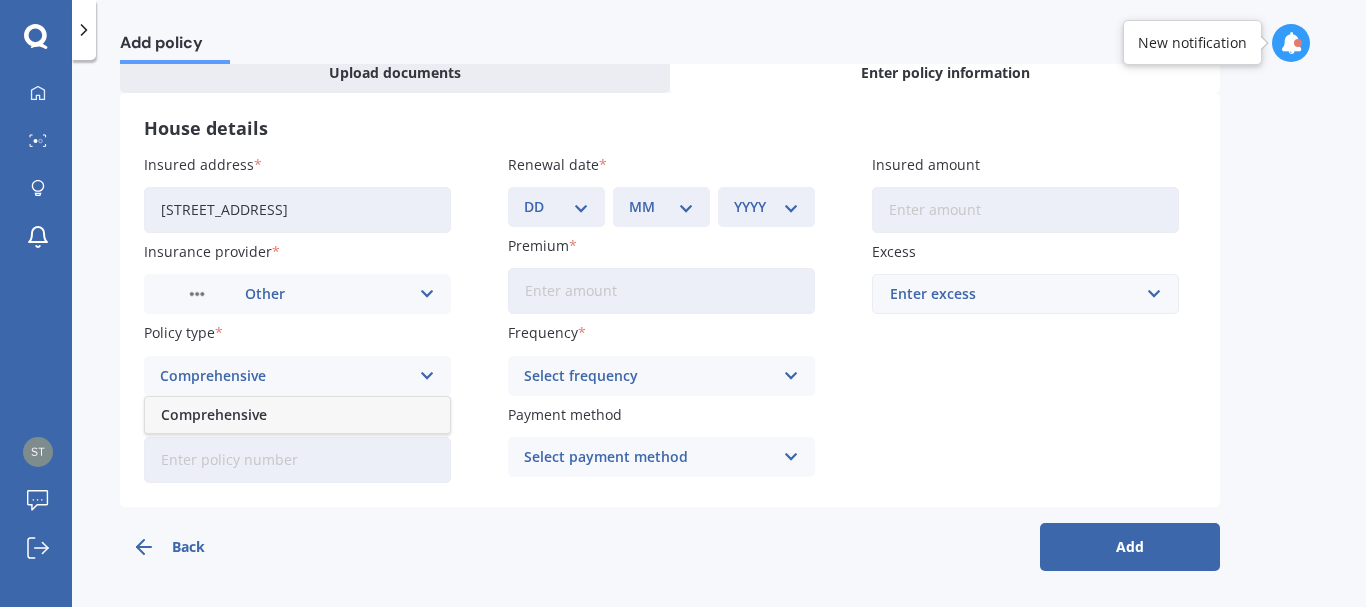 click at bounding box center [427, 376] 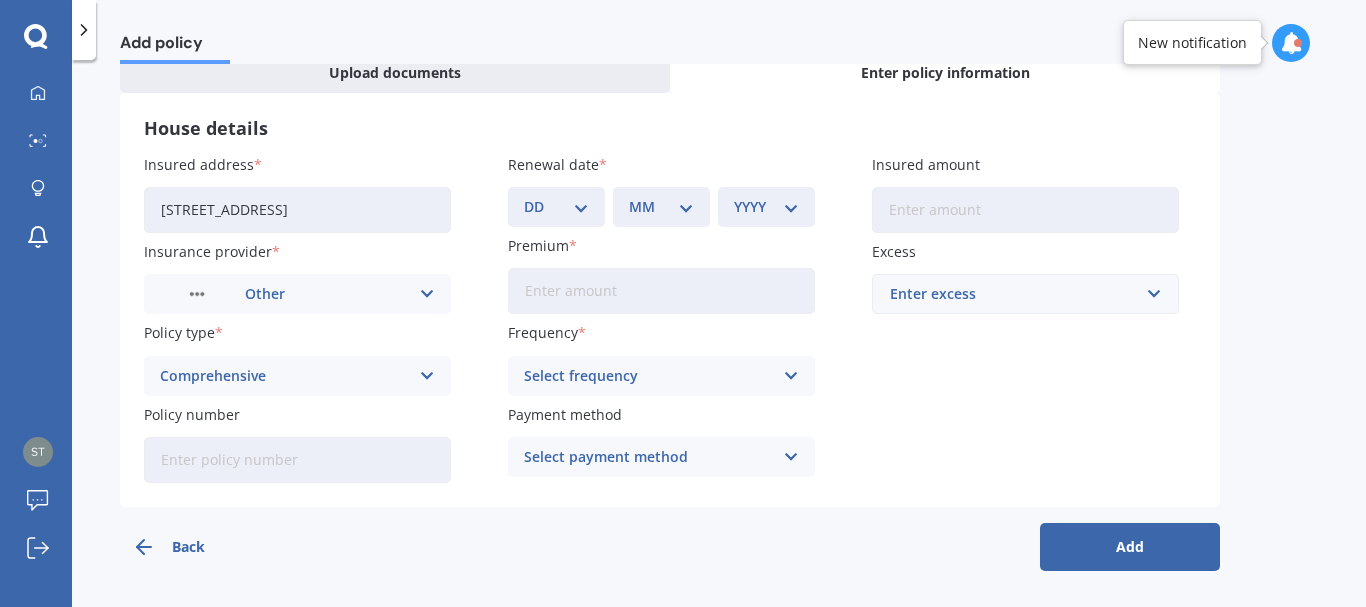click on "DD 01 02 03 04 05 06 07 08 09 10 11 12 13 14 15 16 17 18 19 20 21 22 23 24 25 26 27 28 29 30 31" at bounding box center [556, 207] 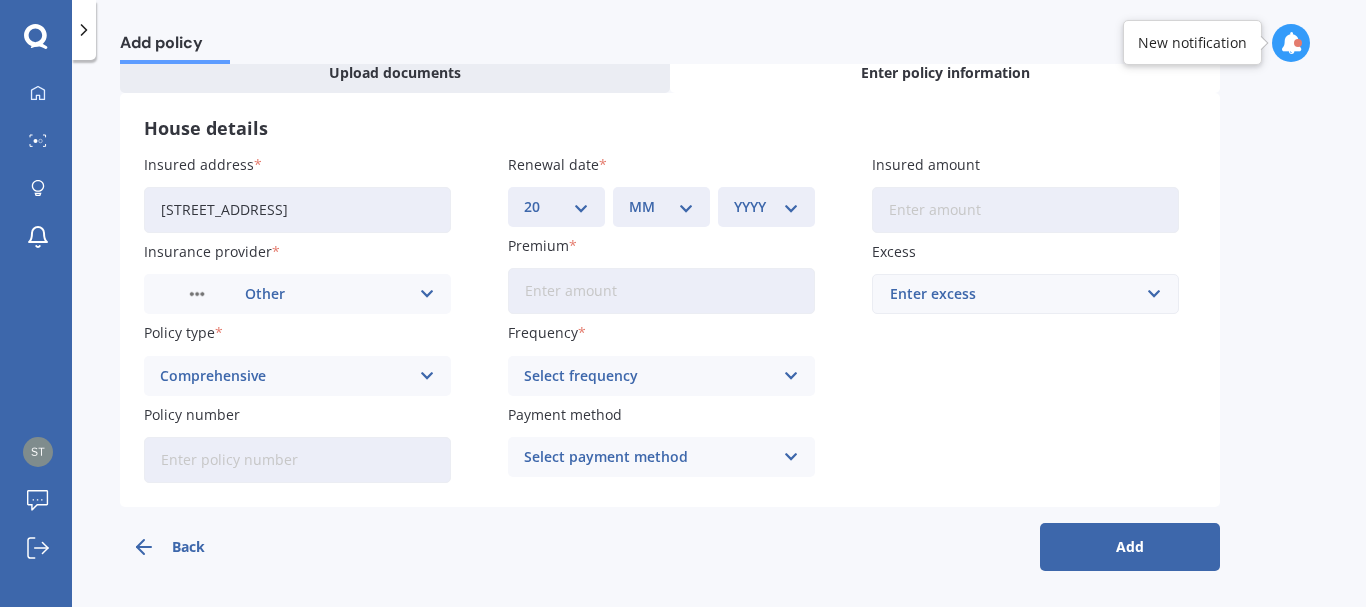 click on "DD 01 02 03 04 05 06 07 08 09 10 11 12 13 14 15 16 17 18 19 20 21 22 23 24 25 26 27 28 29 30 31" at bounding box center [556, 207] 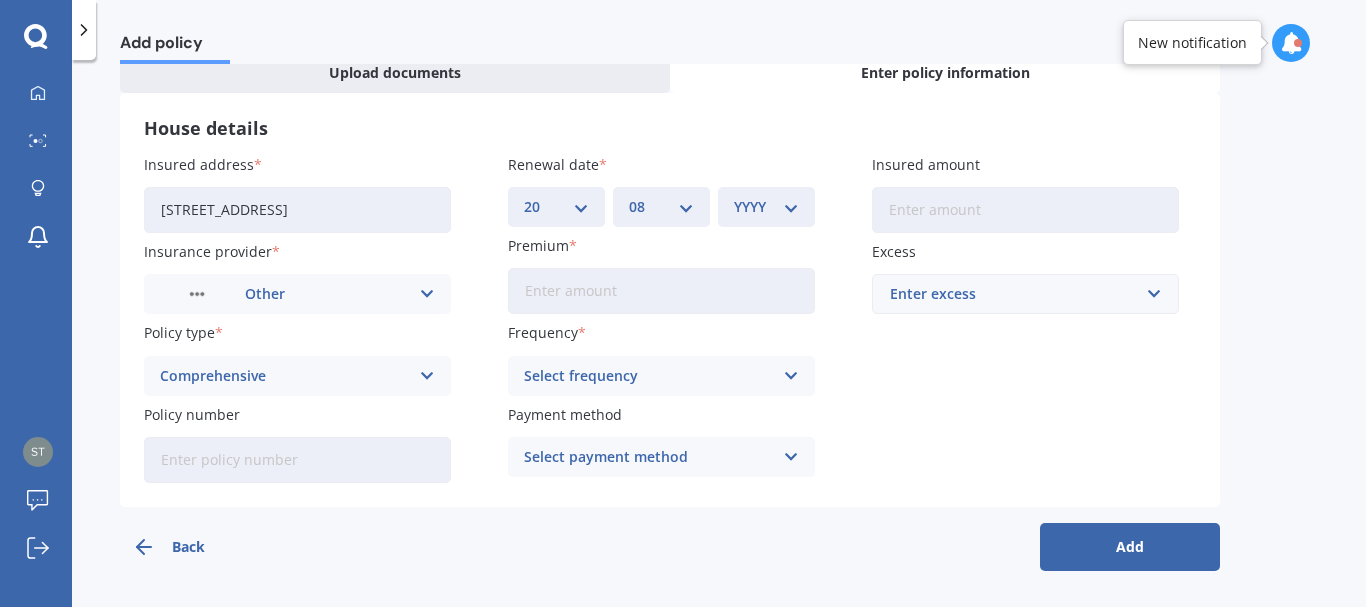 click on "MM 01 02 03 04 05 06 07 08 09 10 11 12" at bounding box center [661, 207] 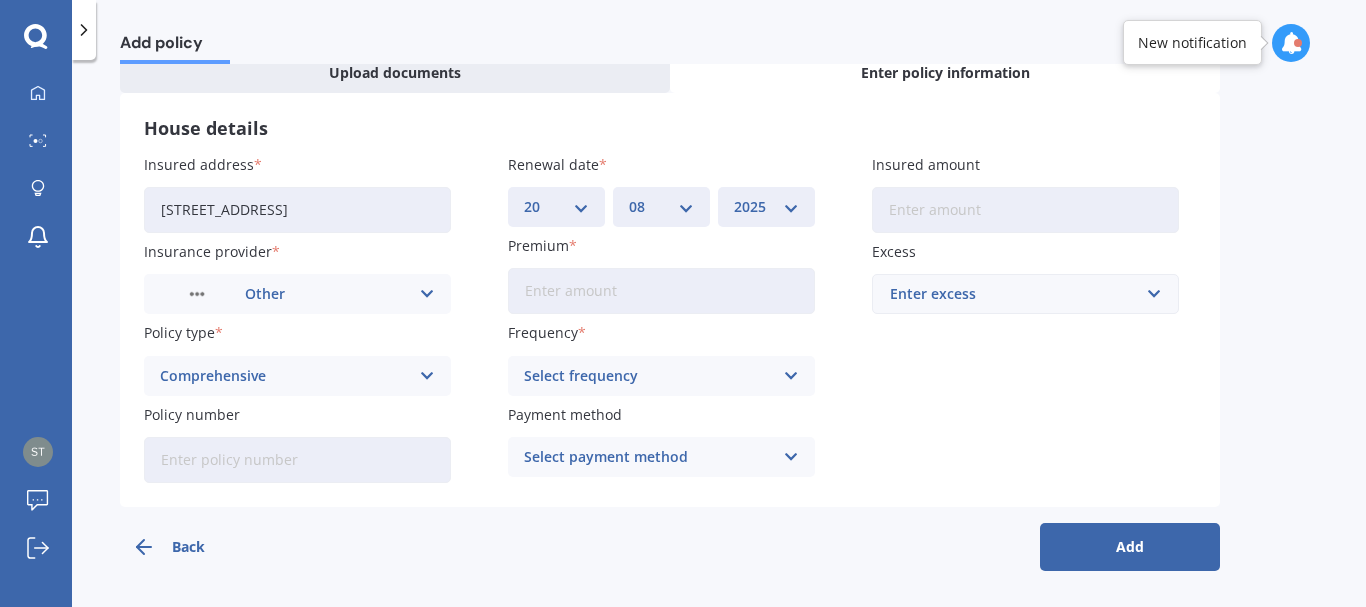 click on "YYYY 2027 2026 2025 2024 2023 2022 2021 2020 2019 2018 2017 2016 2015 2014 2013 2012 2011 2010 2009 2008 2007 2006 2005 2004 2003 2002 2001 2000 1999 1998 1997 1996 1995 1994 1993 1992 1991 1990 1989 1988 1987 1986 1985 1984 1983 1982 1981 1980 1979 1978 1977 1976 1975 1974 1973 1972 1971 1970 1969 1968 1967 1966 1965 1964 1963 1962 1961 1960 1959 1958 1957 1956 1955 1954 1953 1952 1951 1950 1949 1948 1947 1946 1945 1944 1943 1942 1941 1940 1939 1938 1937 1936 1935 1934 1933 1932 1931 1930 1929 1928" at bounding box center (766, 207) 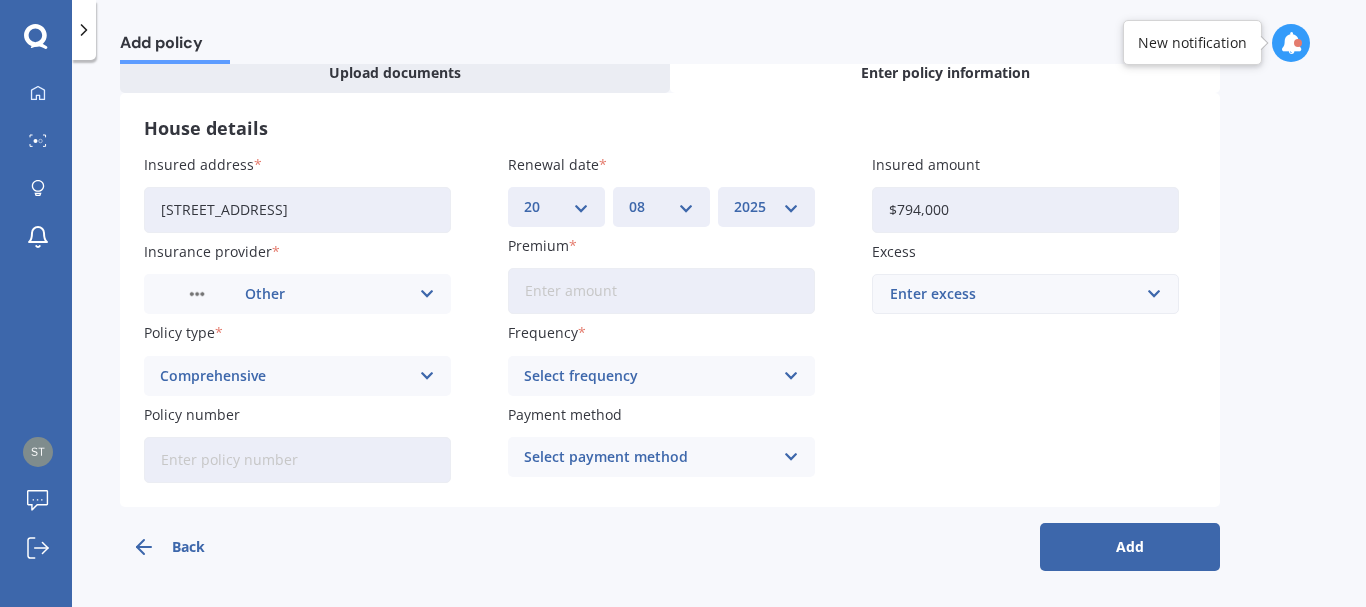 type on "$794,000" 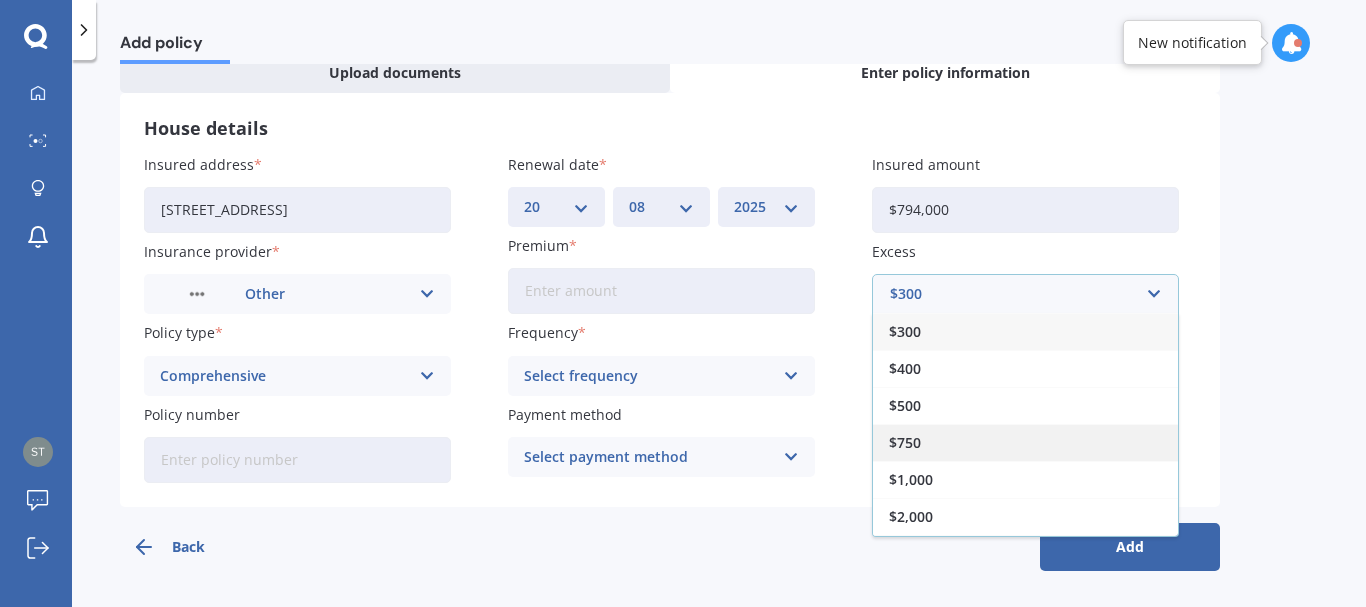 click on "$750" at bounding box center [905, 443] 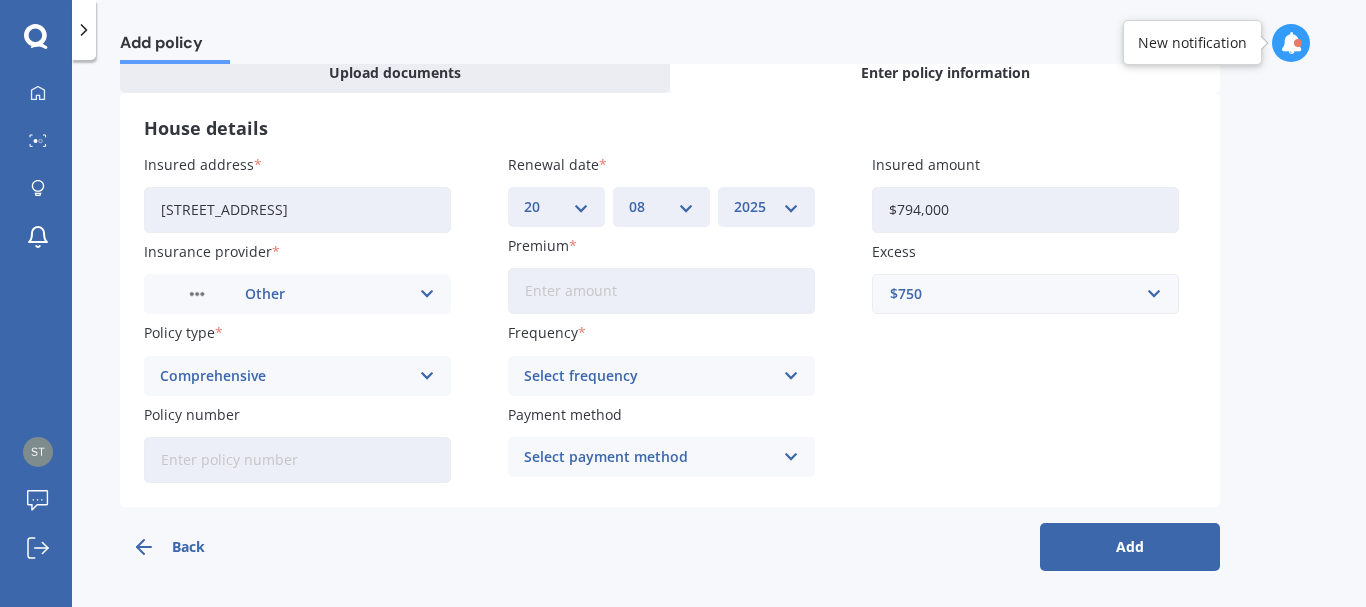 click on "Premium" at bounding box center [661, 291] 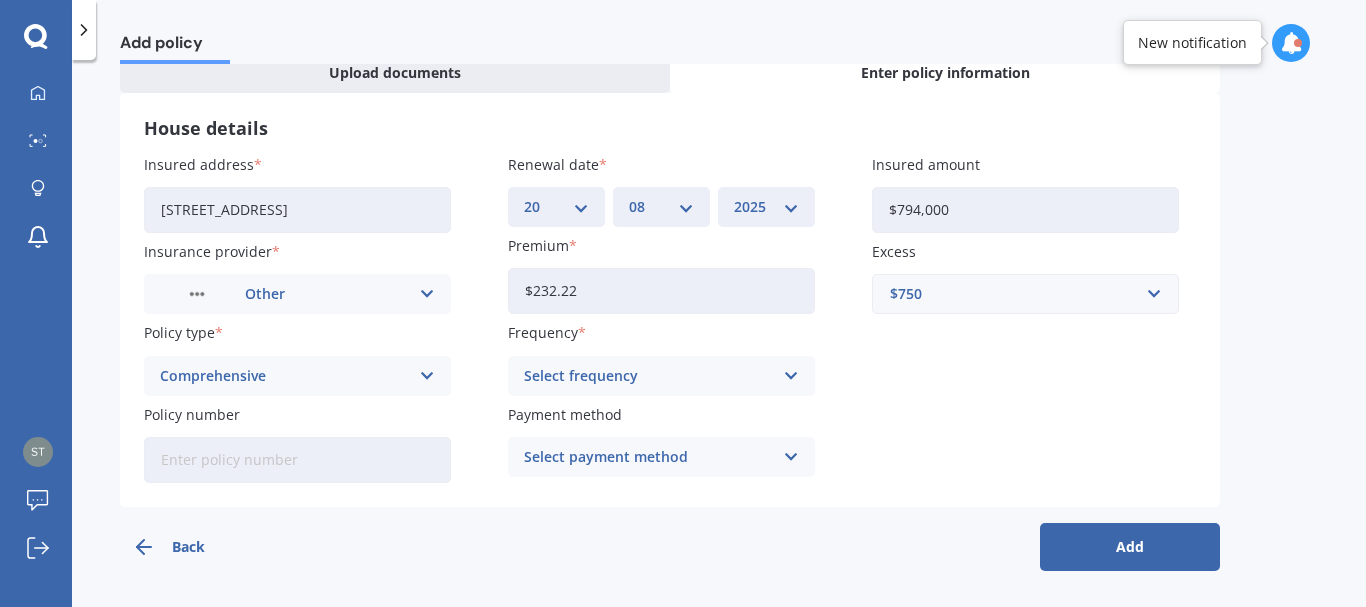 type on "$232.22" 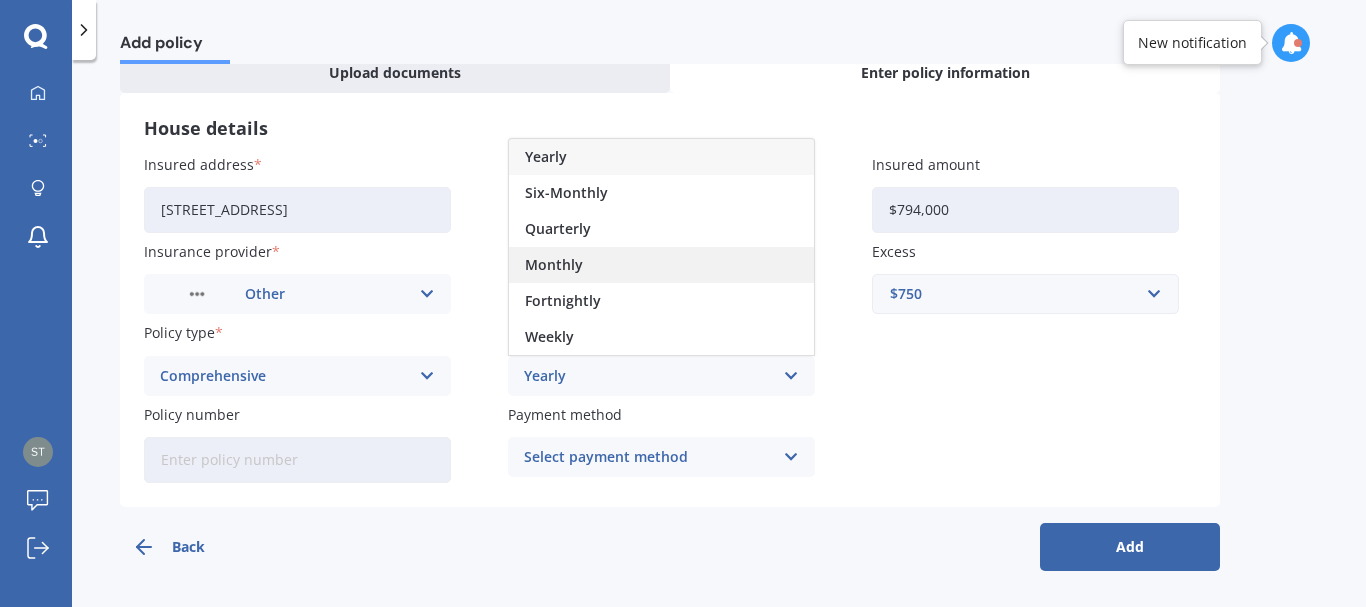 click on "Monthly" at bounding box center [554, 265] 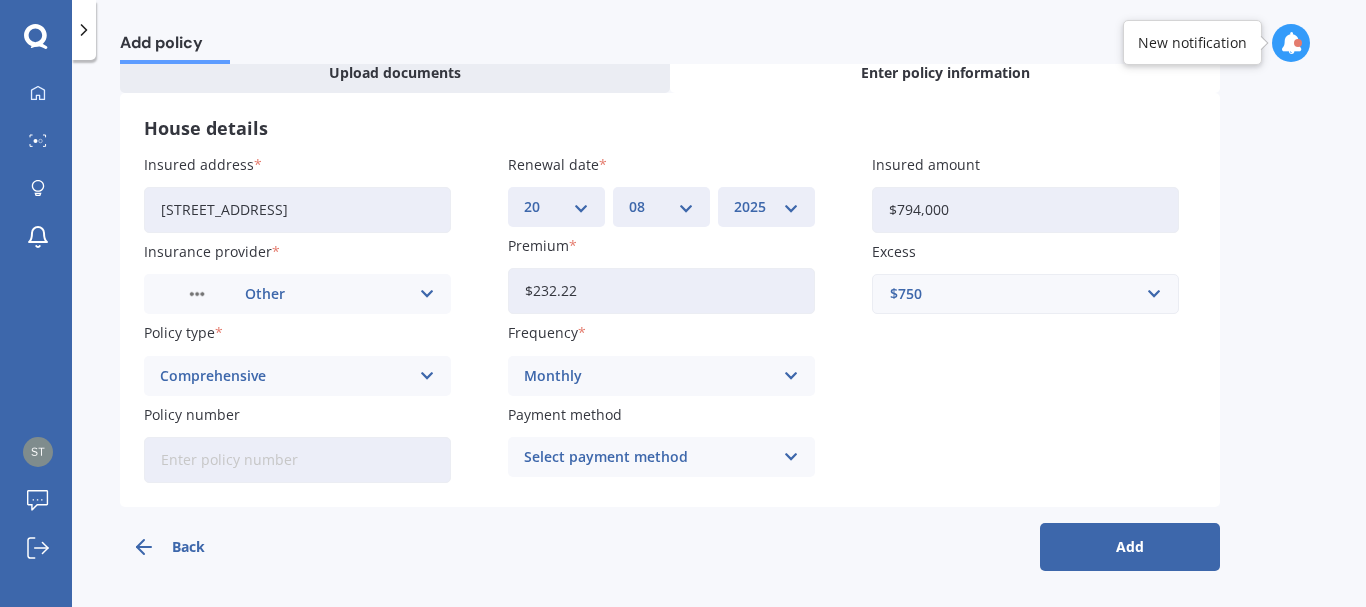 click at bounding box center [791, 457] 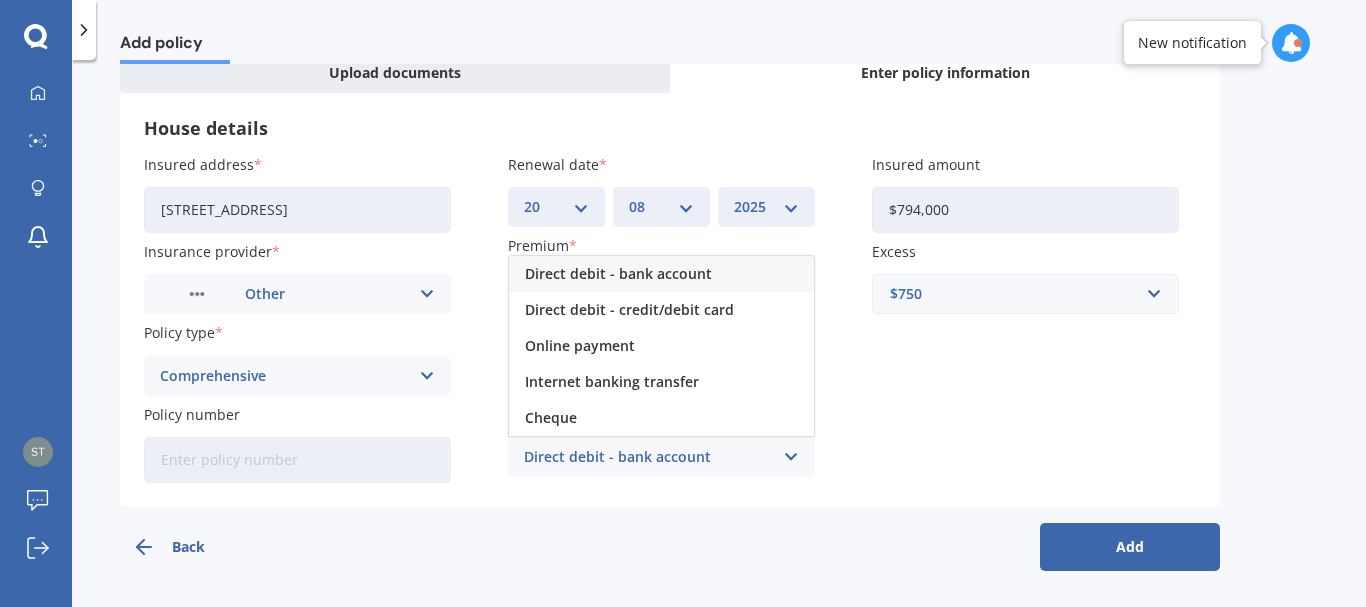 click on "Direct debit - bank account" at bounding box center [618, 274] 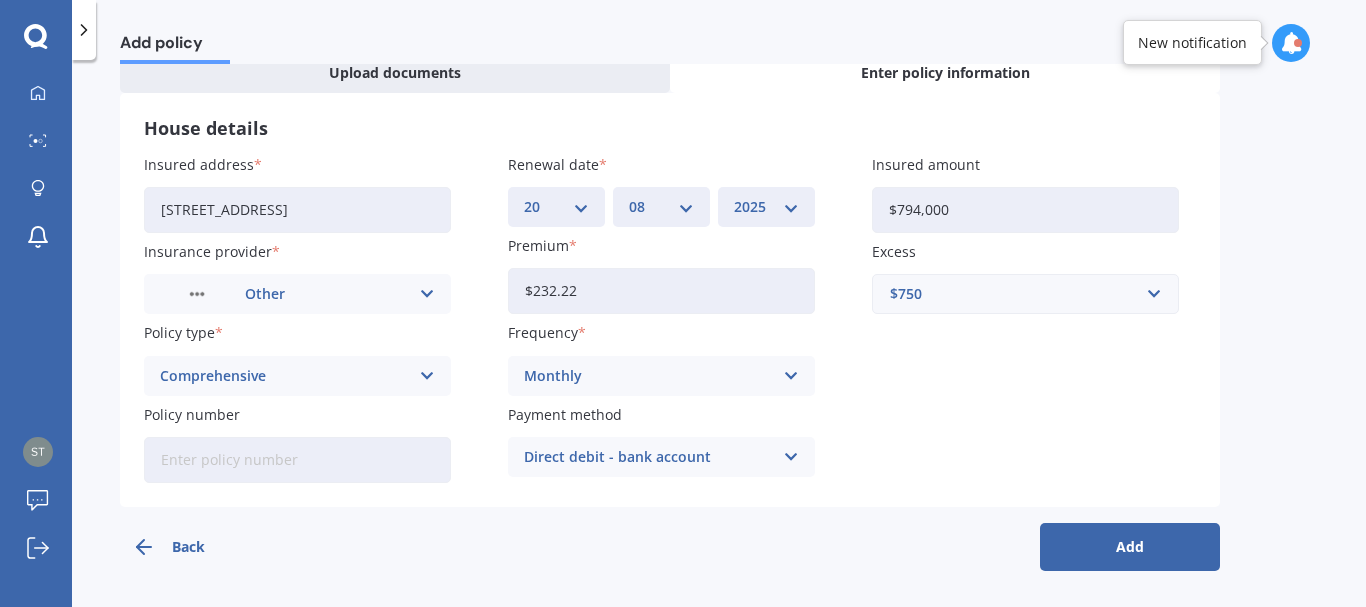 click on "Add" at bounding box center (1130, 547) 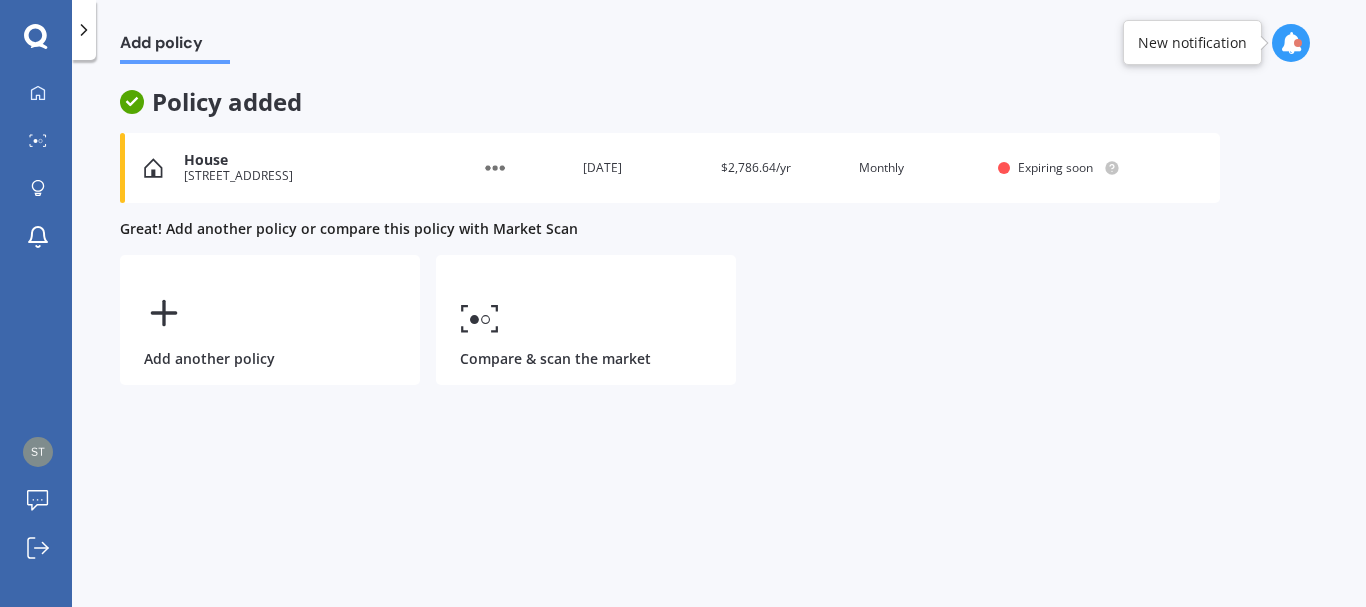 scroll, scrollTop: 0, scrollLeft: 0, axis: both 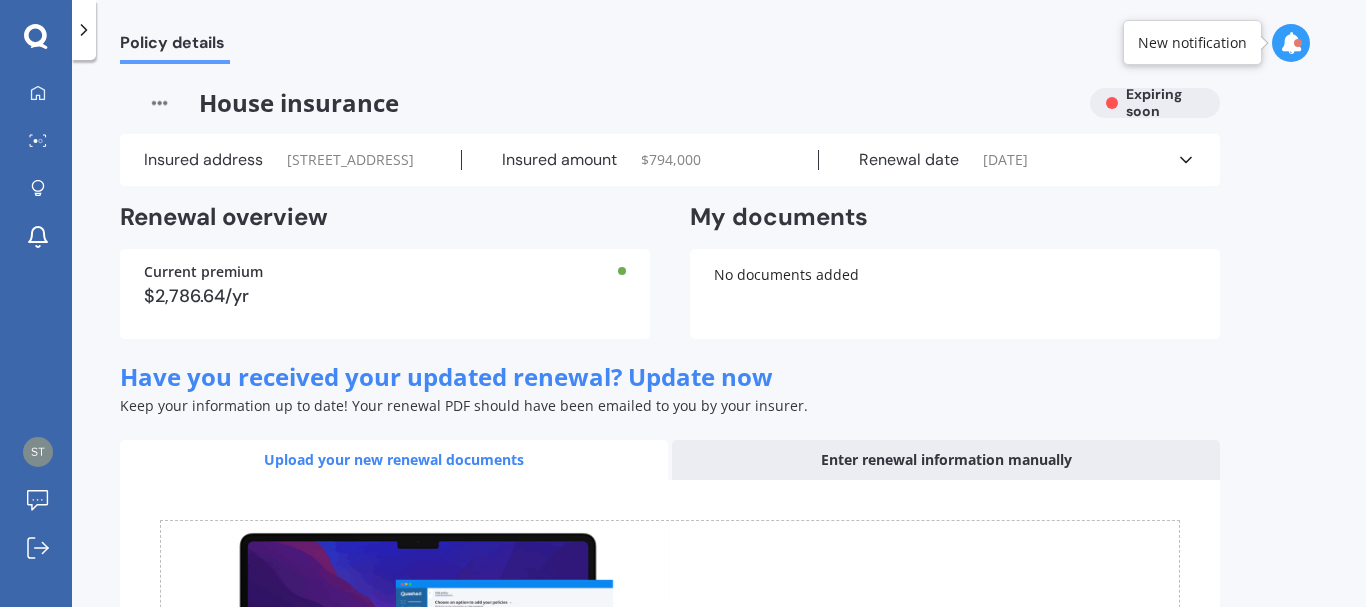 click 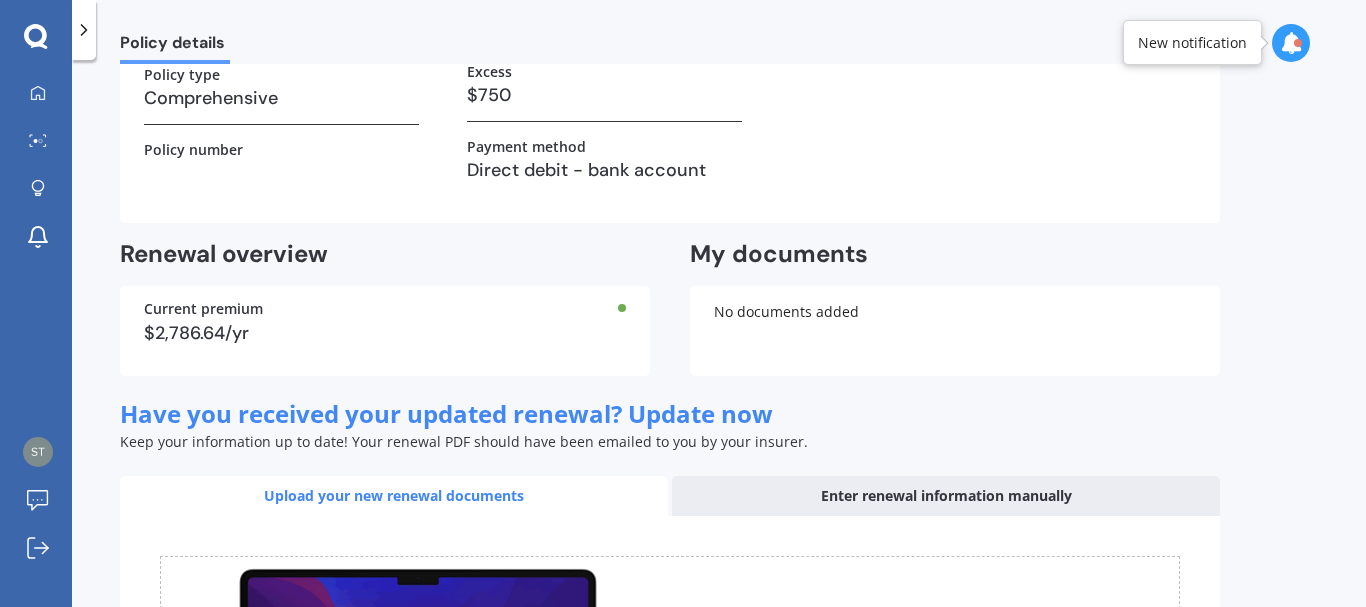 scroll, scrollTop: 0, scrollLeft: 0, axis: both 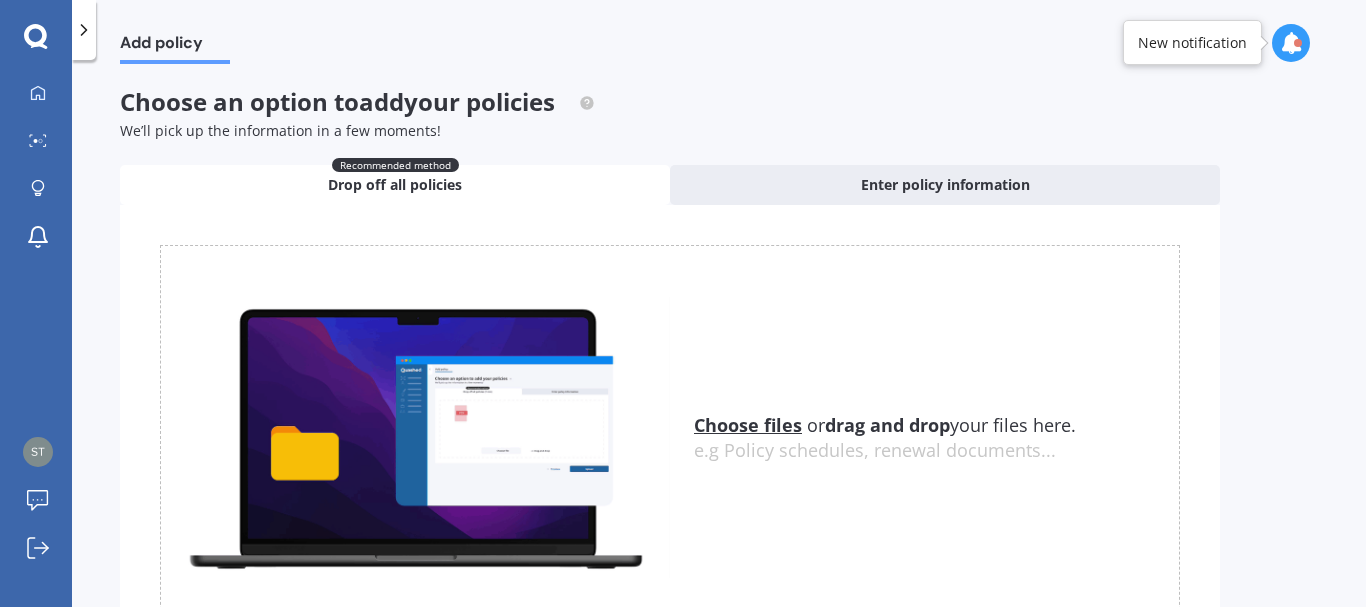 click at bounding box center (1291, 43) 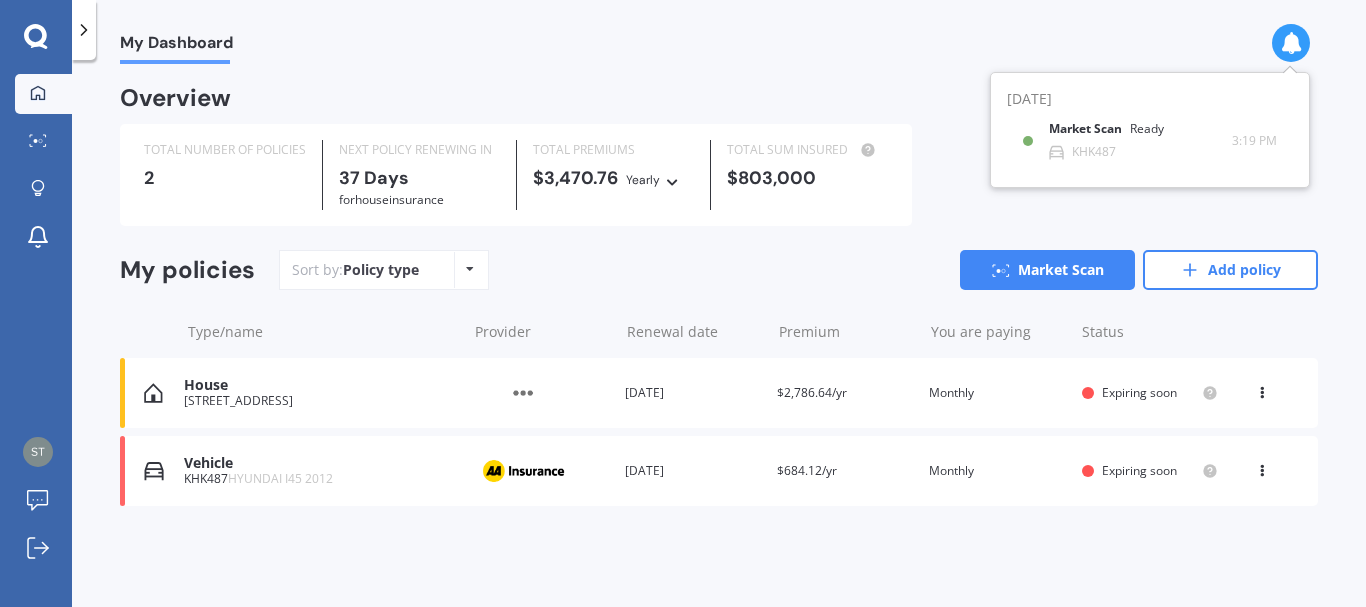 click on "House" at bounding box center (320, 385) 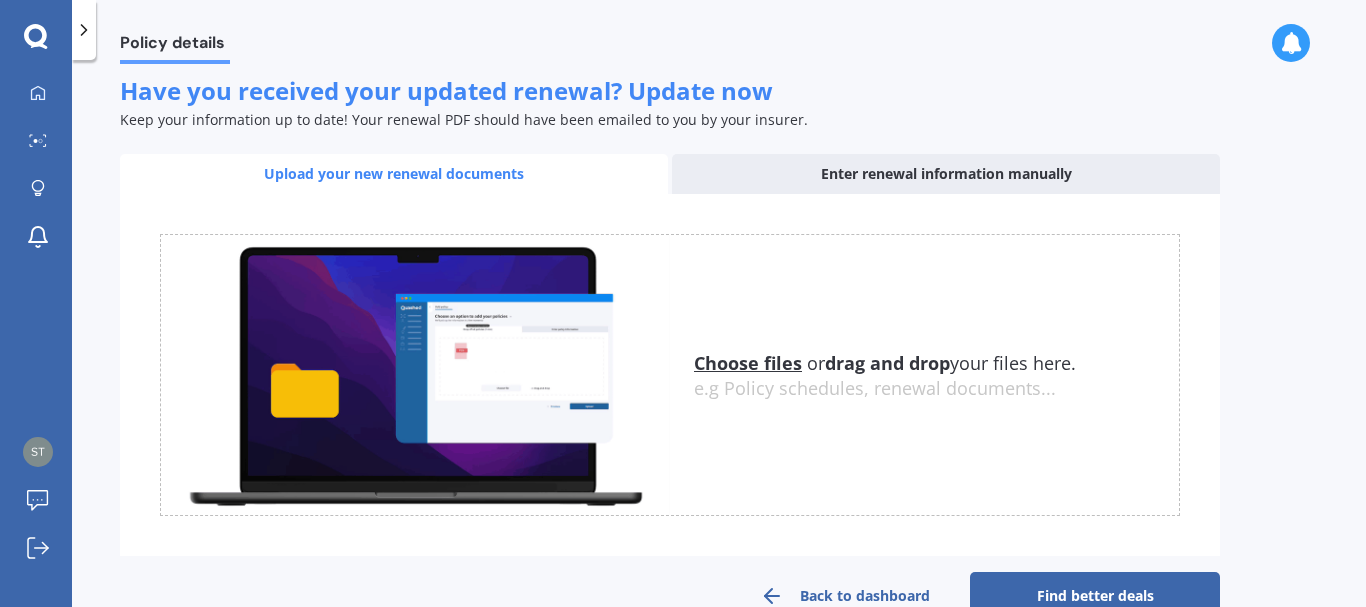scroll, scrollTop: 355, scrollLeft: 0, axis: vertical 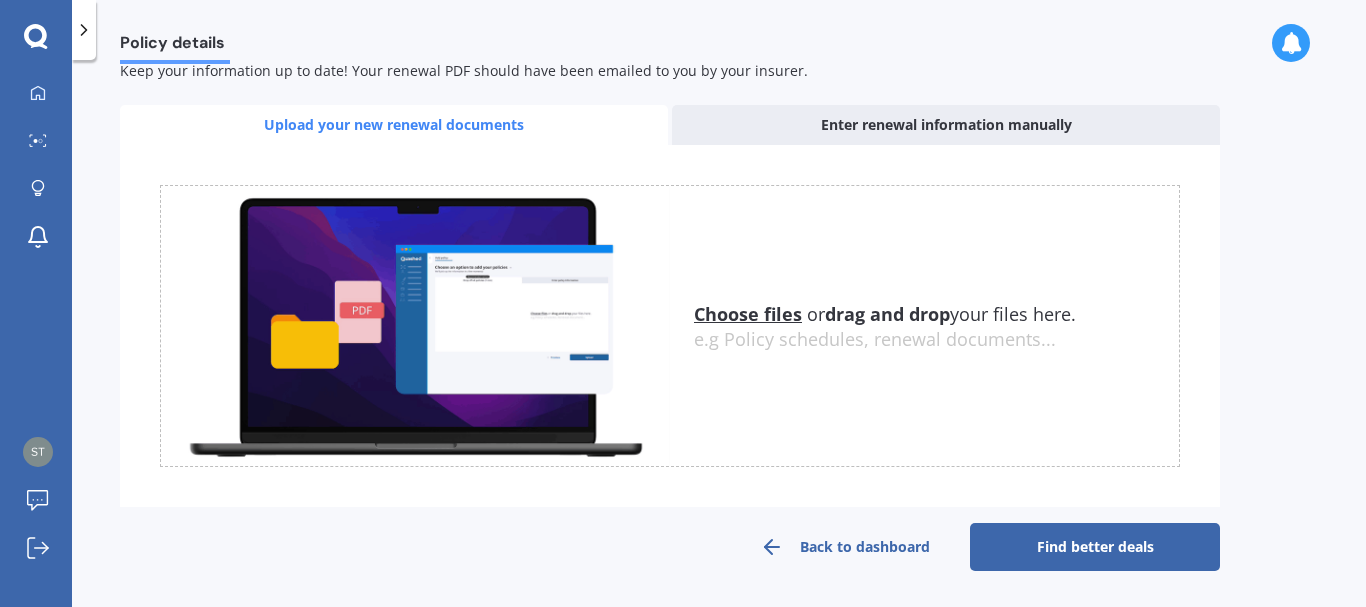 click on "Find better deals" at bounding box center (1095, 547) 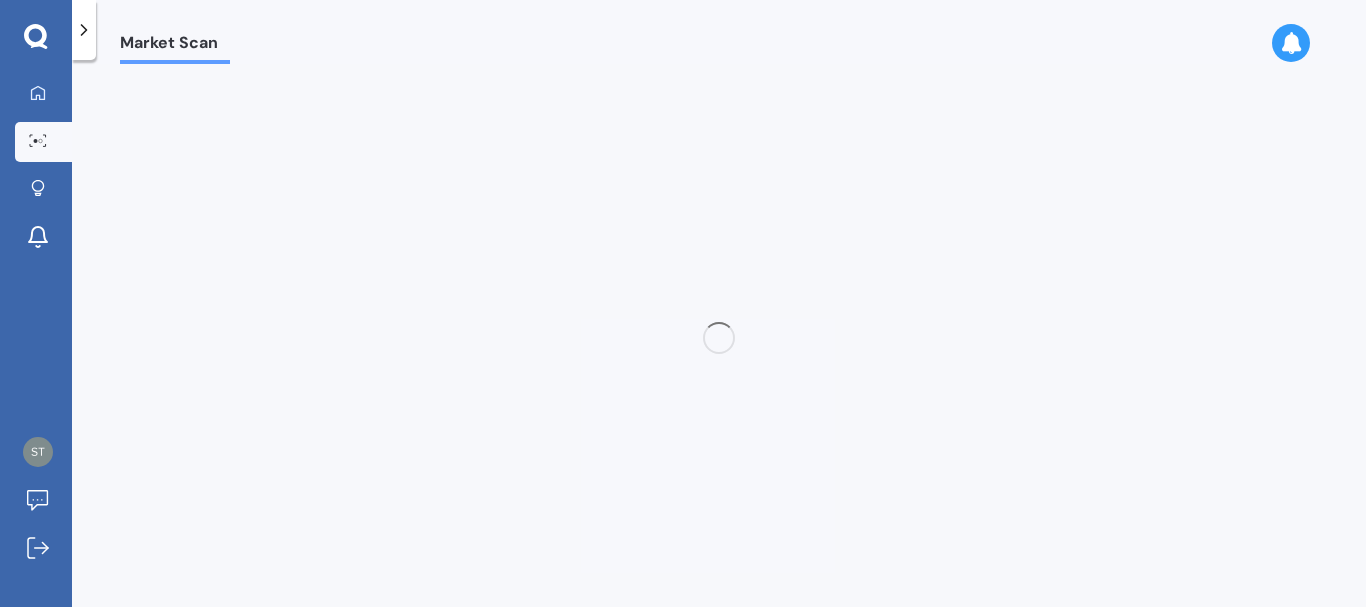 scroll, scrollTop: 0, scrollLeft: 0, axis: both 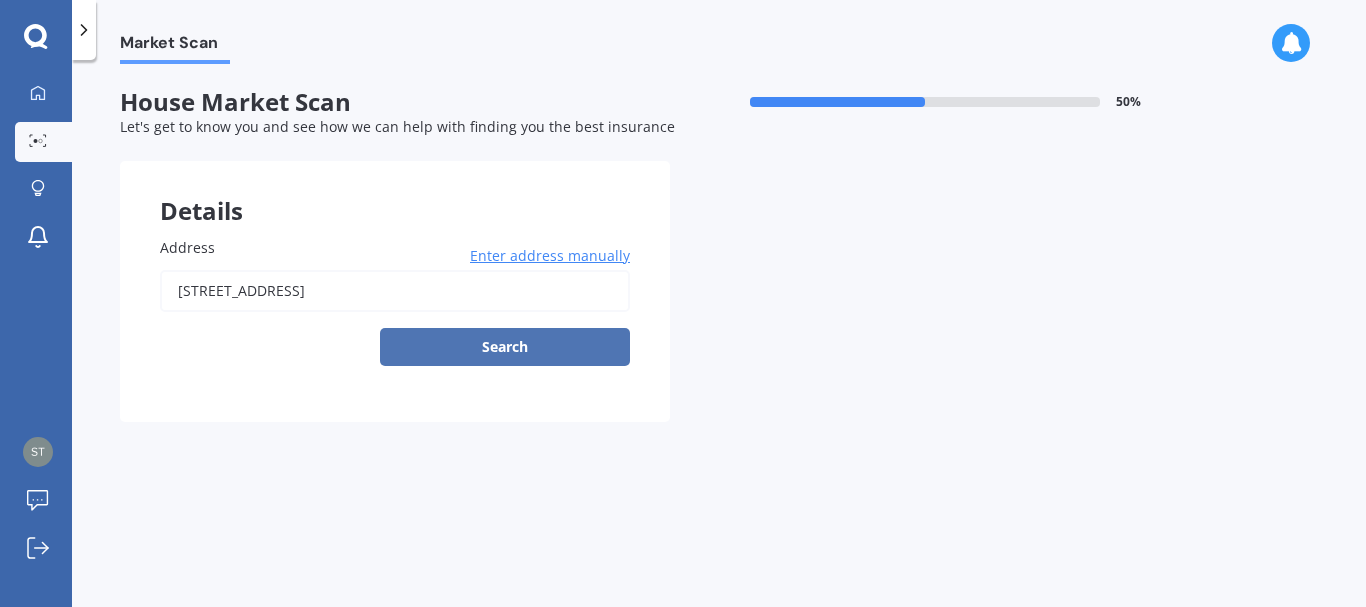 click on "Search" at bounding box center (505, 347) 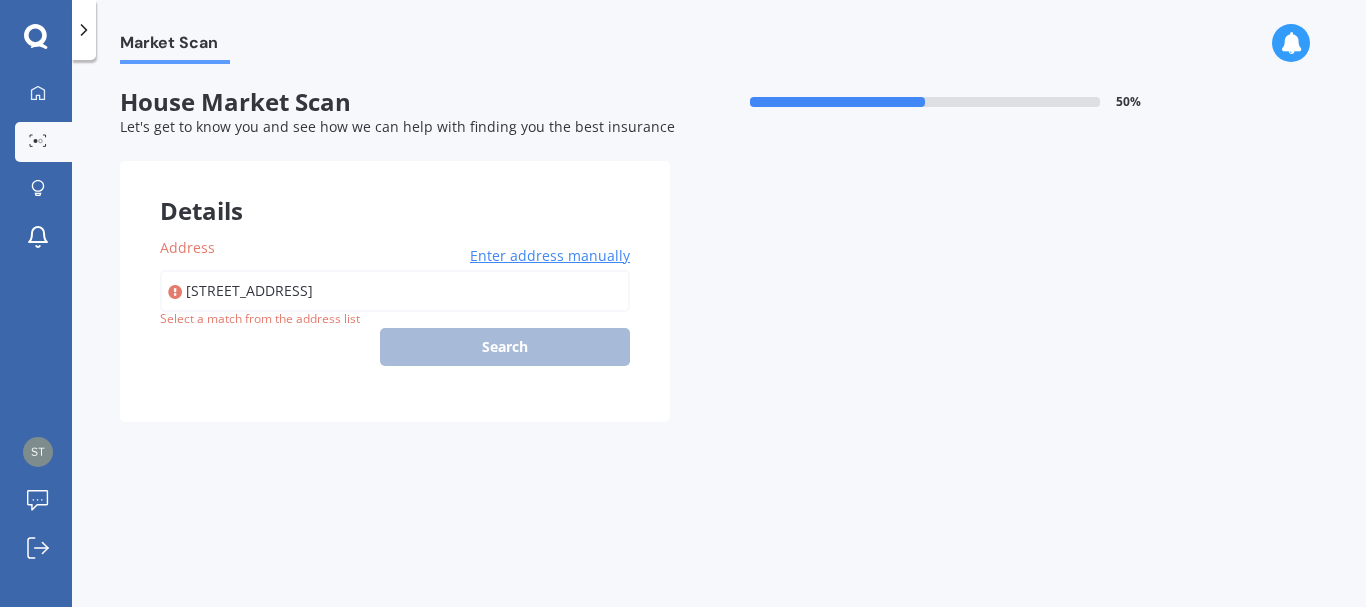 type on "[STREET_ADDRESS]" 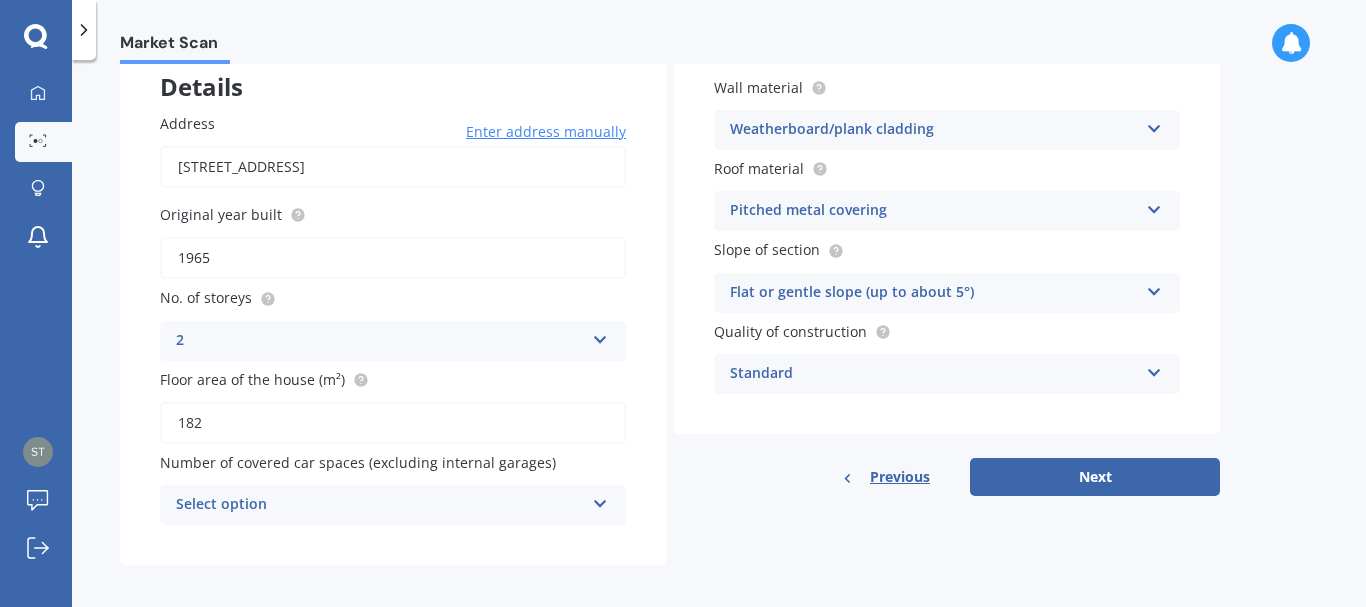 scroll, scrollTop: 134, scrollLeft: 0, axis: vertical 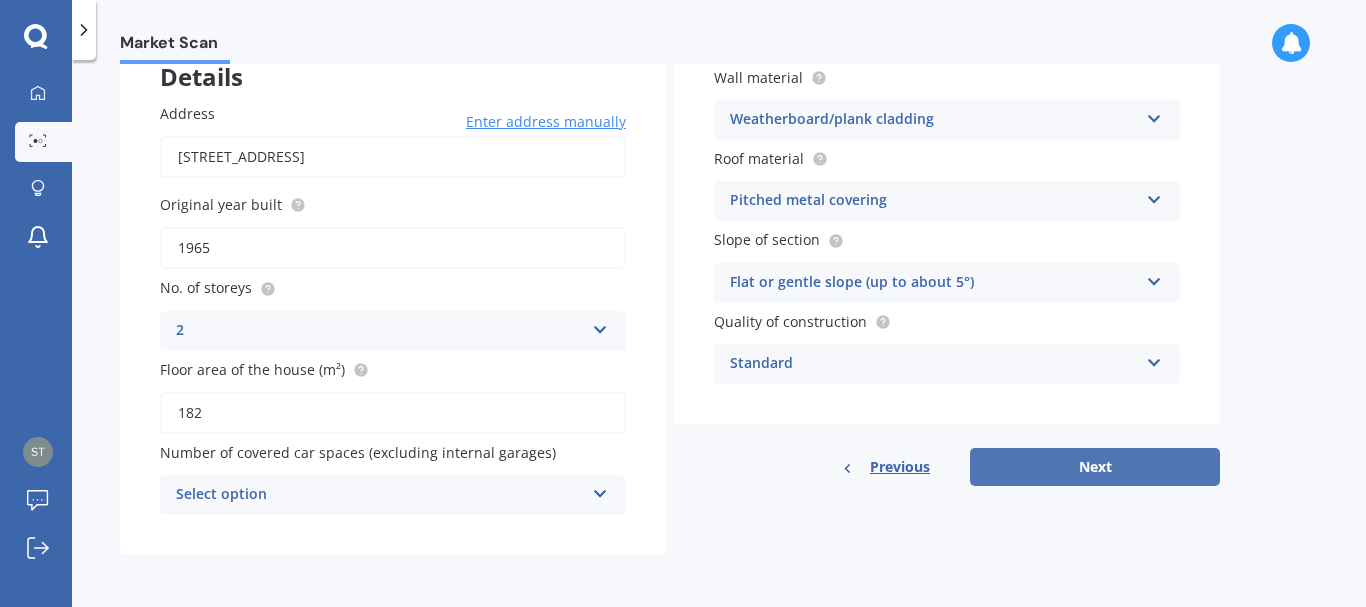 click on "Next" at bounding box center (1095, 467) 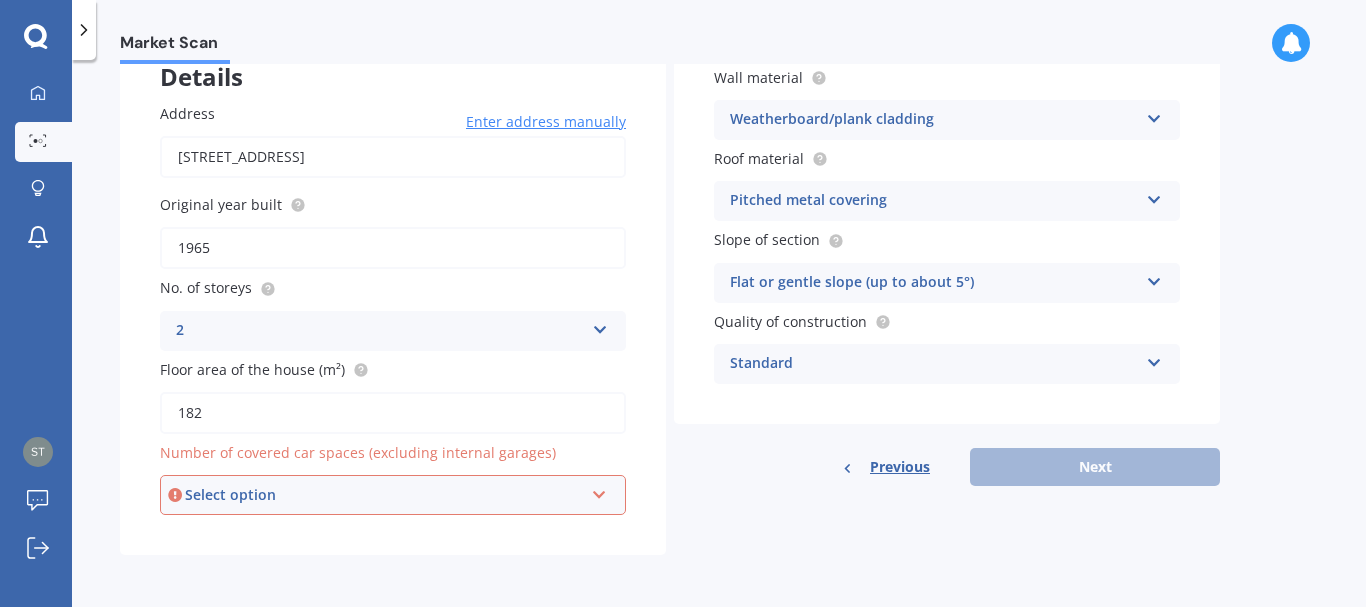 click at bounding box center (599, 491) 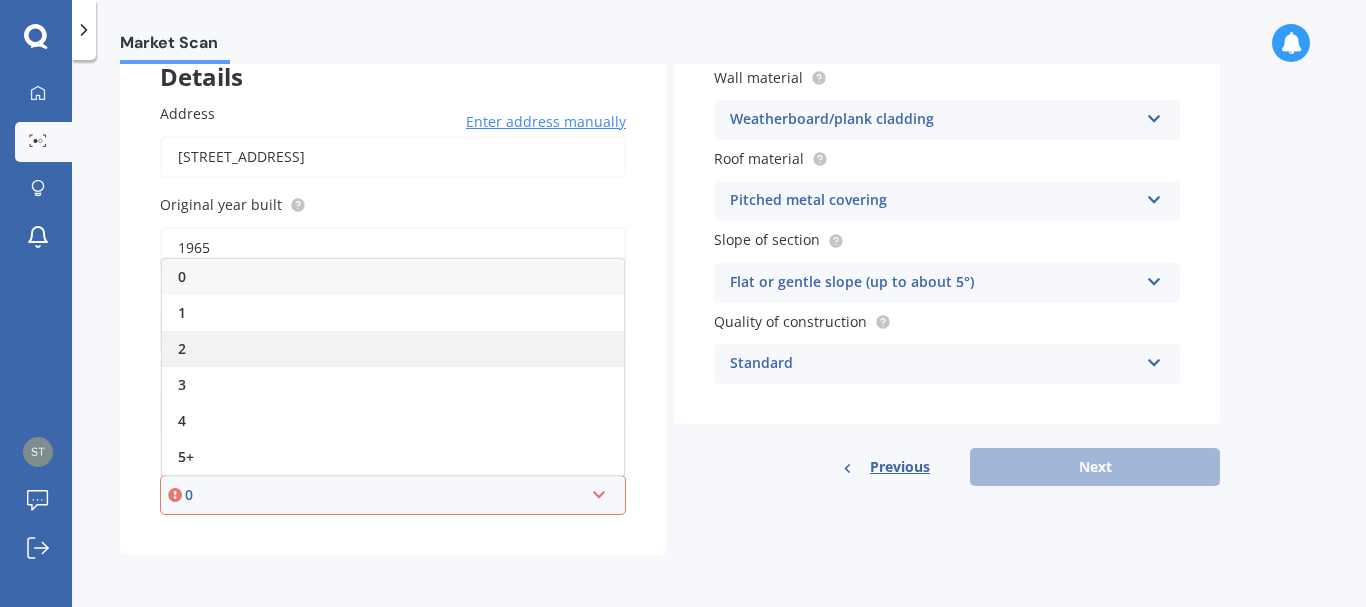 click on "2" at bounding box center (393, 349) 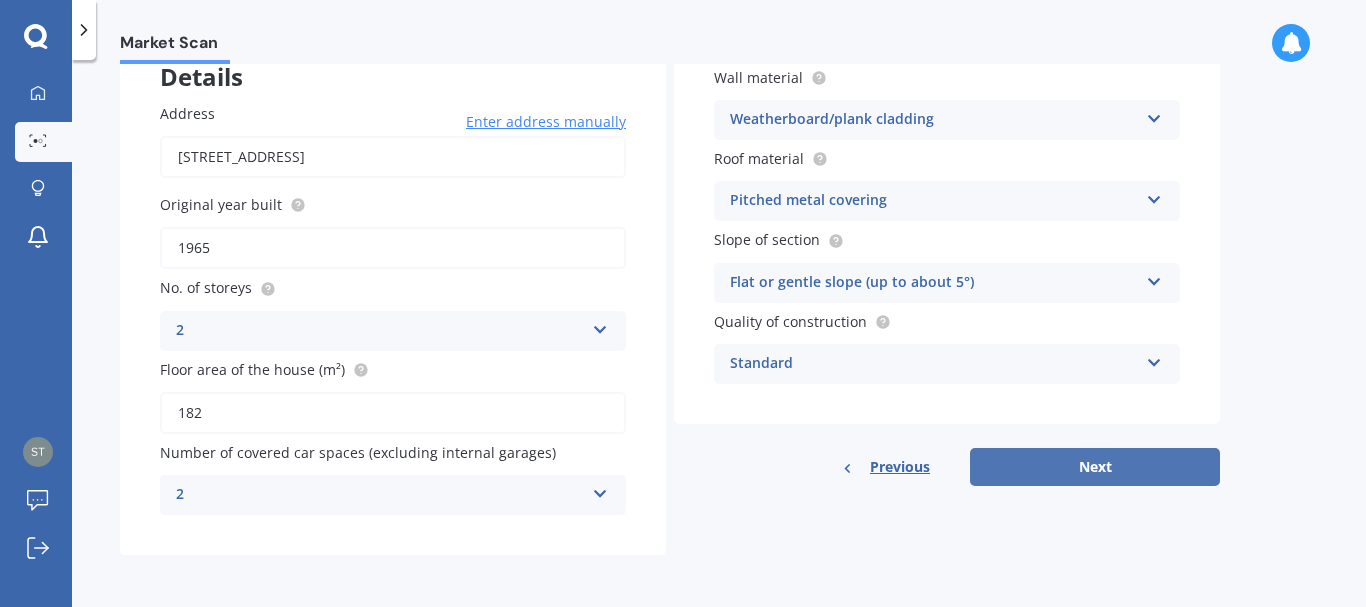 click on "Next" at bounding box center (1095, 467) 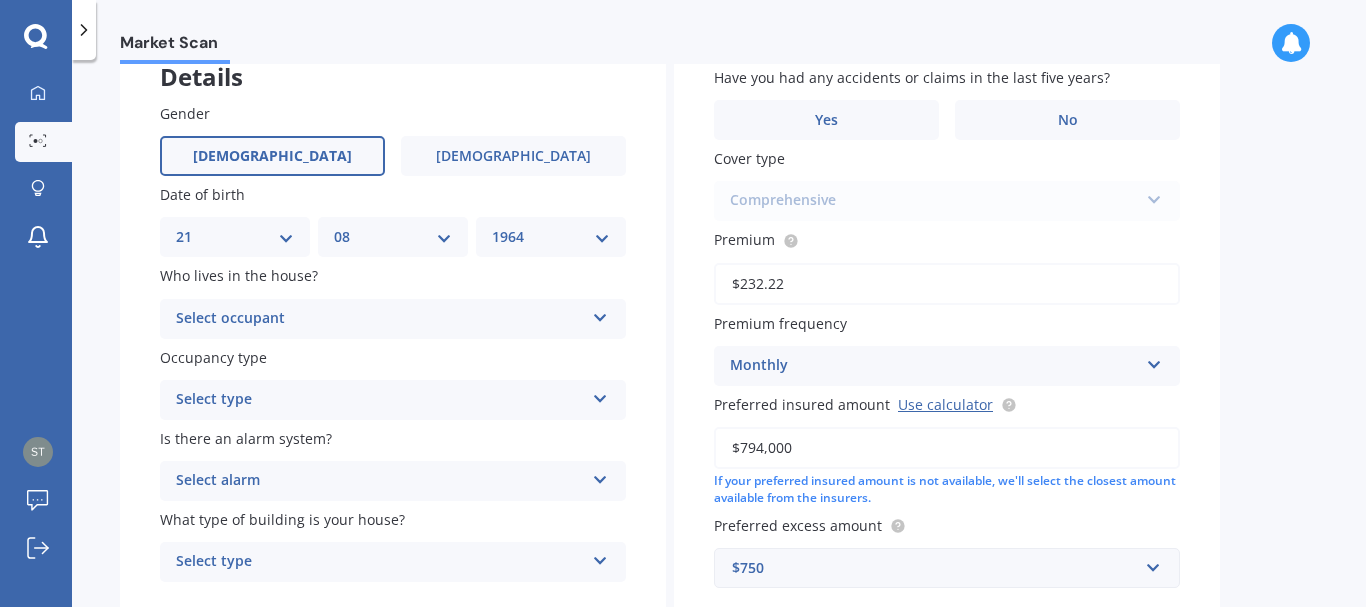 scroll, scrollTop: 0, scrollLeft: 0, axis: both 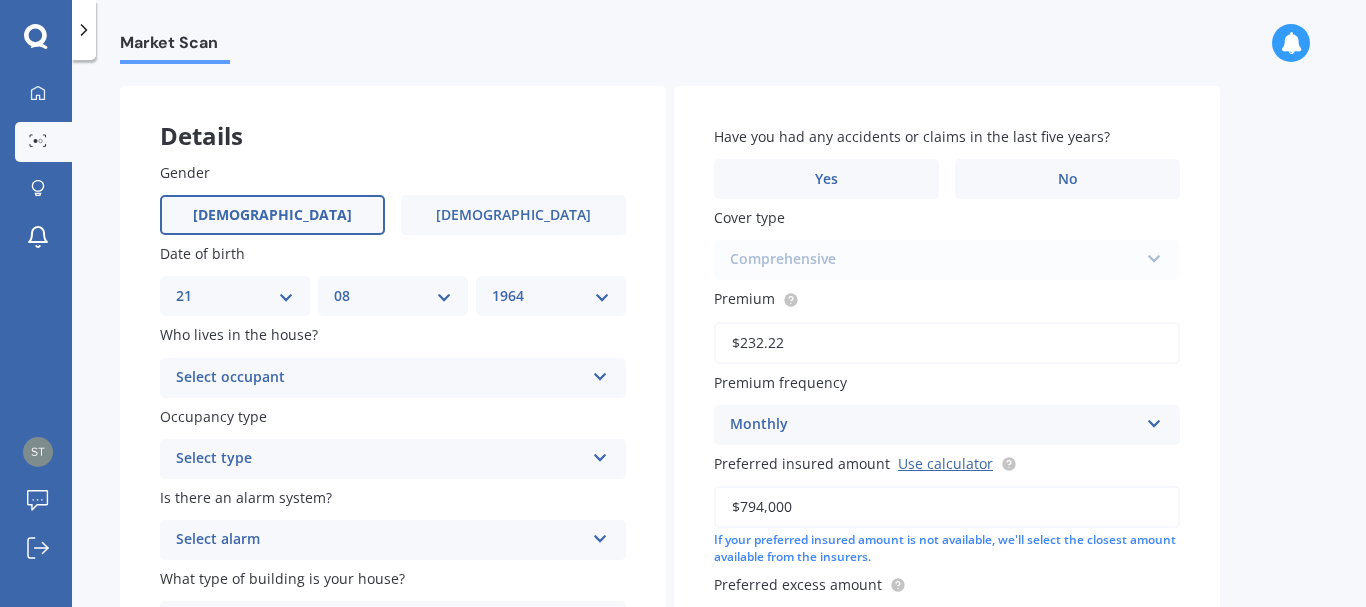click at bounding box center [600, 373] 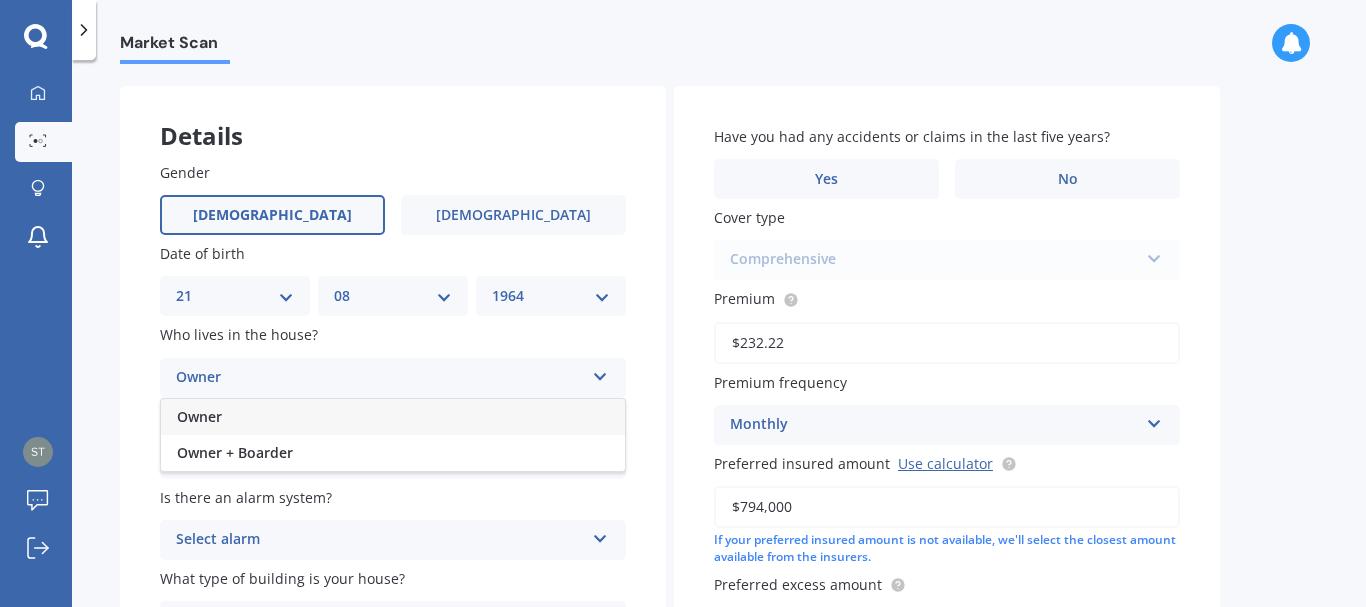 click on "Owner" at bounding box center (199, 416) 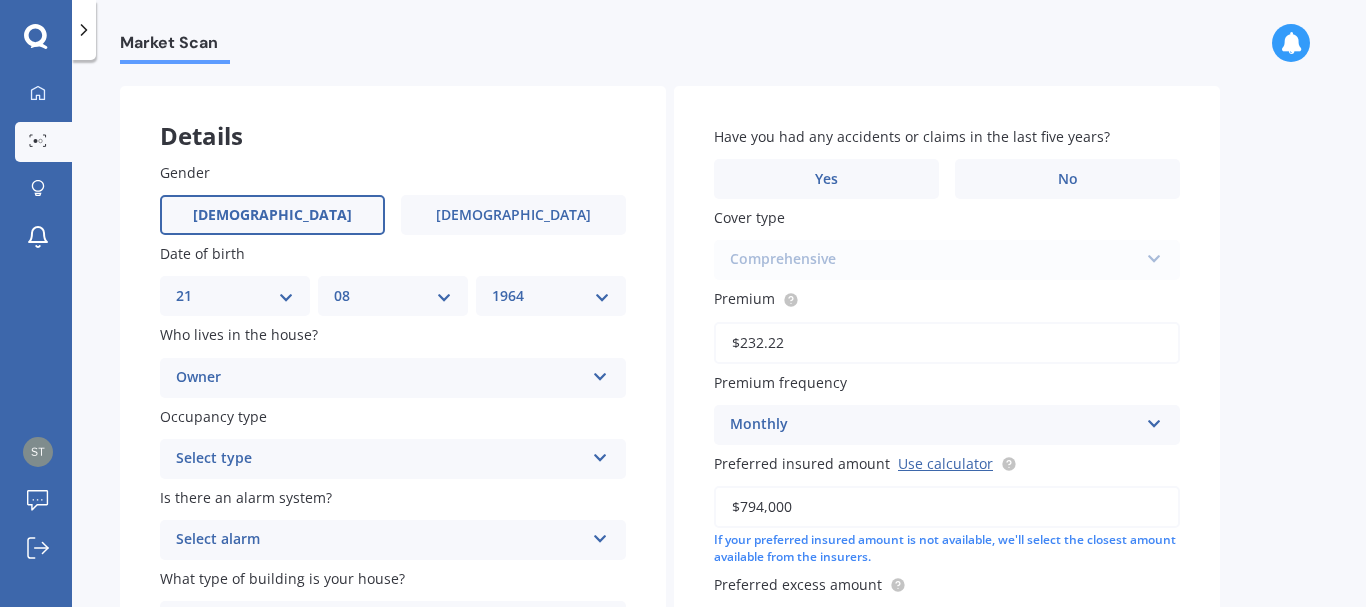 click at bounding box center [600, 454] 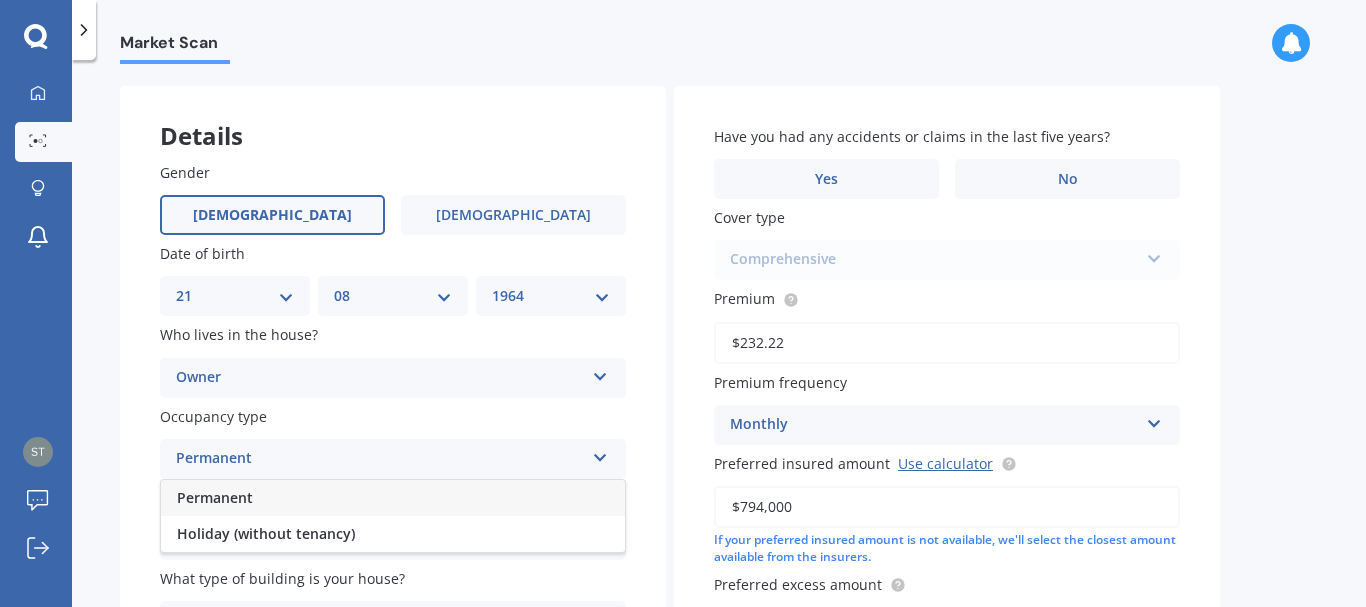 click on "Permanent" at bounding box center [215, 497] 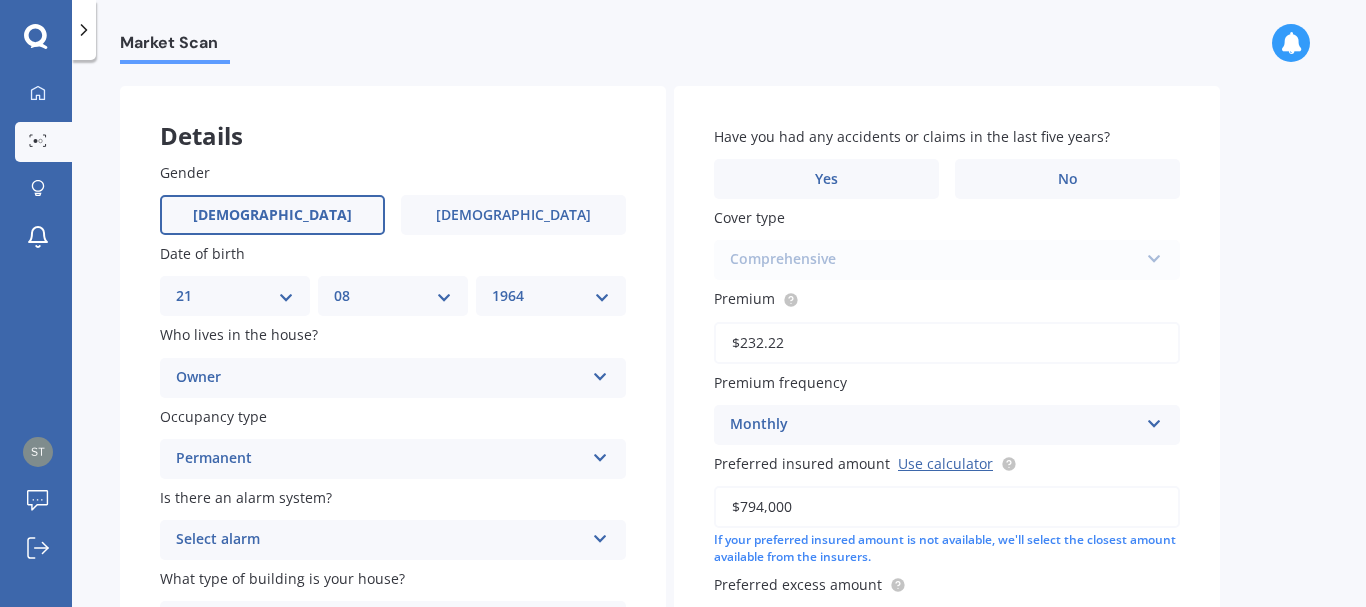 click at bounding box center (600, 535) 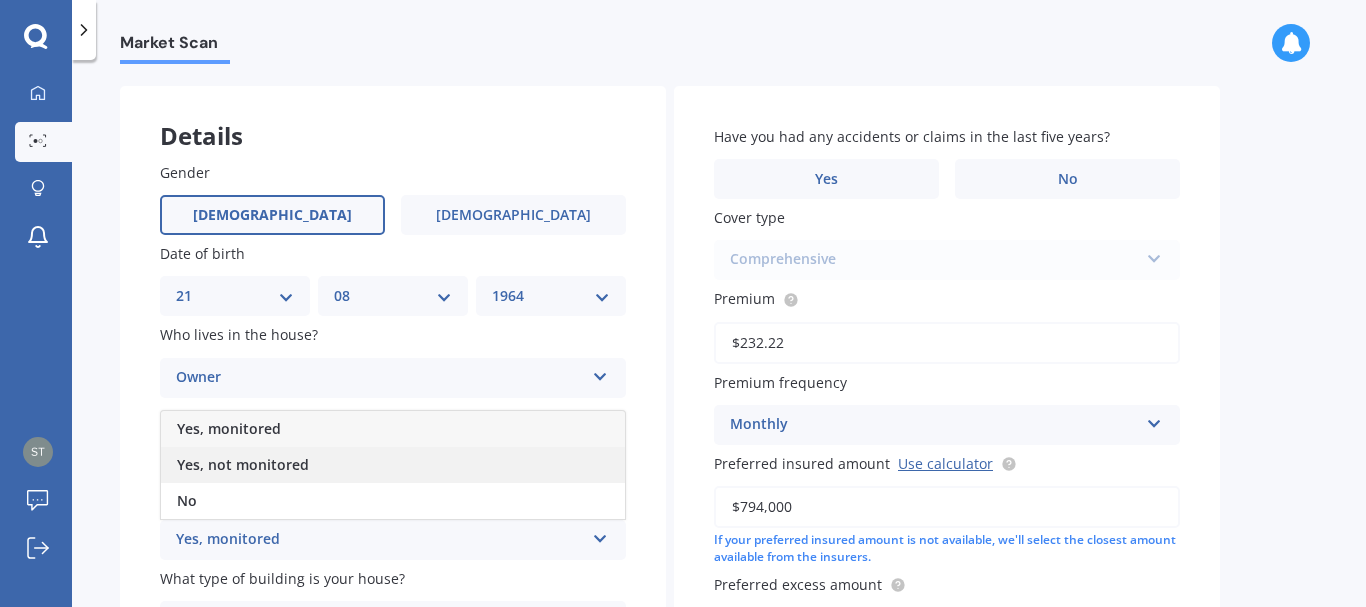 click on "Yes, not monitored" at bounding box center [243, 464] 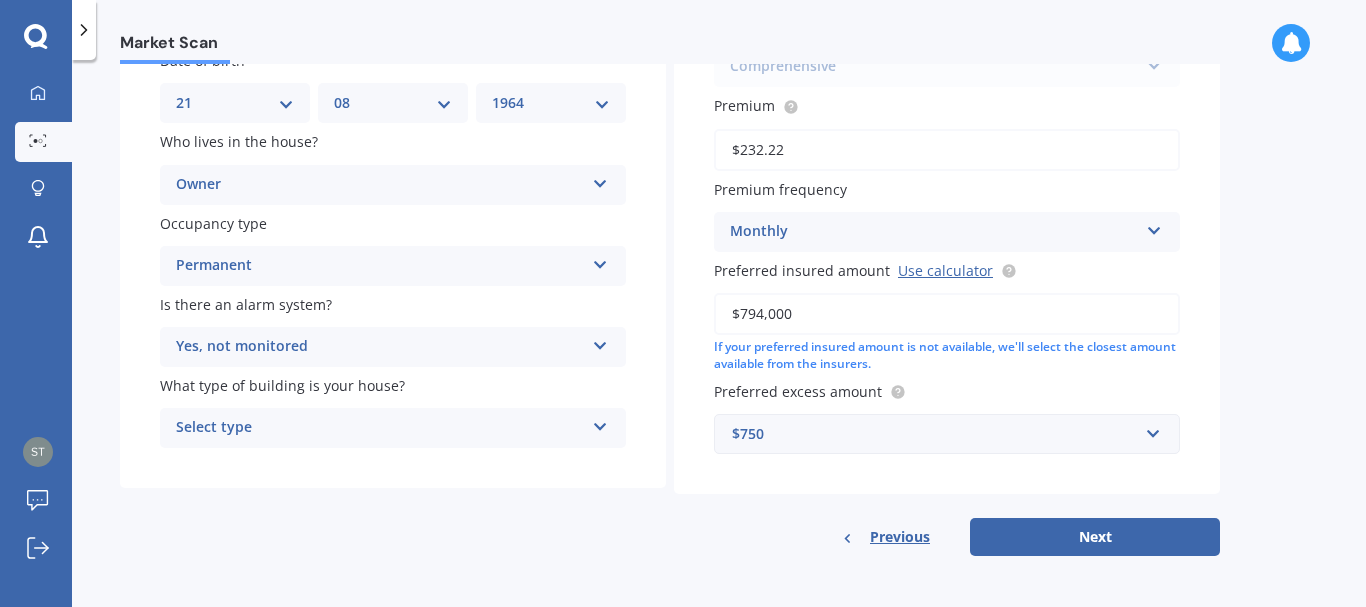 scroll, scrollTop: 269, scrollLeft: 0, axis: vertical 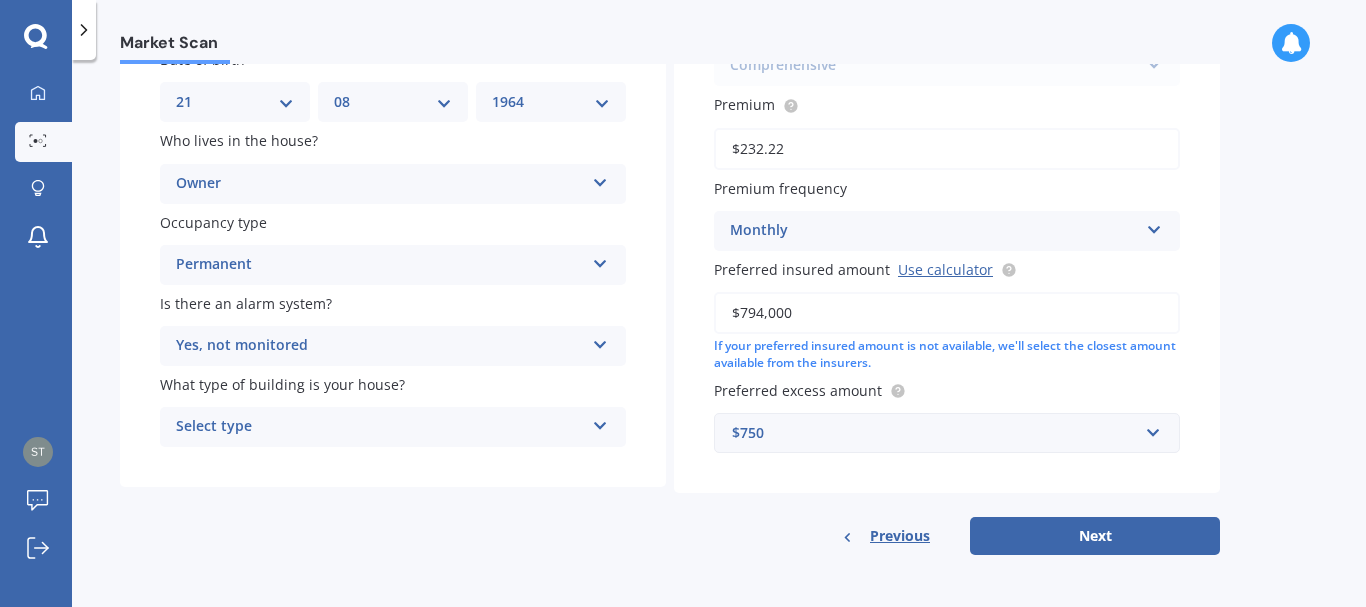 click at bounding box center (600, 422) 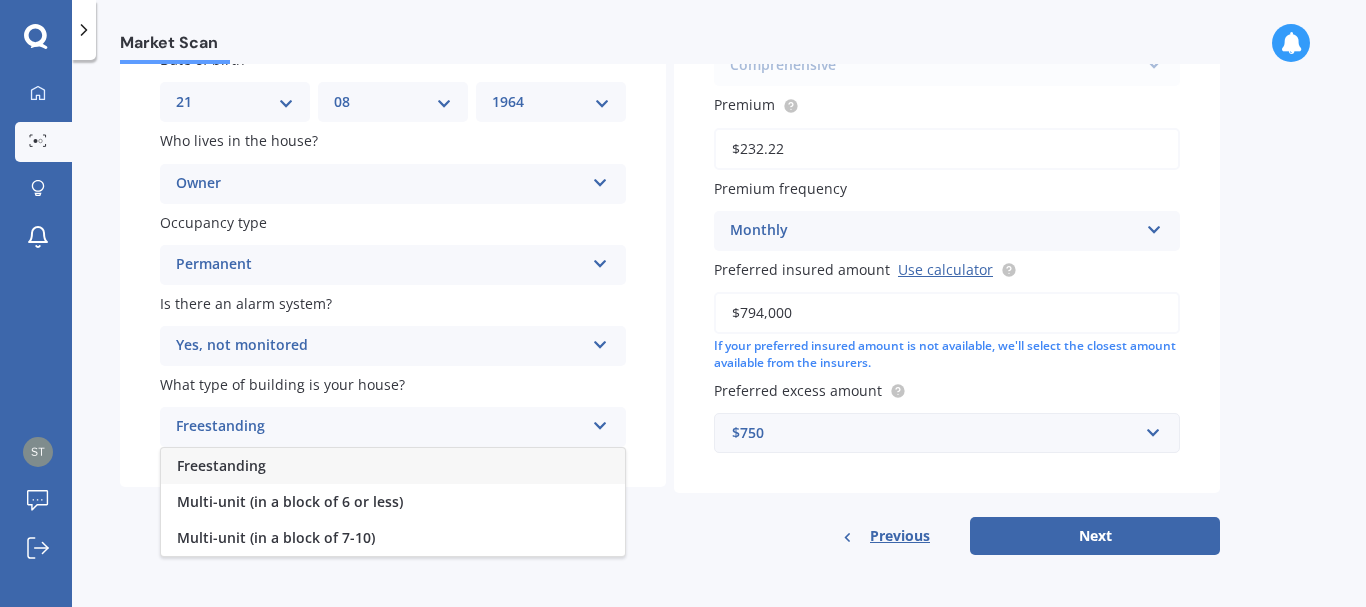 click on "Freestanding" at bounding box center [221, 465] 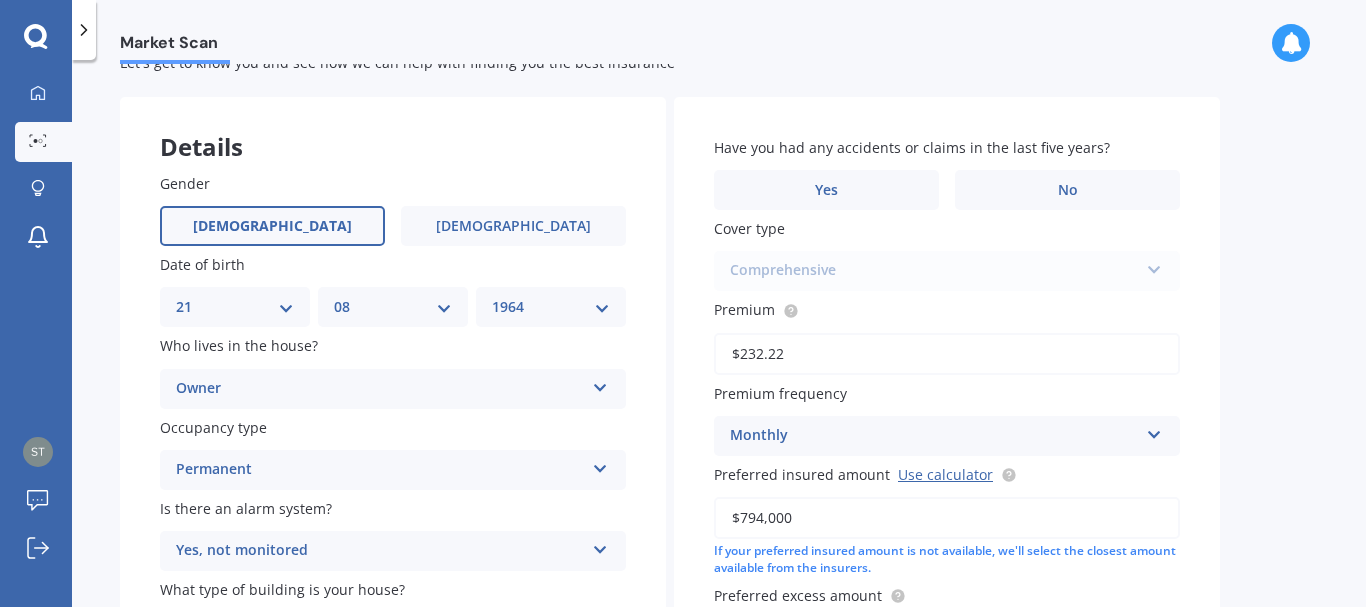 scroll, scrollTop: 53, scrollLeft: 0, axis: vertical 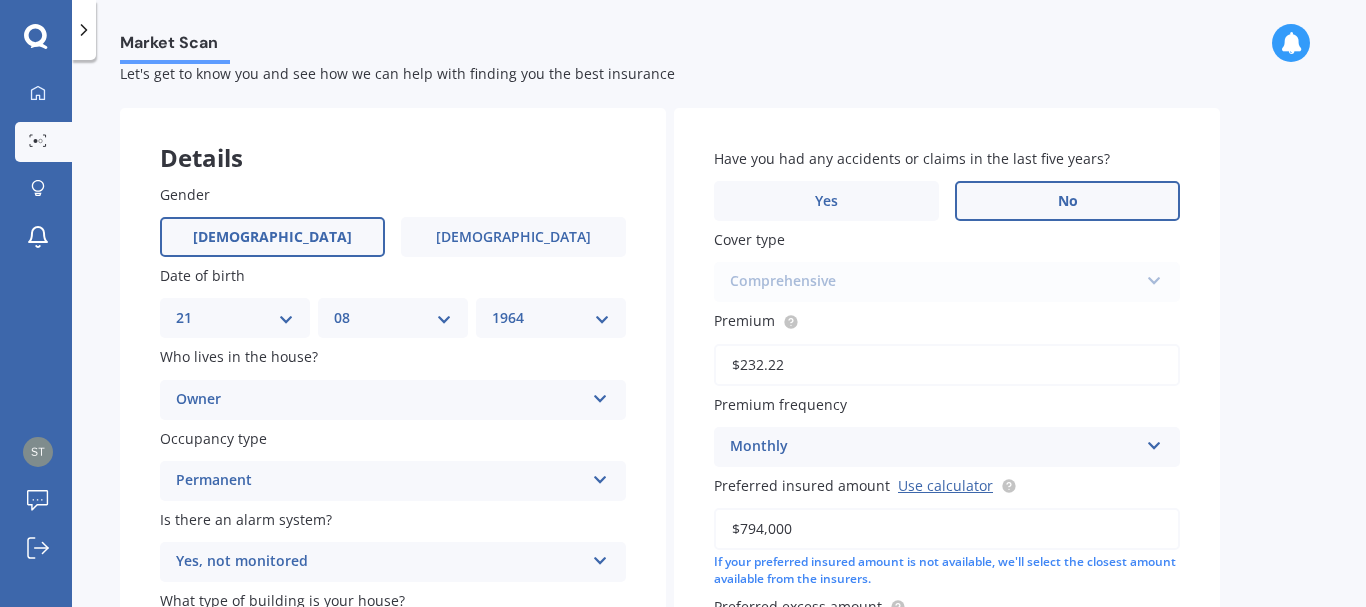 click on "No" at bounding box center [1068, 201] 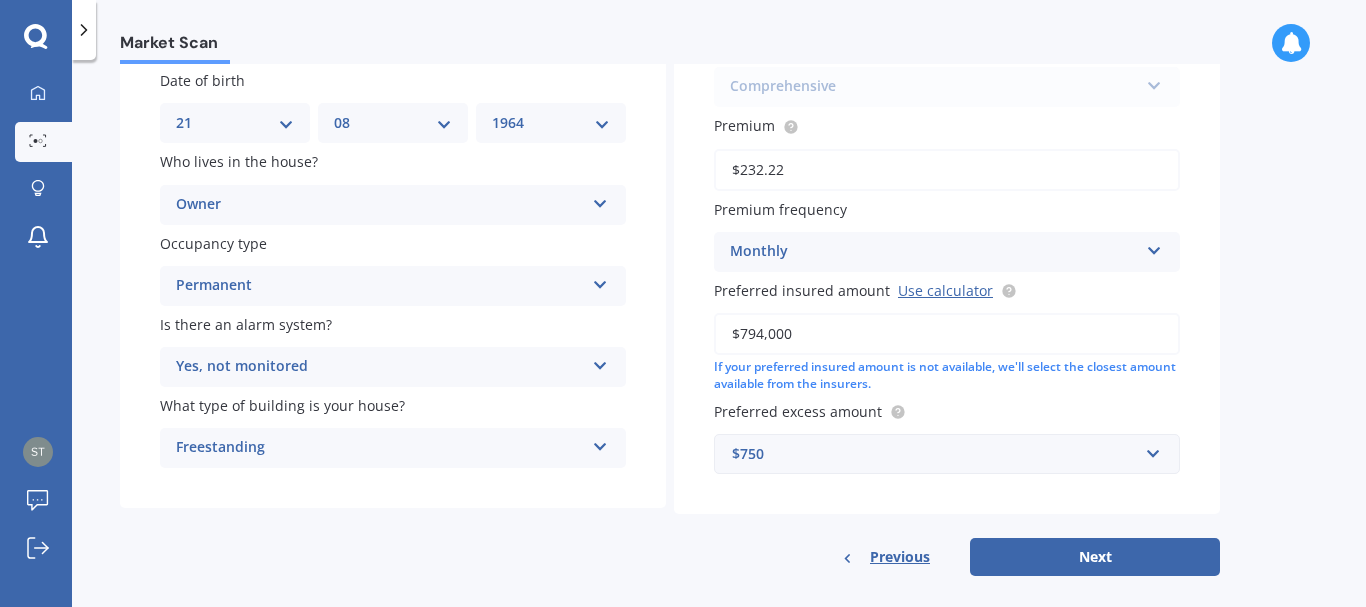 scroll, scrollTop: 269, scrollLeft: 0, axis: vertical 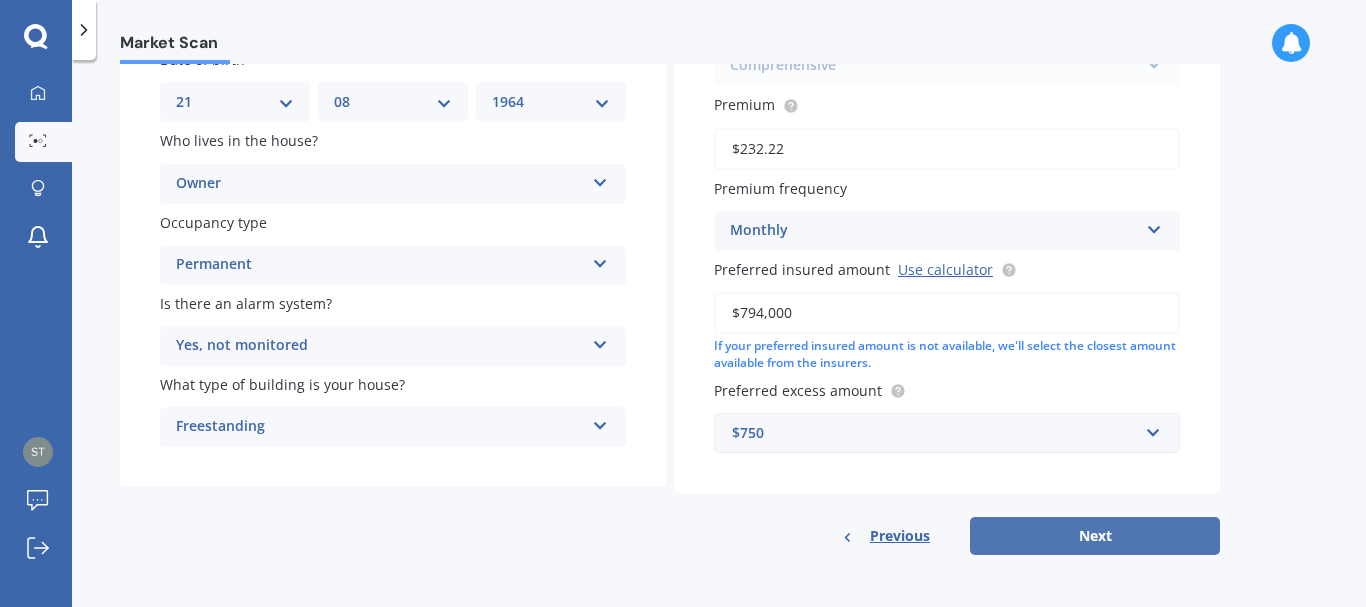 click on "Next" at bounding box center [1095, 536] 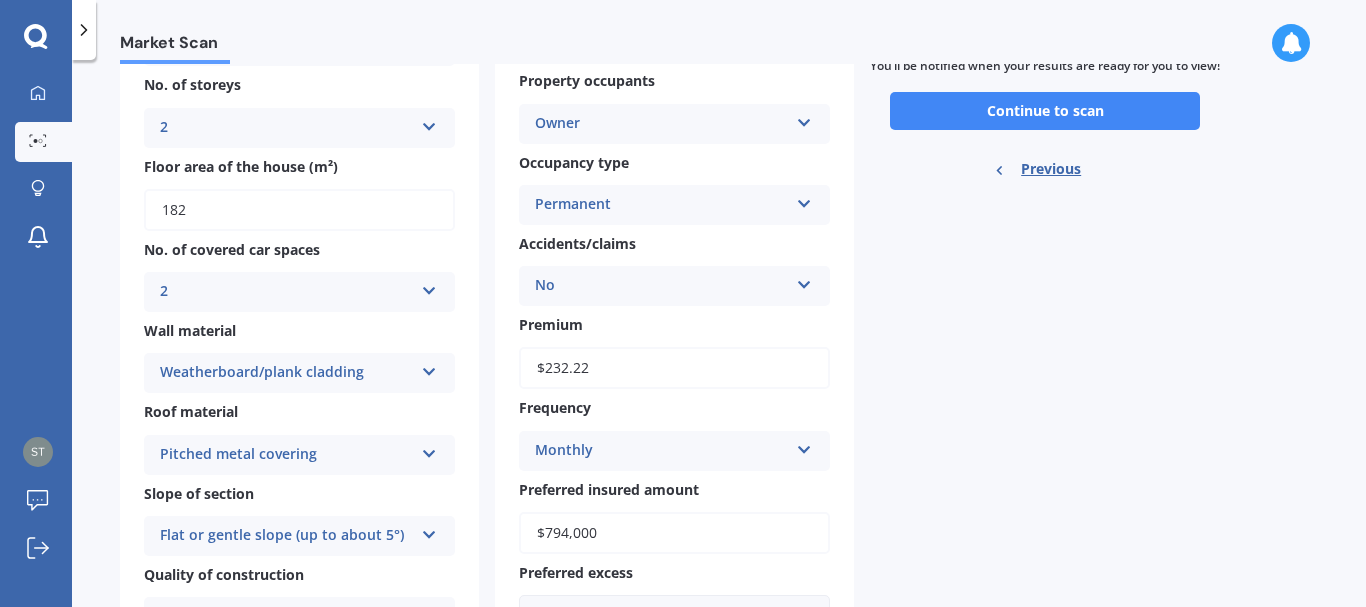 scroll, scrollTop: 0, scrollLeft: 0, axis: both 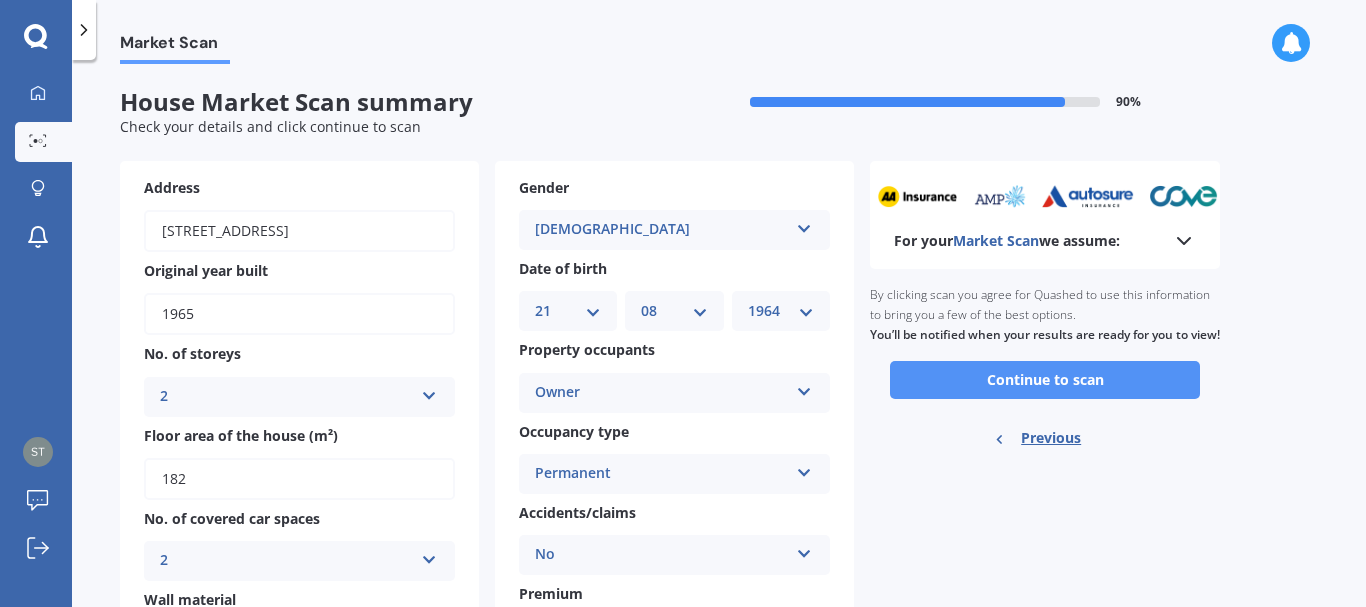 click on "Continue to scan" at bounding box center [1045, 380] 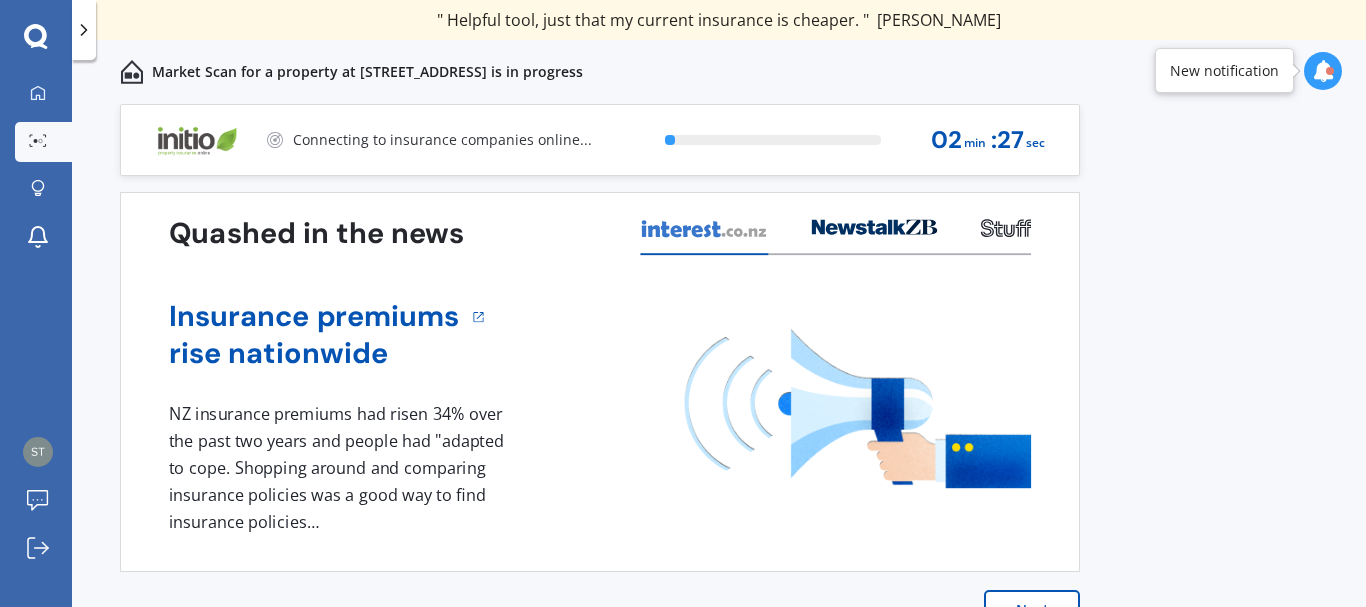 click on "Next" at bounding box center [1032, 610] 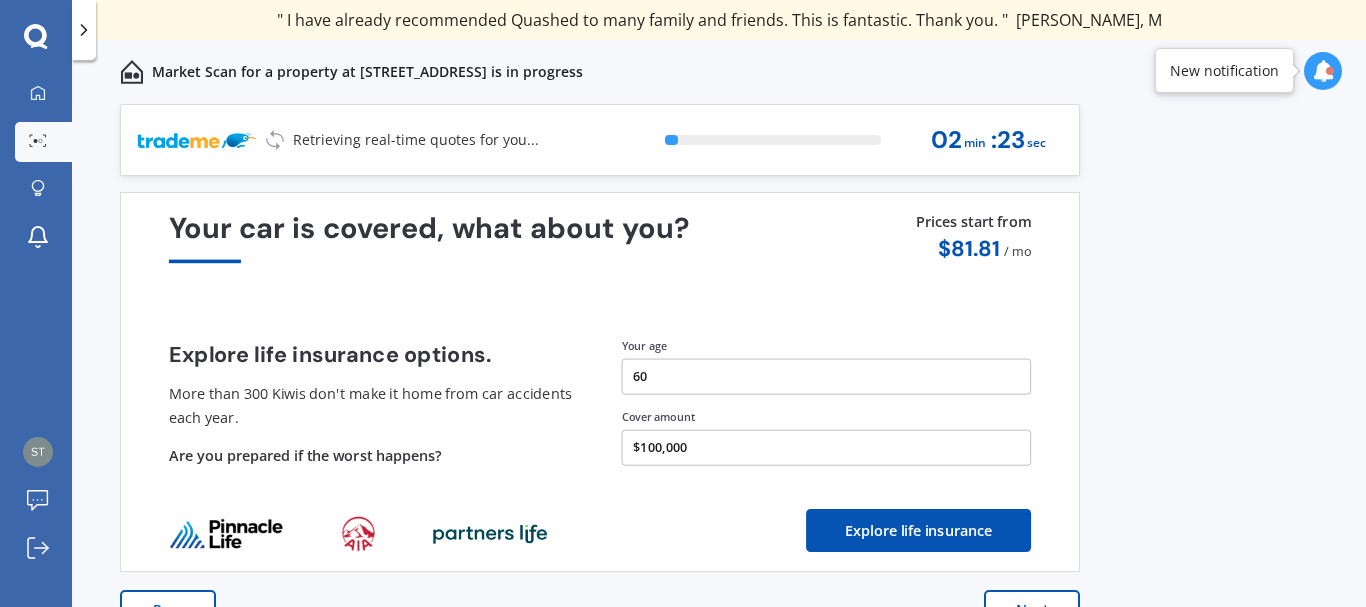 scroll, scrollTop: 43, scrollLeft: 0, axis: vertical 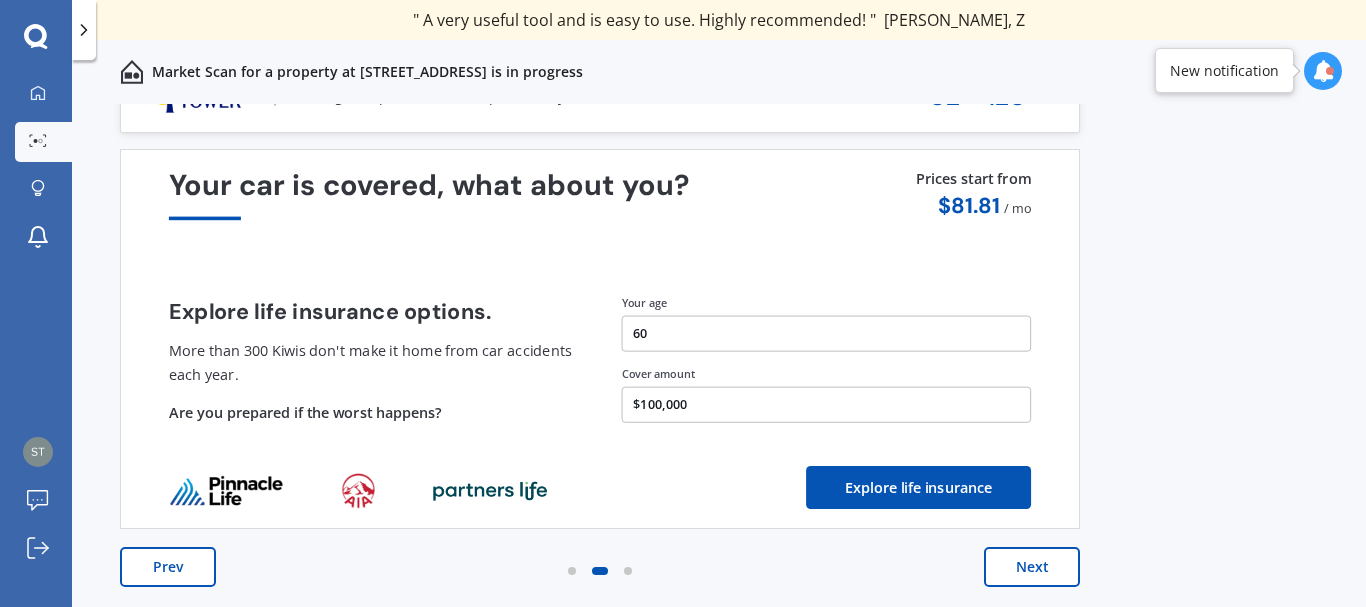 click on "Next" at bounding box center (1032, 567) 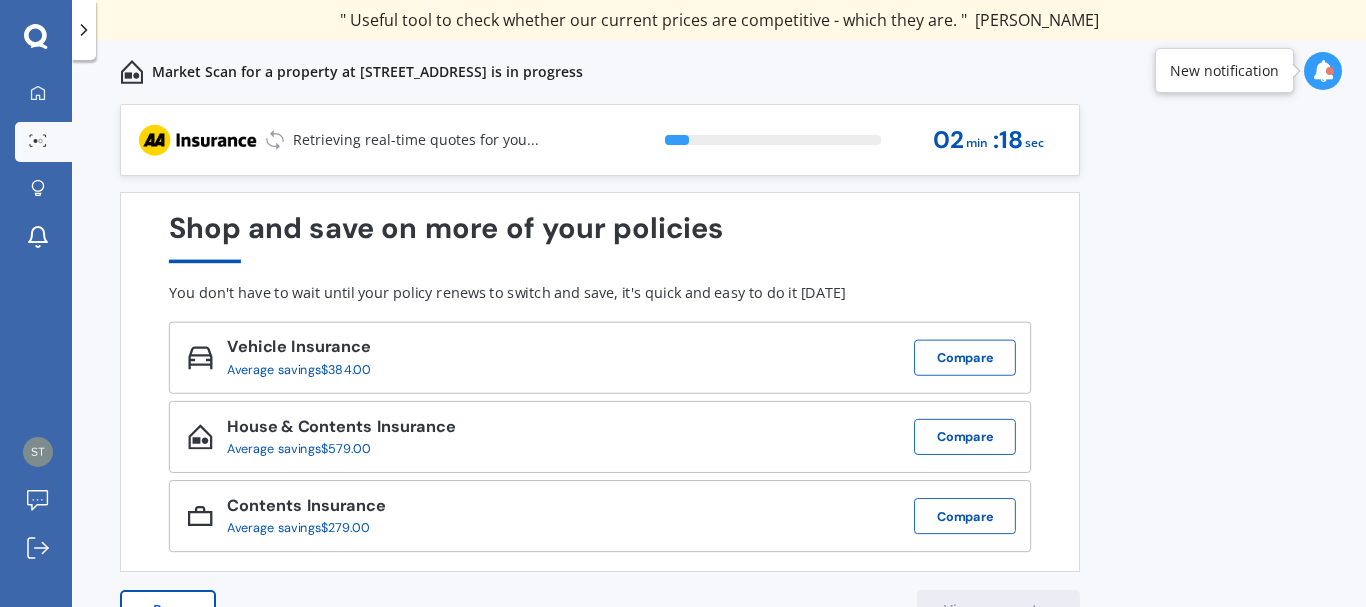 scroll, scrollTop: 43, scrollLeft: 0, axis: vertical 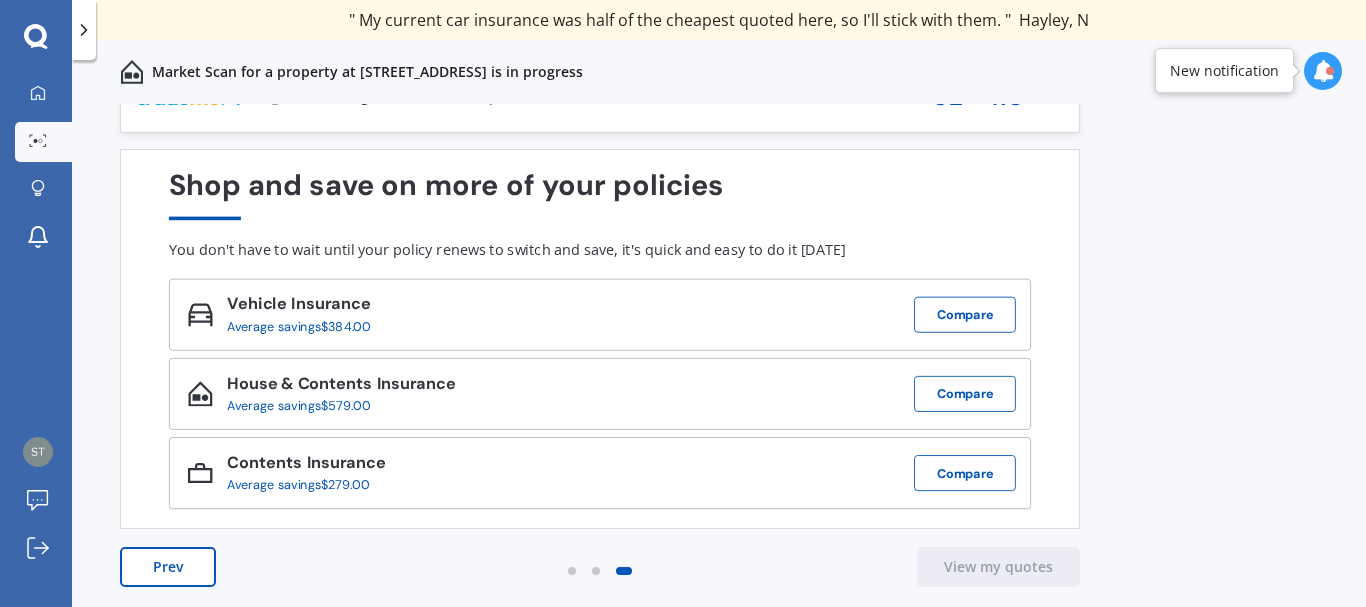 click on "House & Contents Insurance" at bounding box center (341, 386) 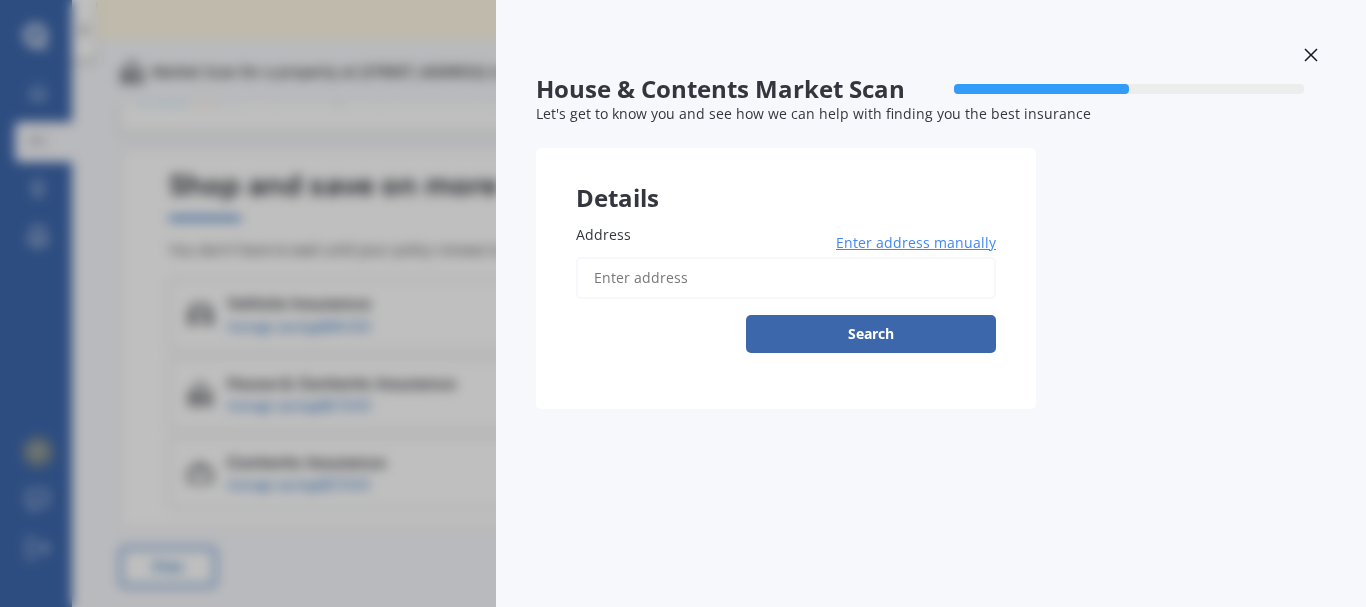 click on "House & Contents Market Scan 50 % Let's get to know you and see how we can help with finding you the best insurance Details Address Enter address manually Search Previous Next" at bounding box center [683, 303] 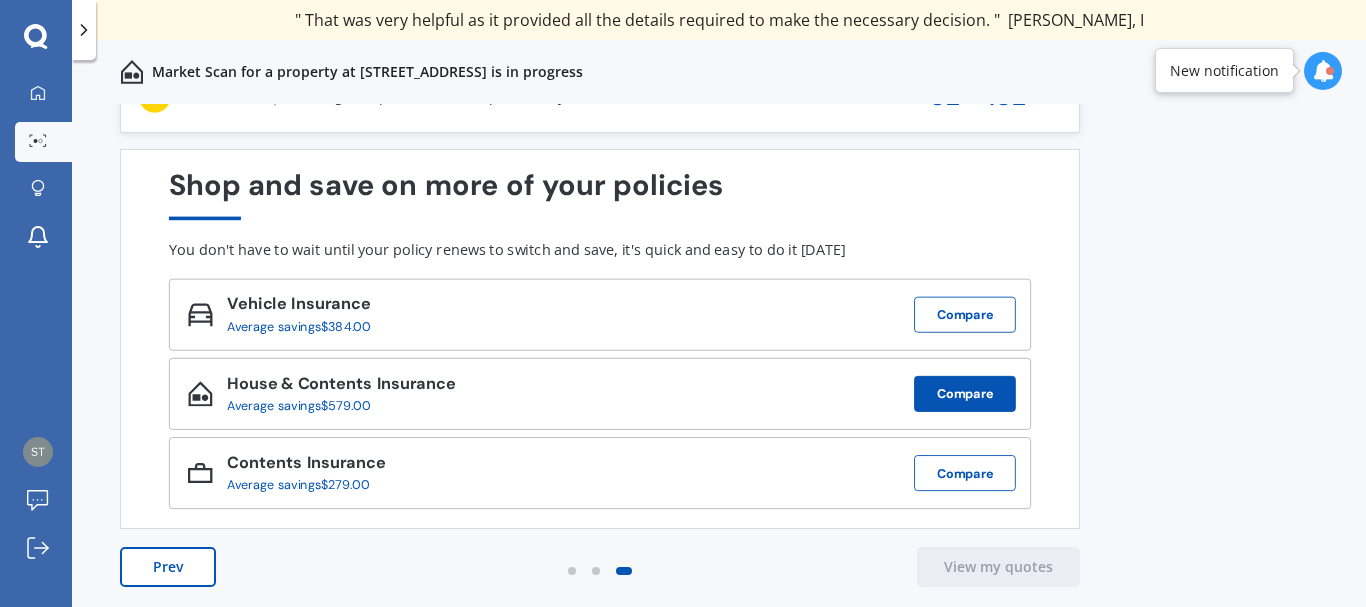 click on "Compare" at bounding box center [965, 394] 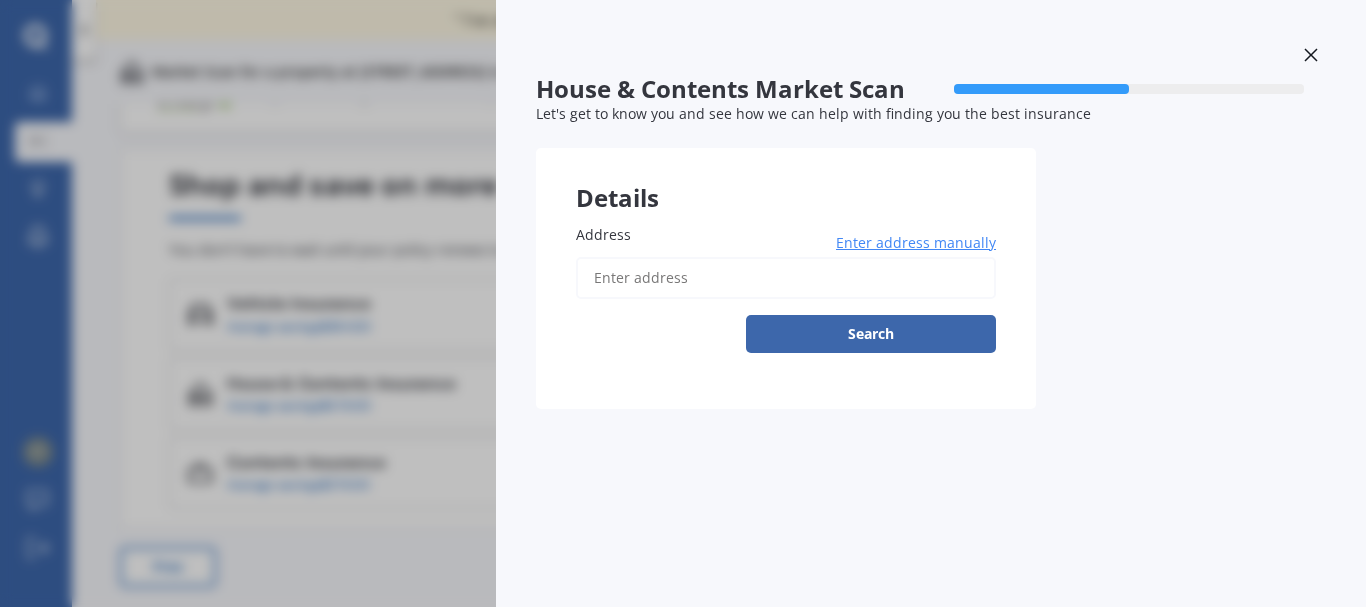 click 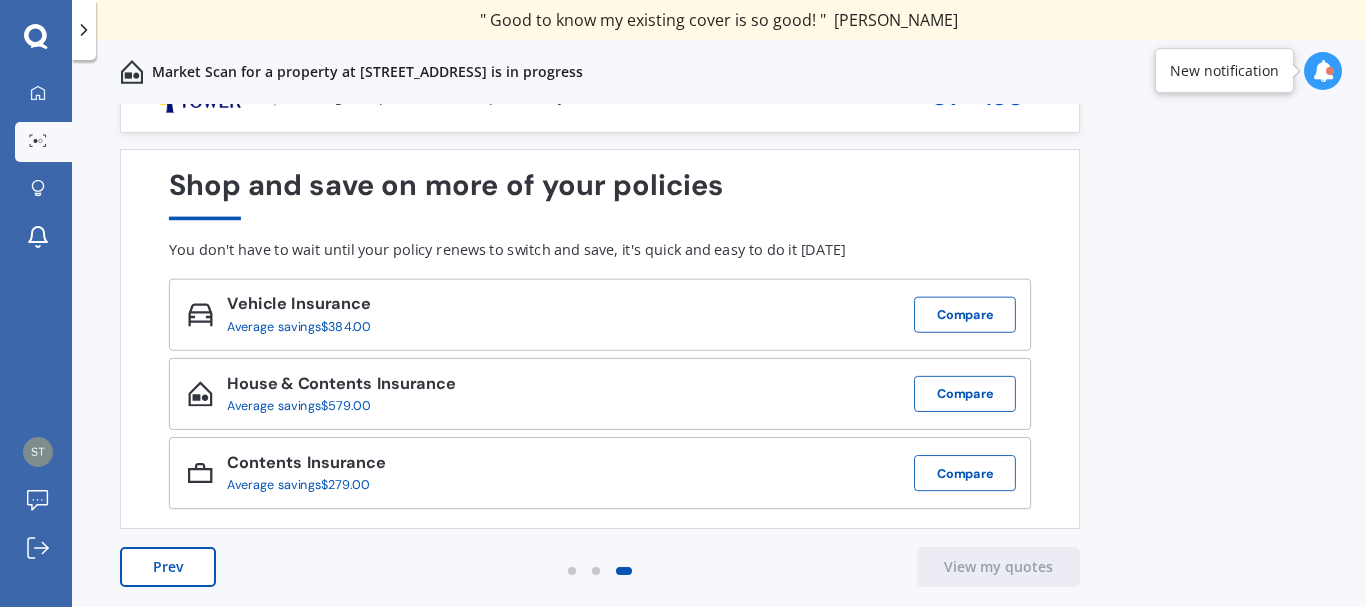 scroll, scrollTop: 0, scrollLeft: 0, axis: both 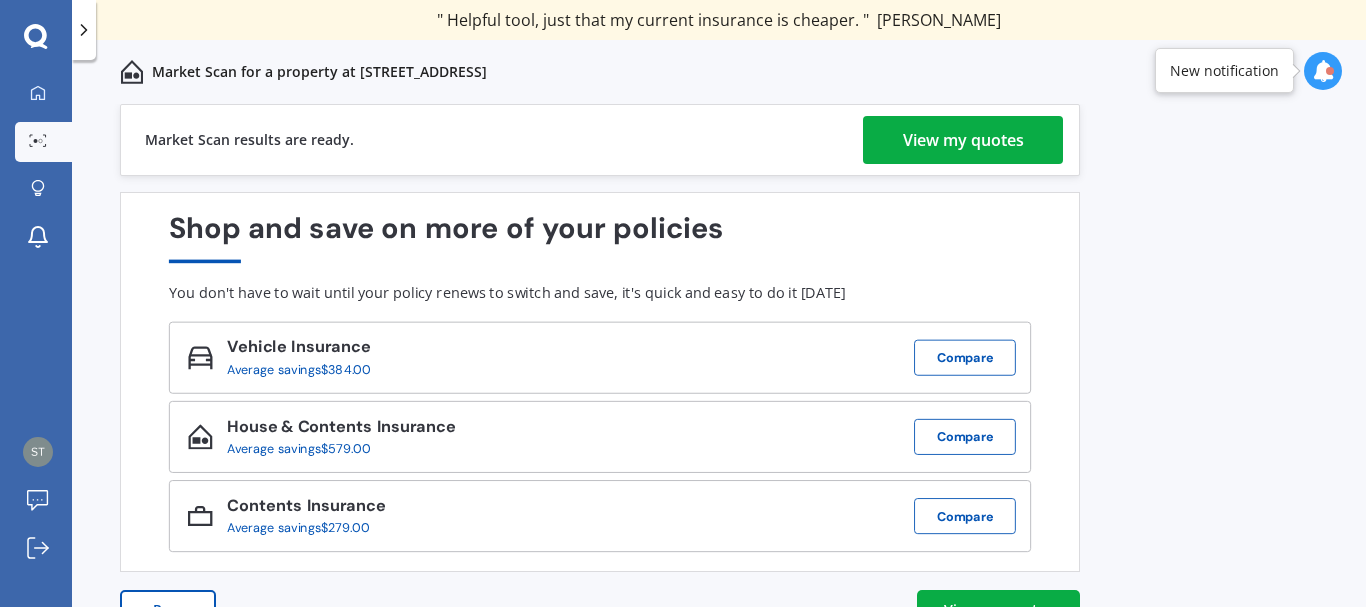 click on "View my quotes" at bounding box center [963, 140] 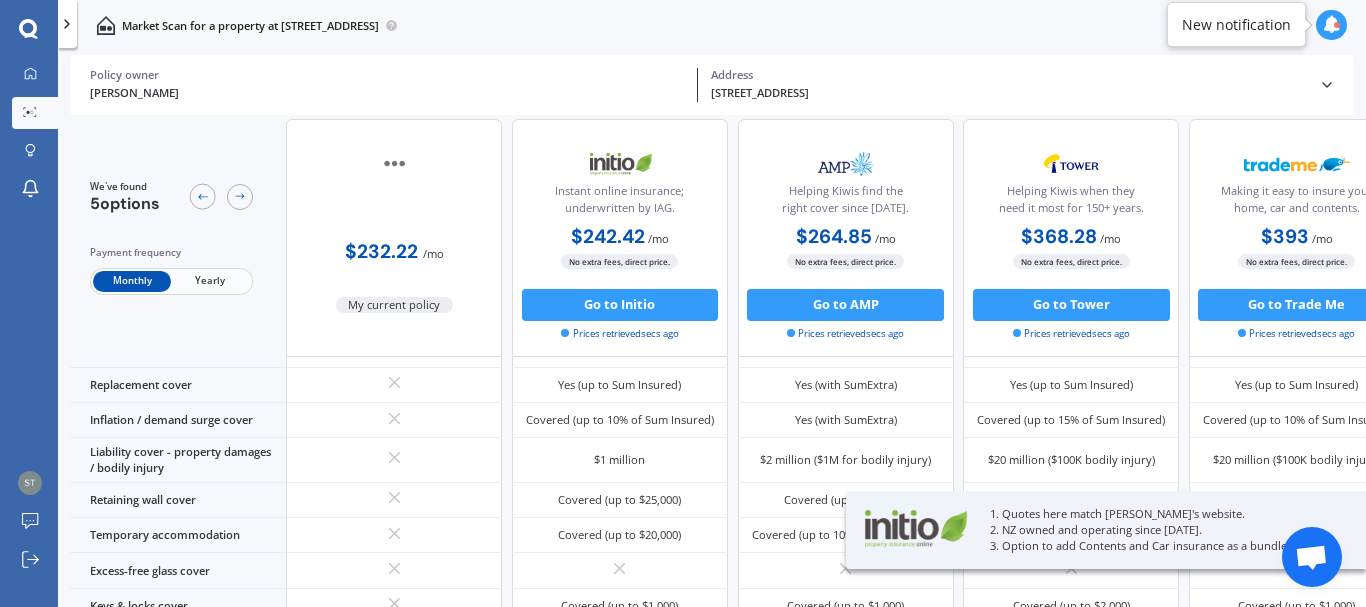 scroll, scrollTop: 0, scrollLeft: 0, axis: both 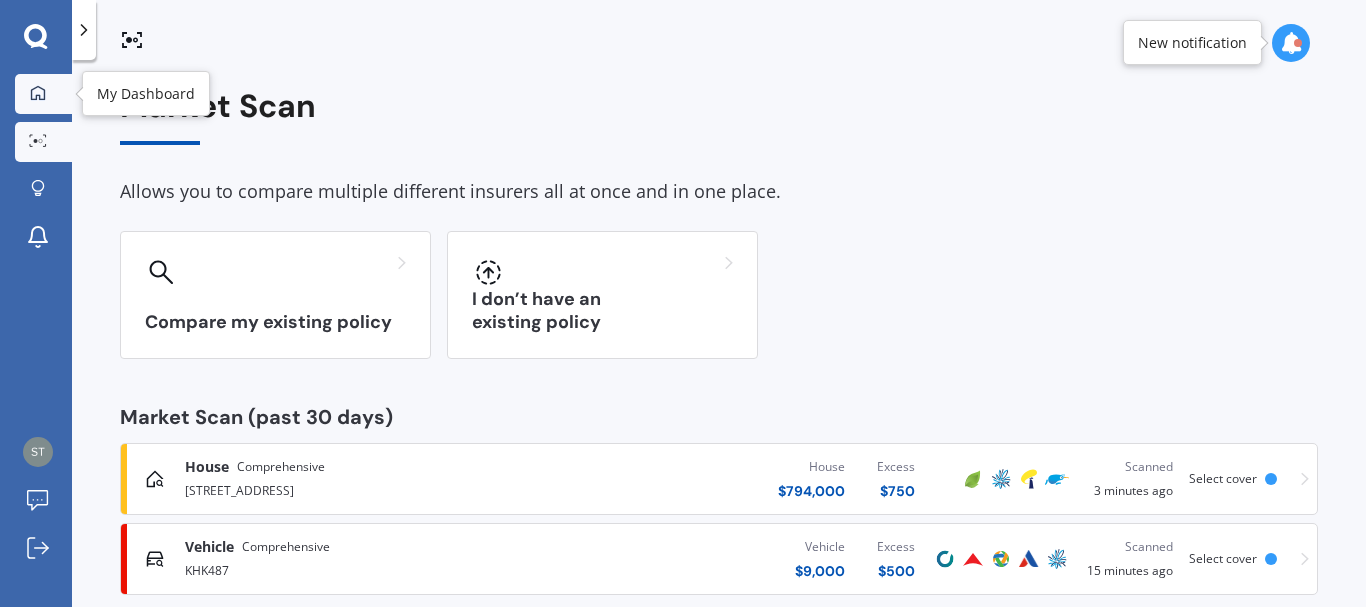 click 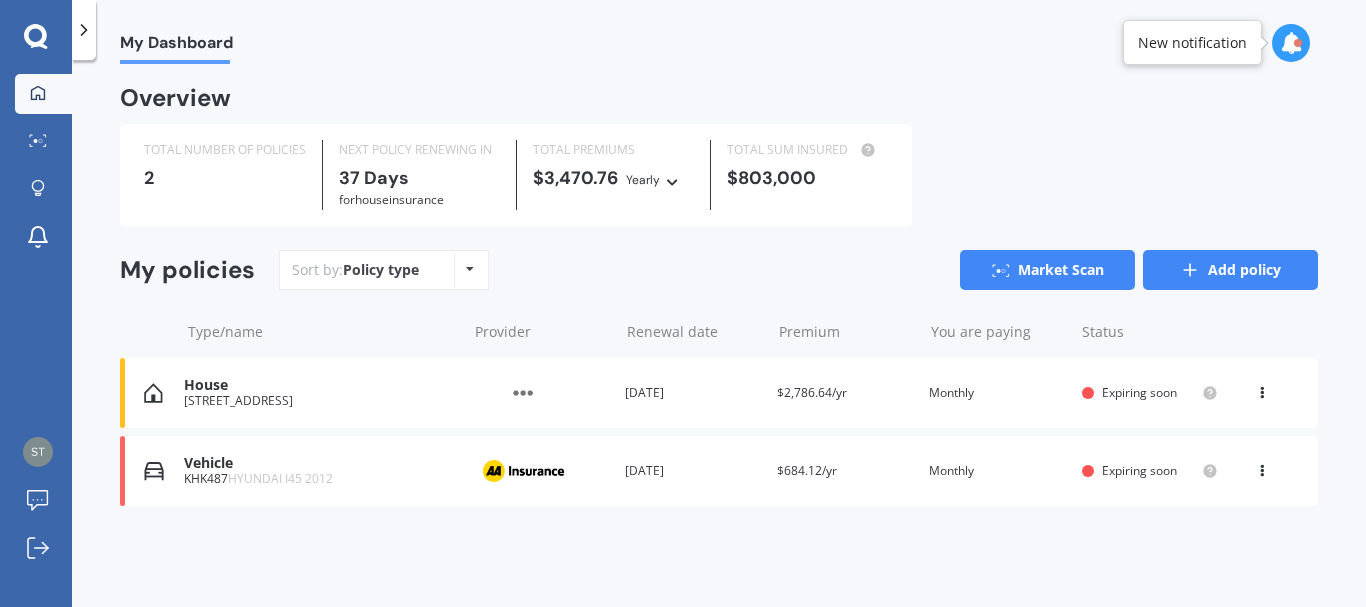 click on "Add policy" at bounding box center [1230, 270] 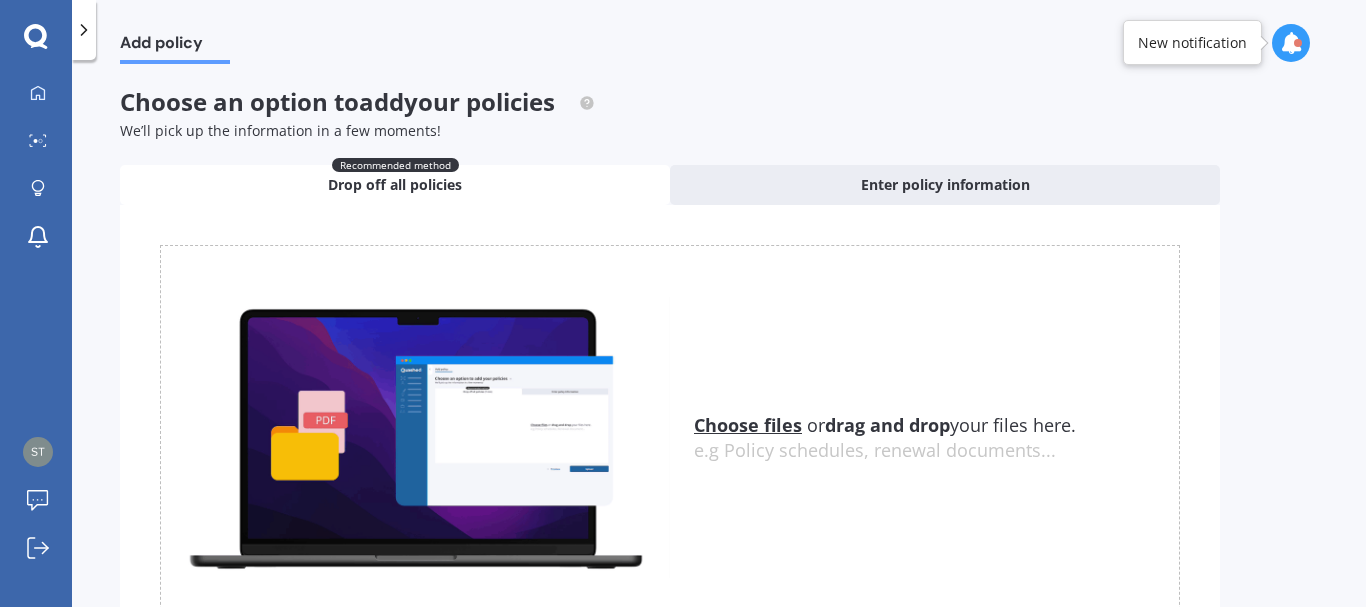 scroll, scrollTop: 123, scrollLeft: 0, axis: vertical 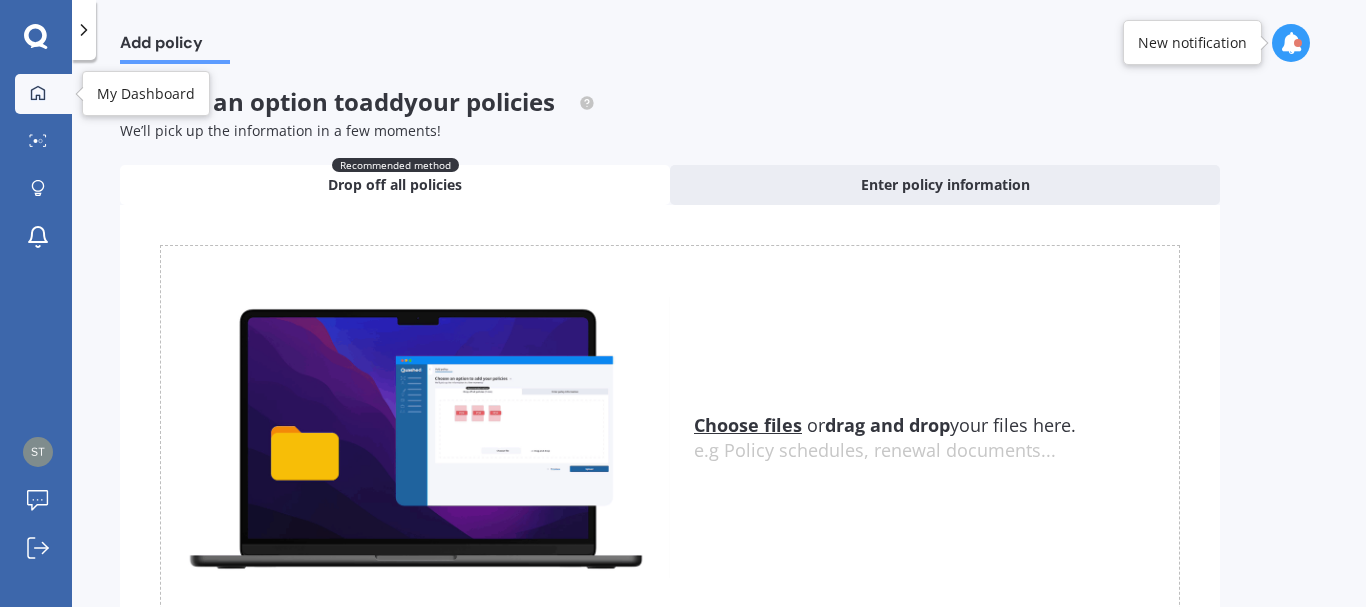 click 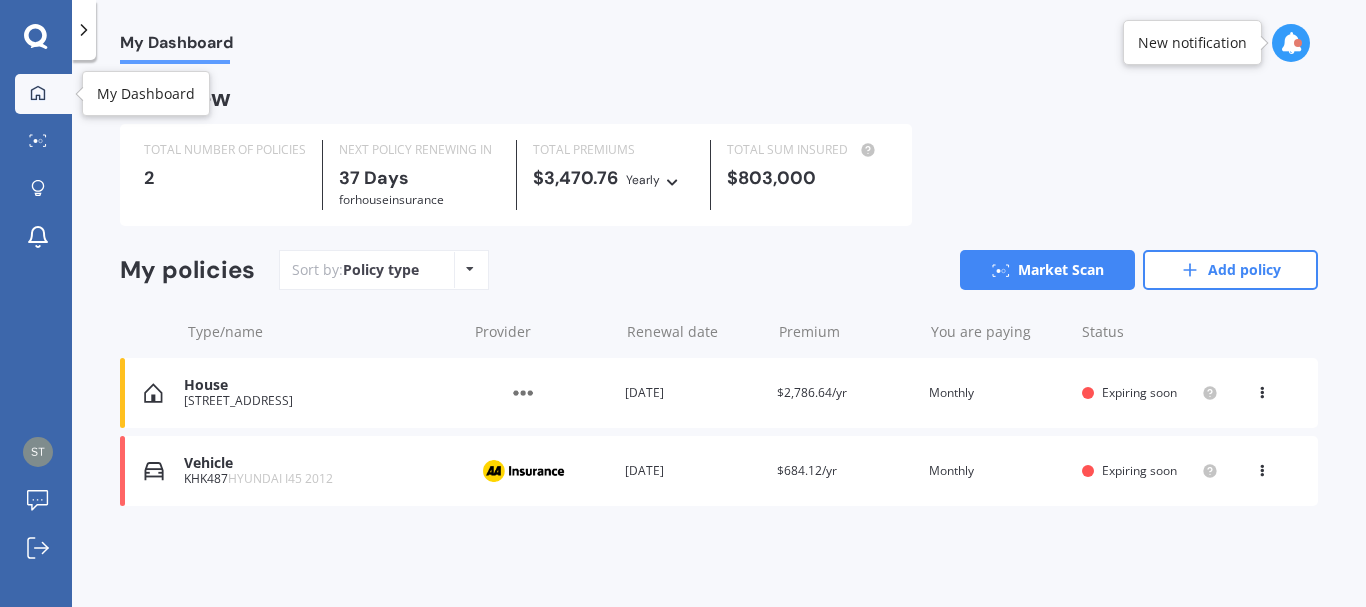 click 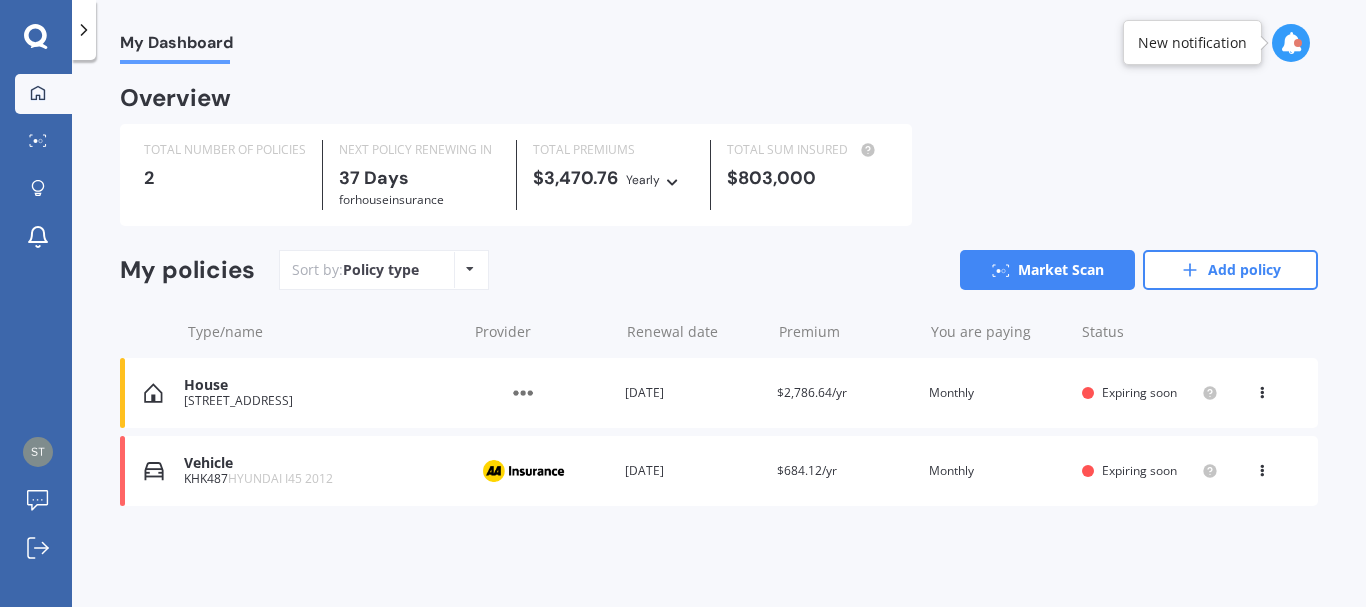 click 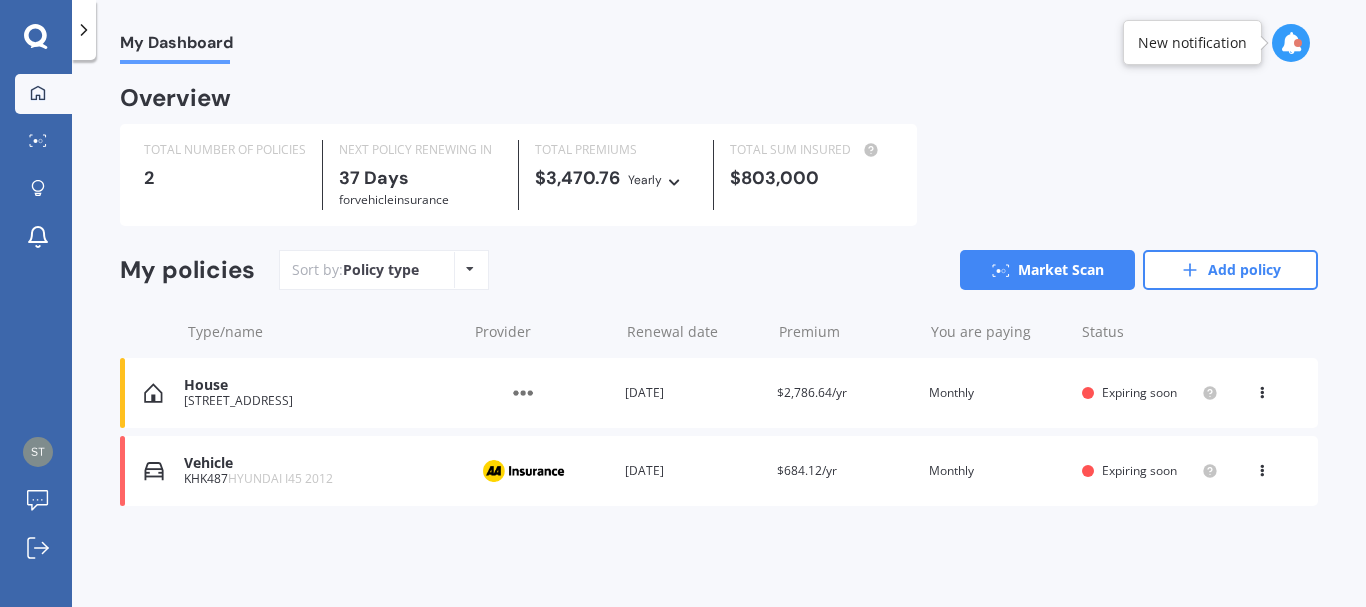 click 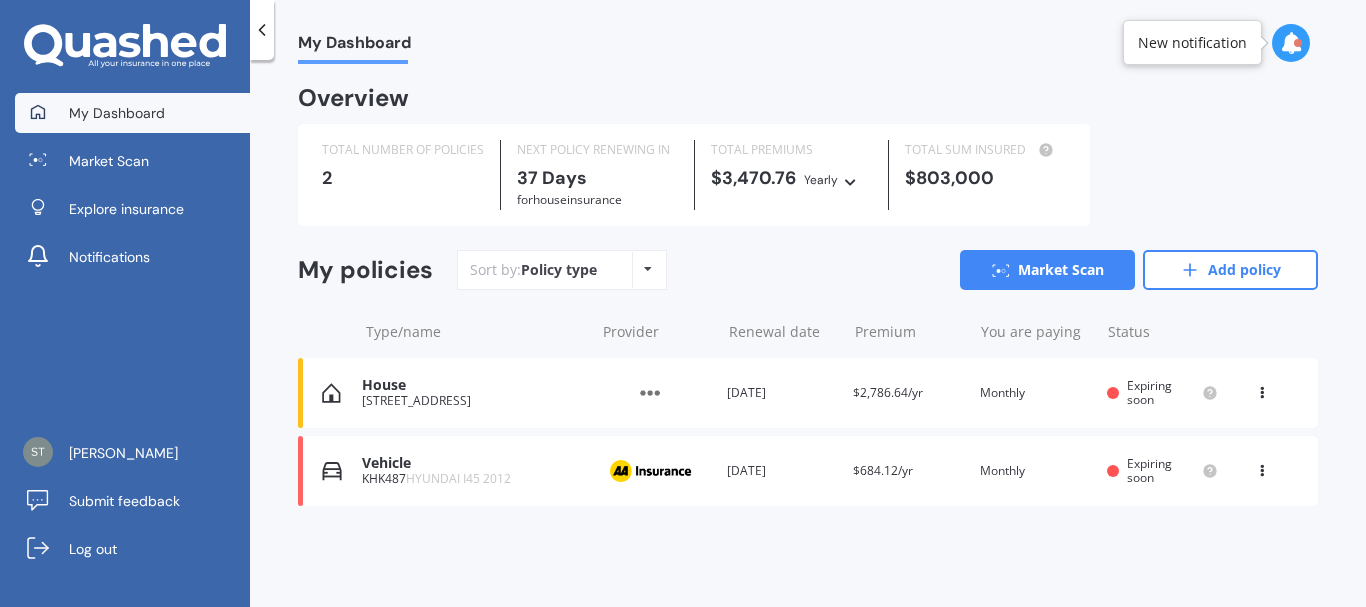 click on "TOTAL NUMBER OF POLICIES 2 NEXT POLICY RENEWING [DATE]   for  House  insurance TOTAL PREMIUMS $3,470.76 Yearly Yearly Six-Monthly Quarterly Monthly Fortnightly Weekly TOTAL SUM INSURED $803,000" at bounding box center (808, 175) 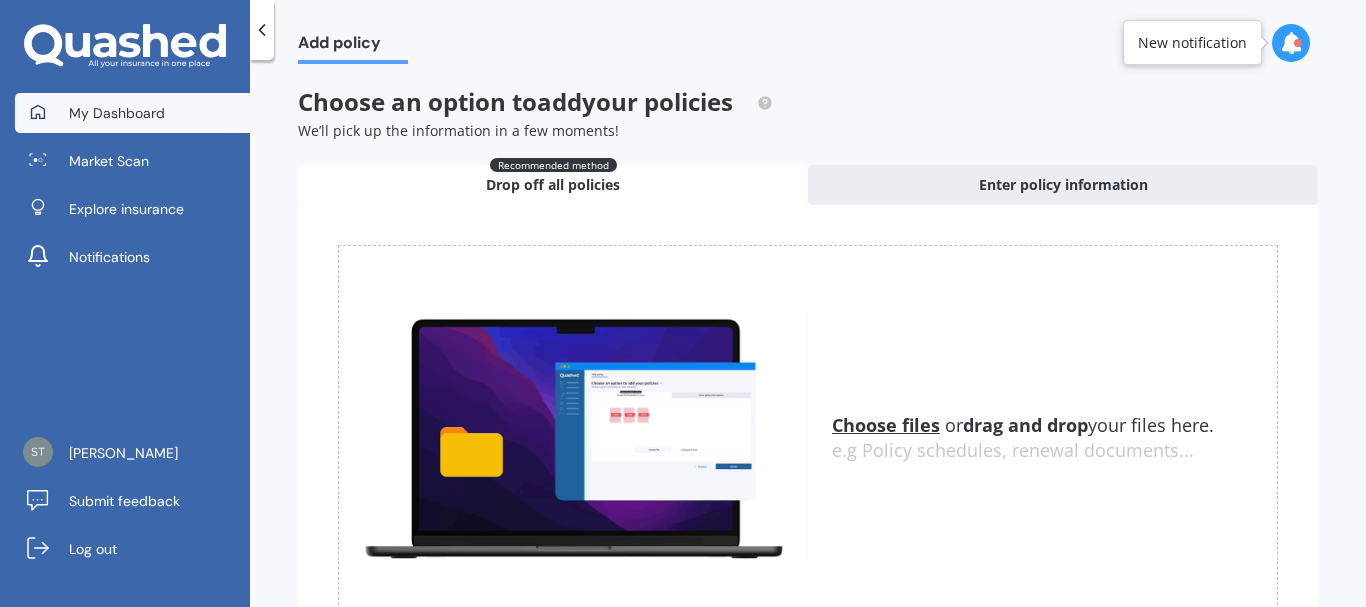 click on "My Dashboard" at bounding box center [117, 113] 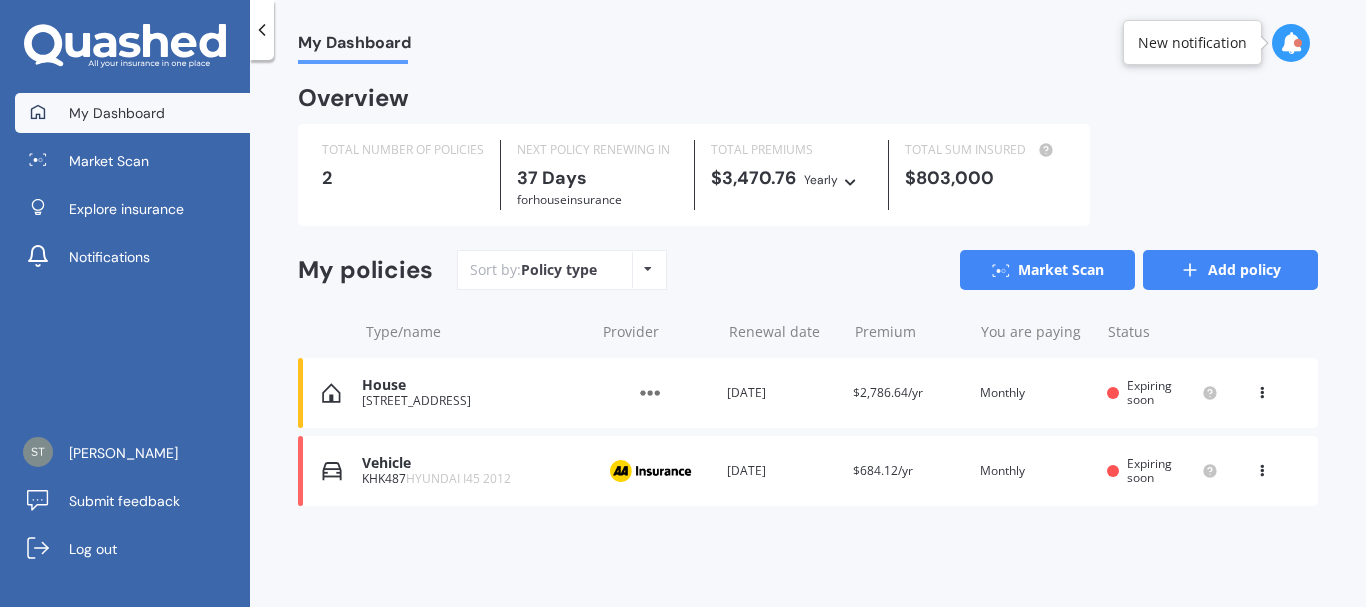 click 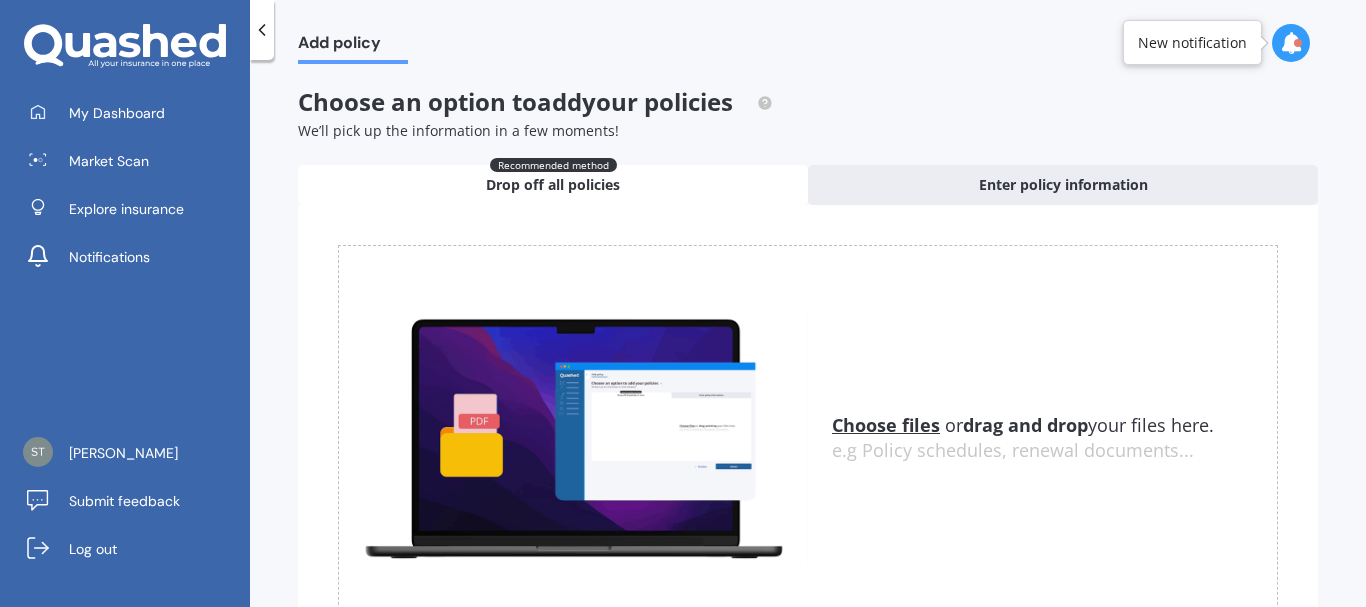 scroll, scrollTop: 123, scrollLeft: 0, axis: vertical 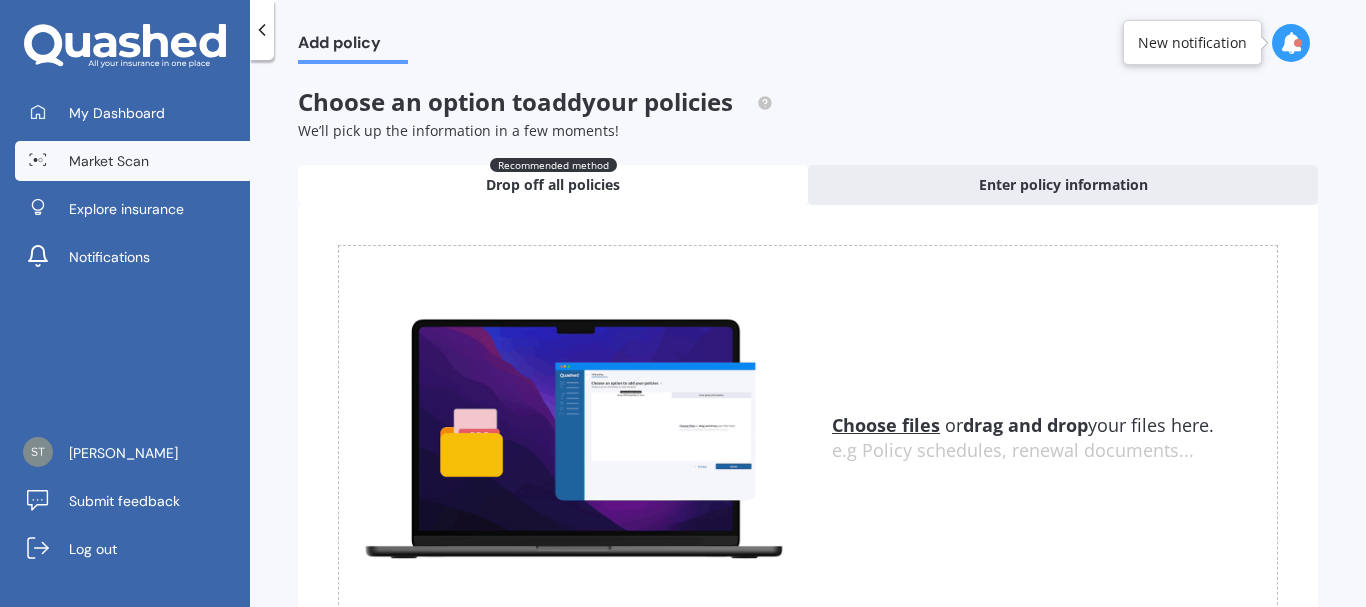 click on "Market Scan" at bounding box center [109, 161] 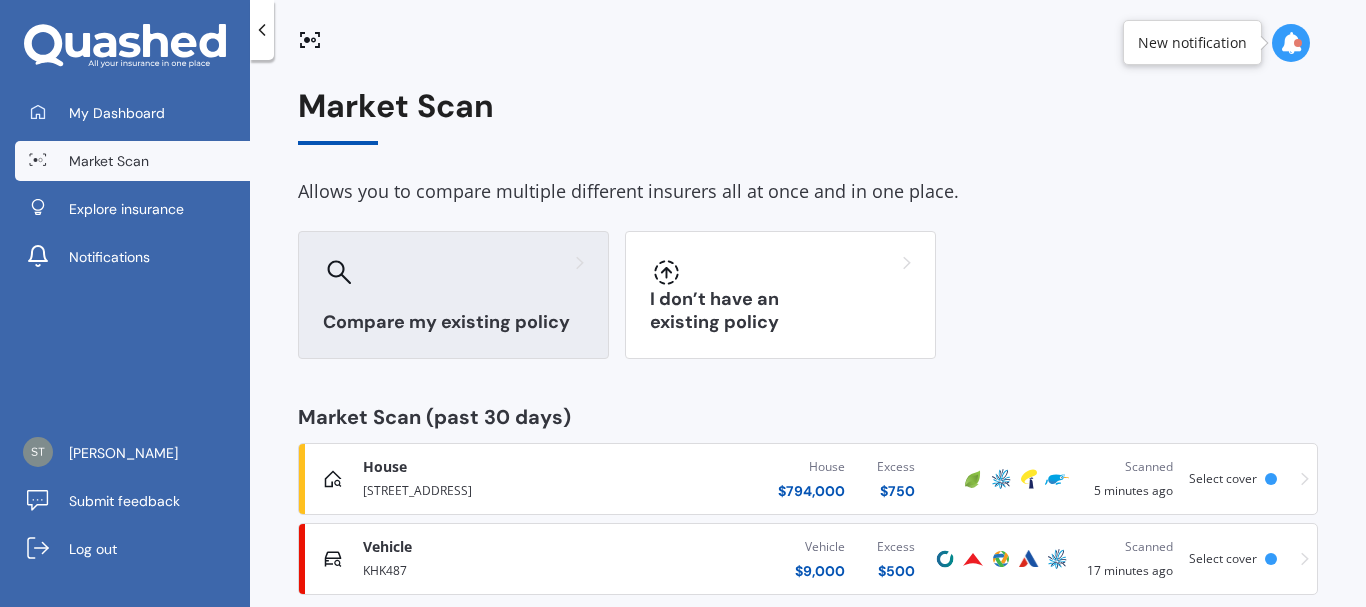 click on "Compare my existing policy" at bounding box center (453, 322) 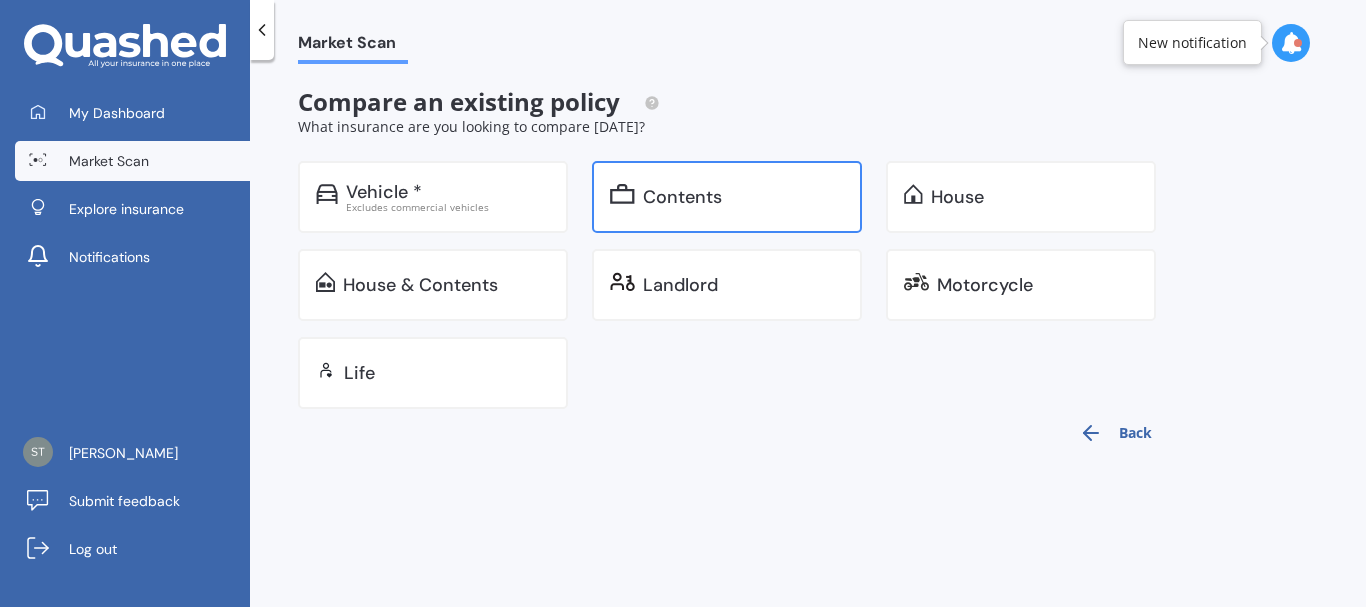 click on "Contents" at bounding box center (682, 197) 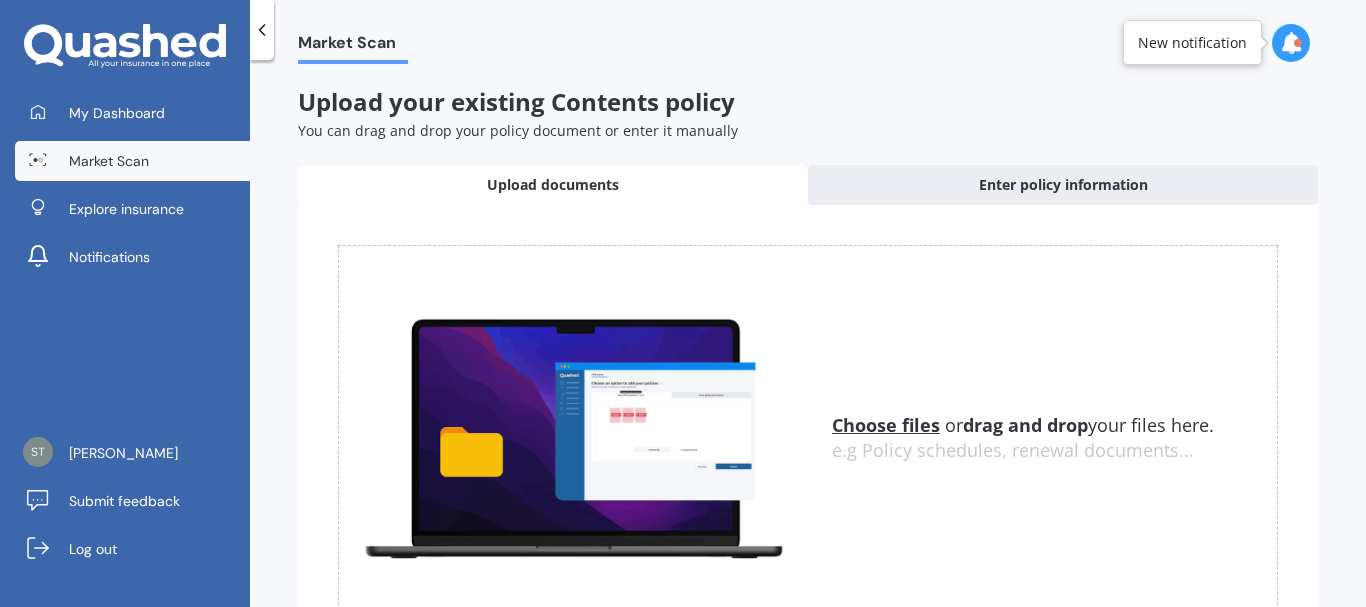 click 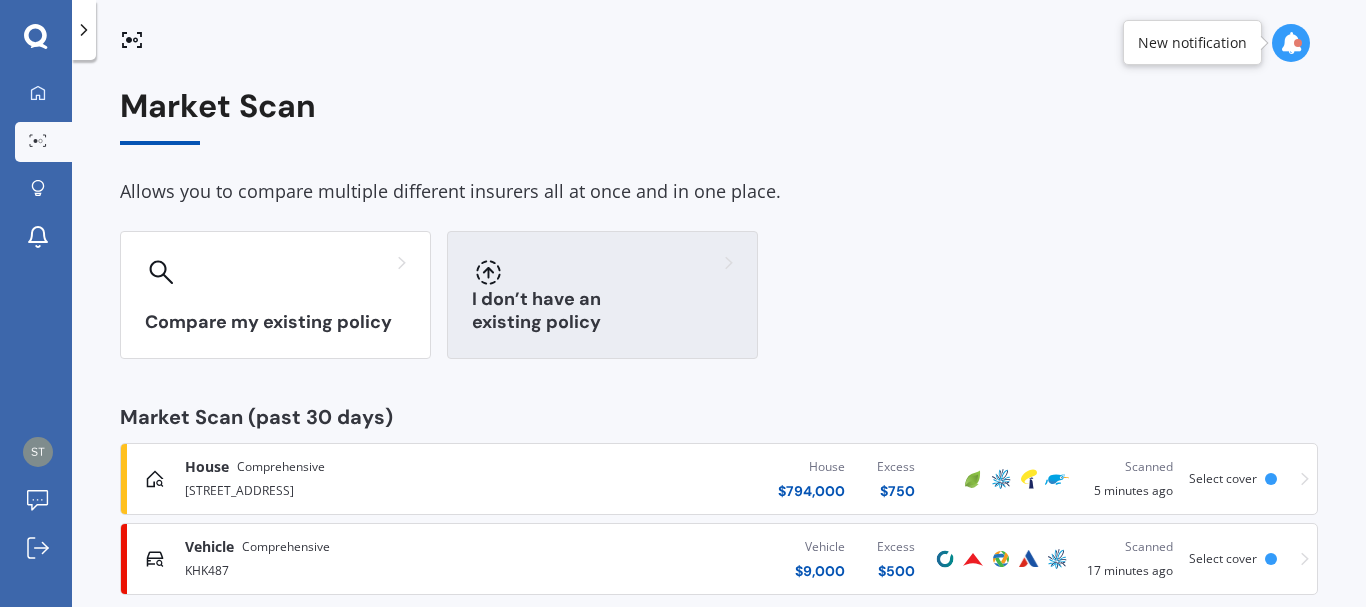 click on "I don’t have an existing policy" at bounding box center (602, 311) 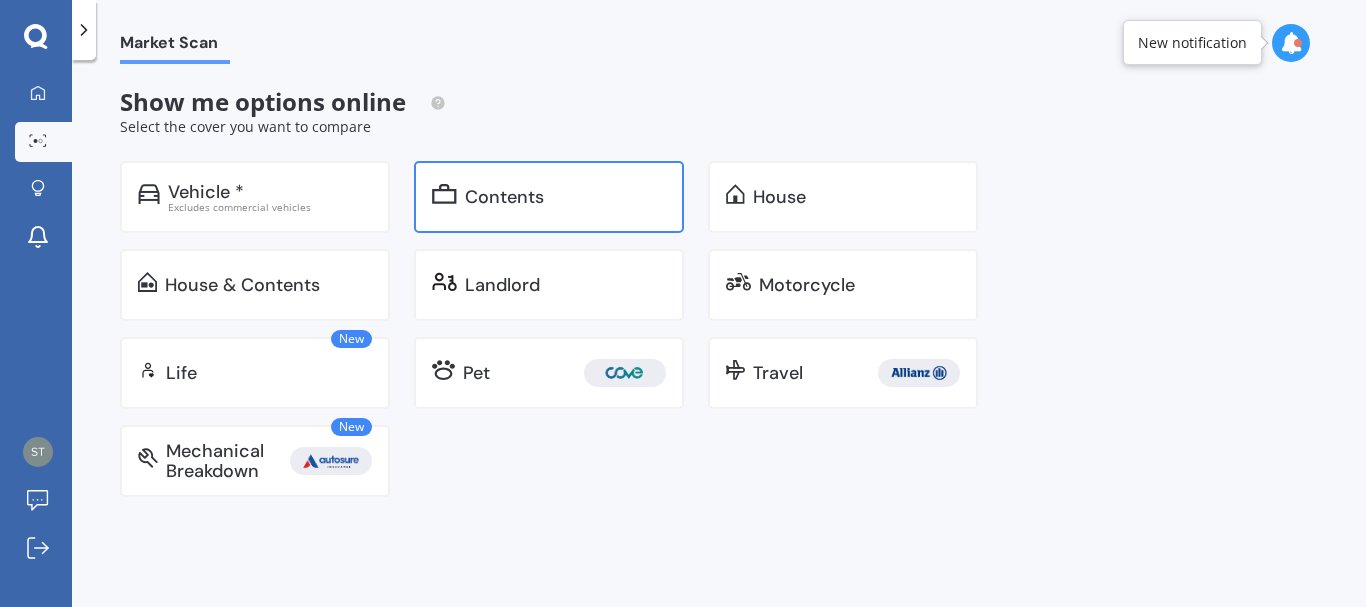 click on "Contents" at bounding box center (504, 197) 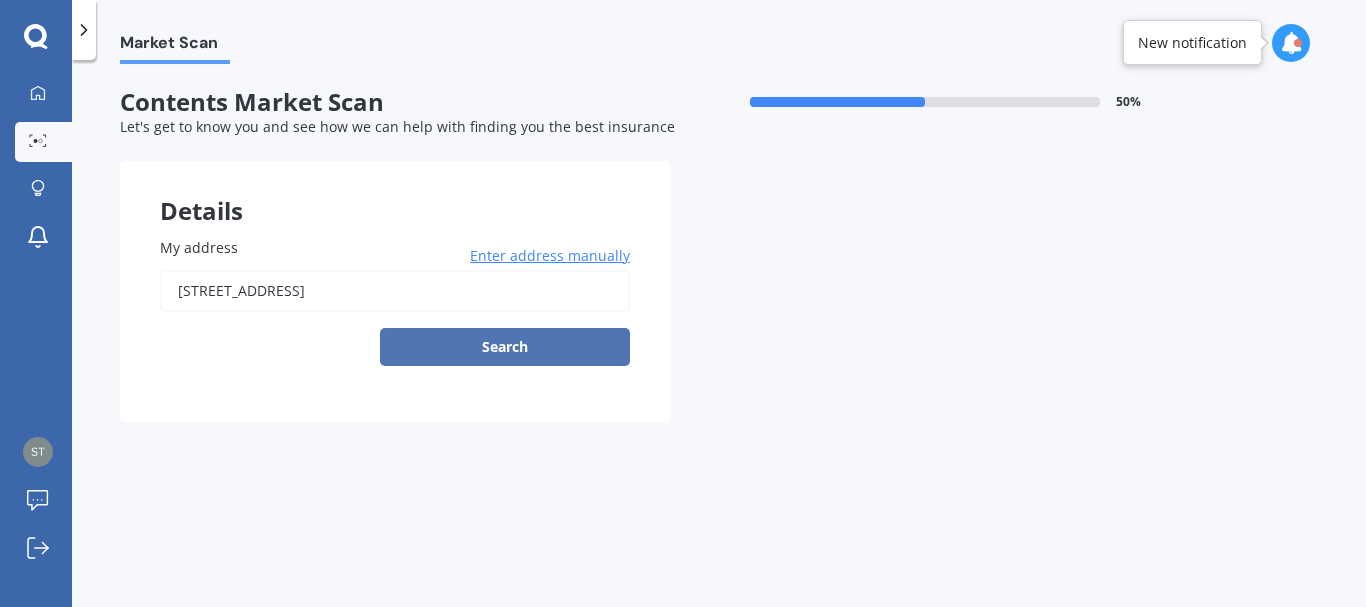 click on "Search" at bounding box center (505, 347) 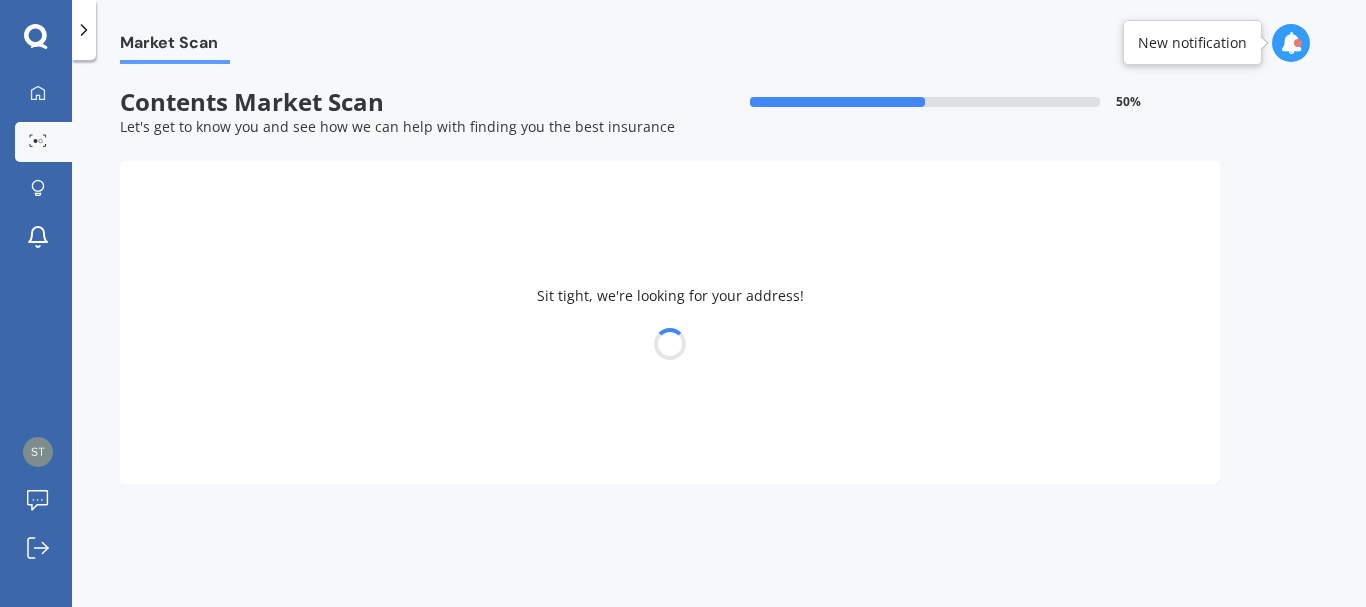 type on "[STREET_ADDRESS]" 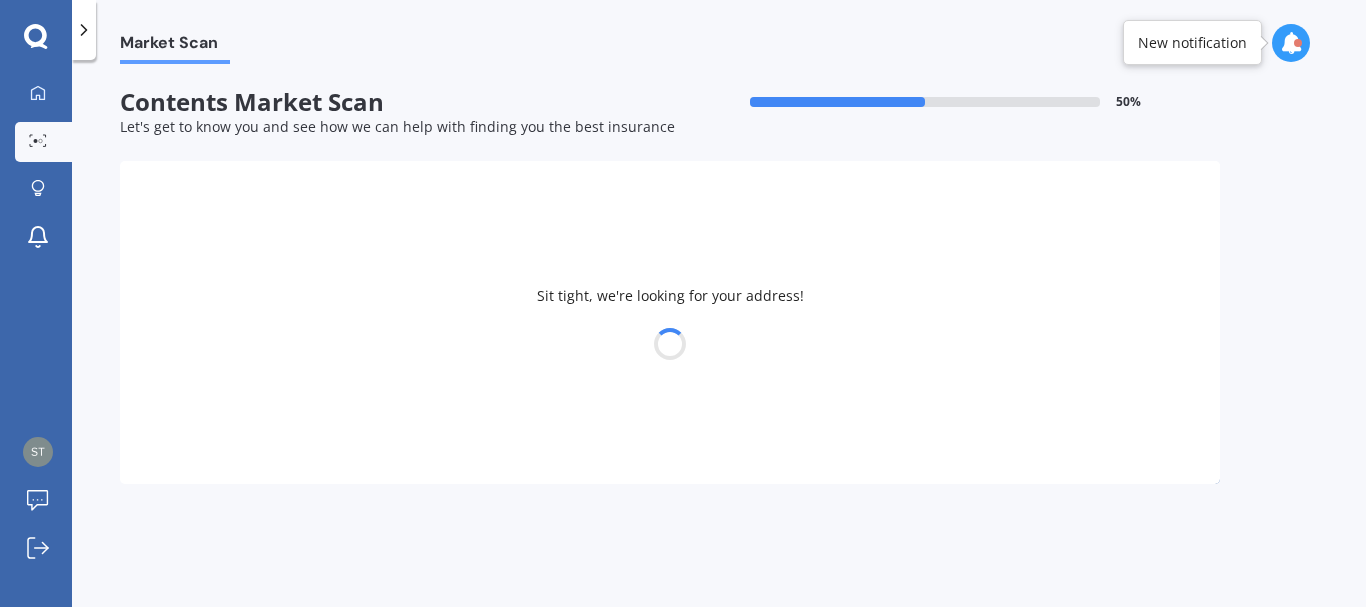 select on "21" 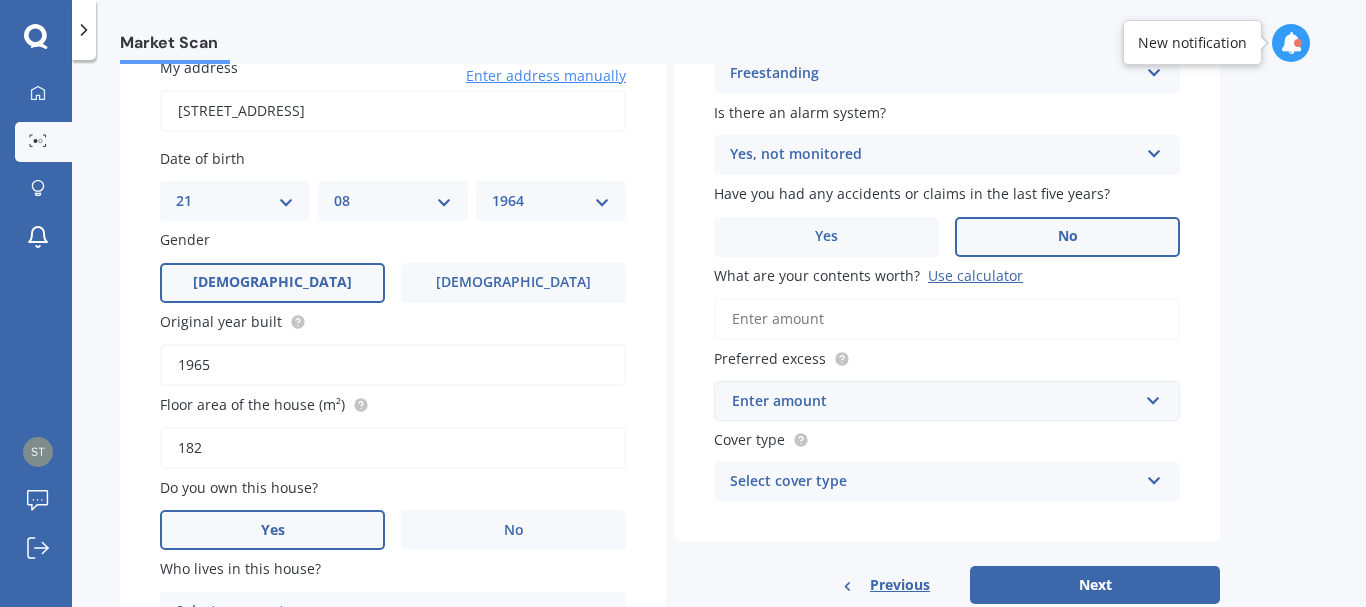 scroll, scrollTop: 202, scrollLeft: 0, axis: vertical 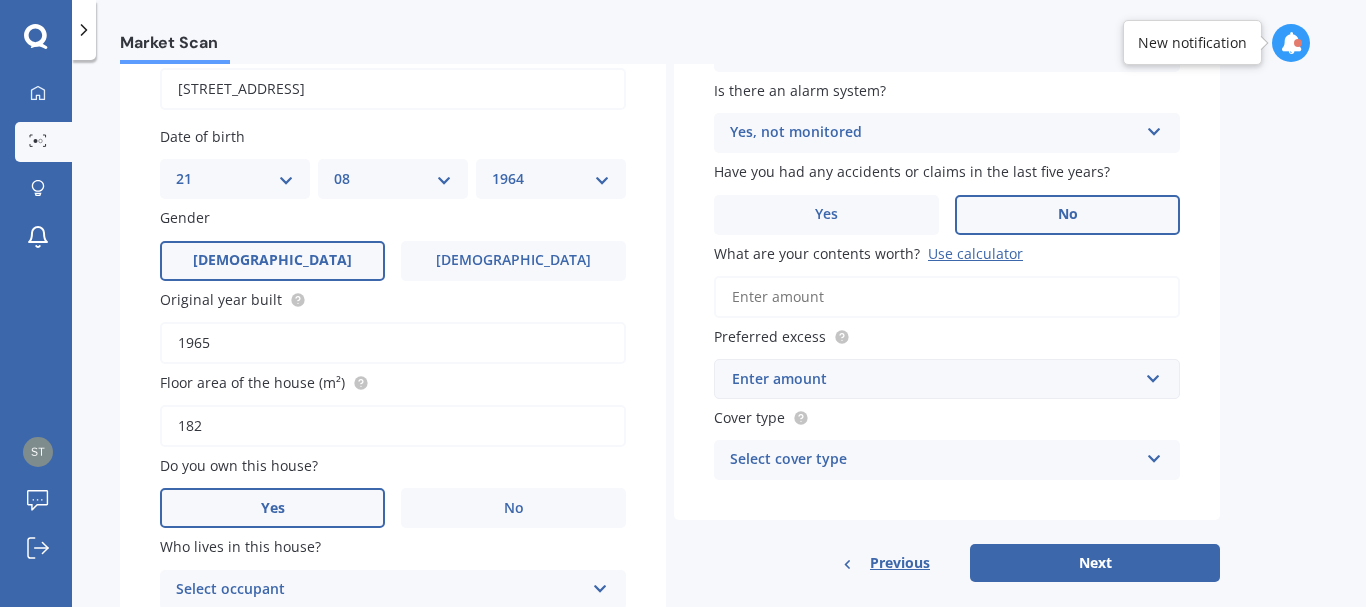 click on "Enter amount" at bounding box center [935, 379] 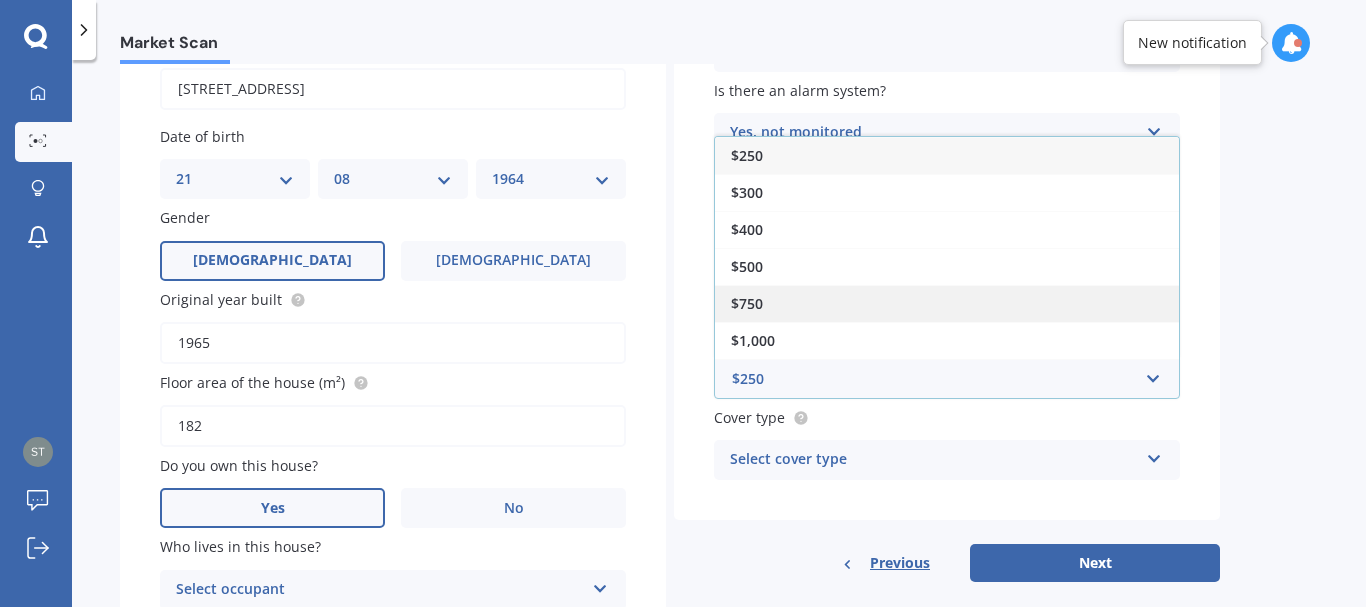 click on "$750" at bounding box center (747, 303) 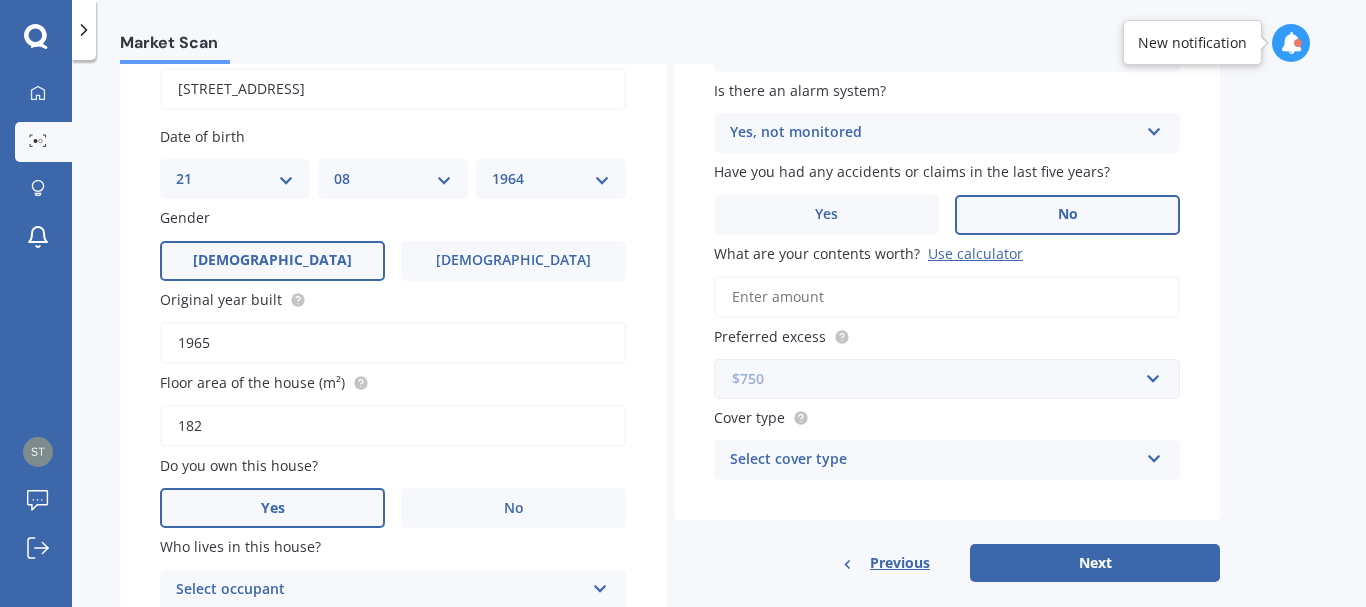 scroll, scrollTop: 378, scrollLeft: 0, axis: vertical 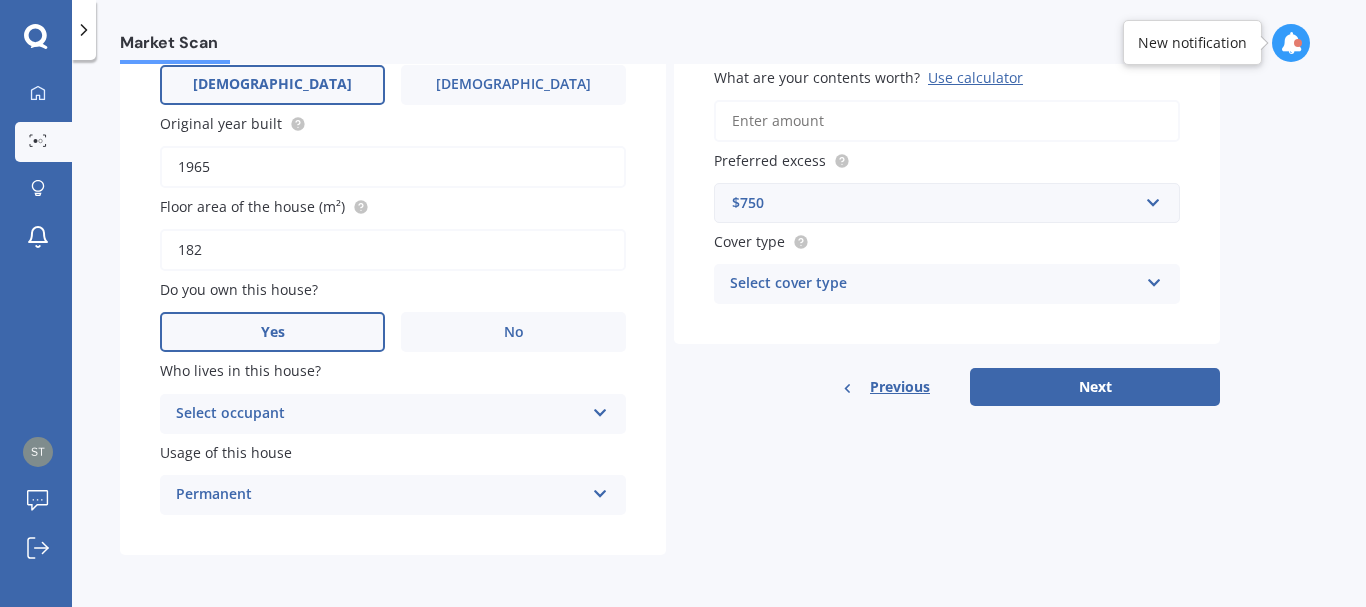 click on "Select cover type High Limited" at bounding box center [947, 284] 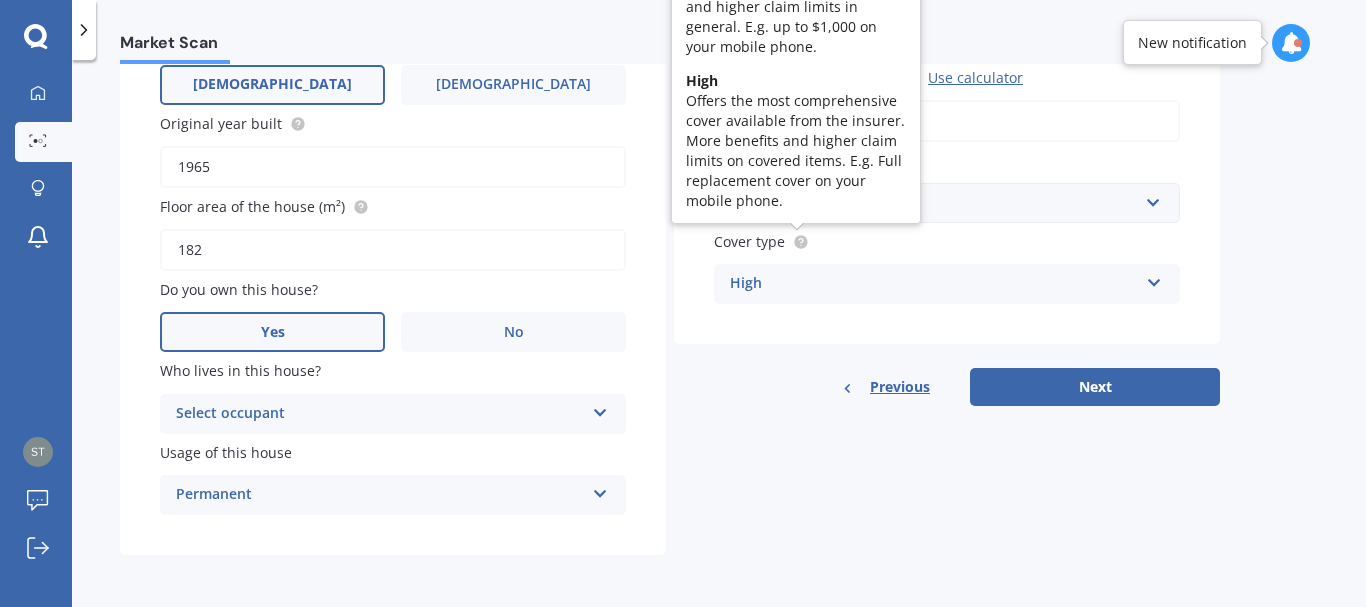 click 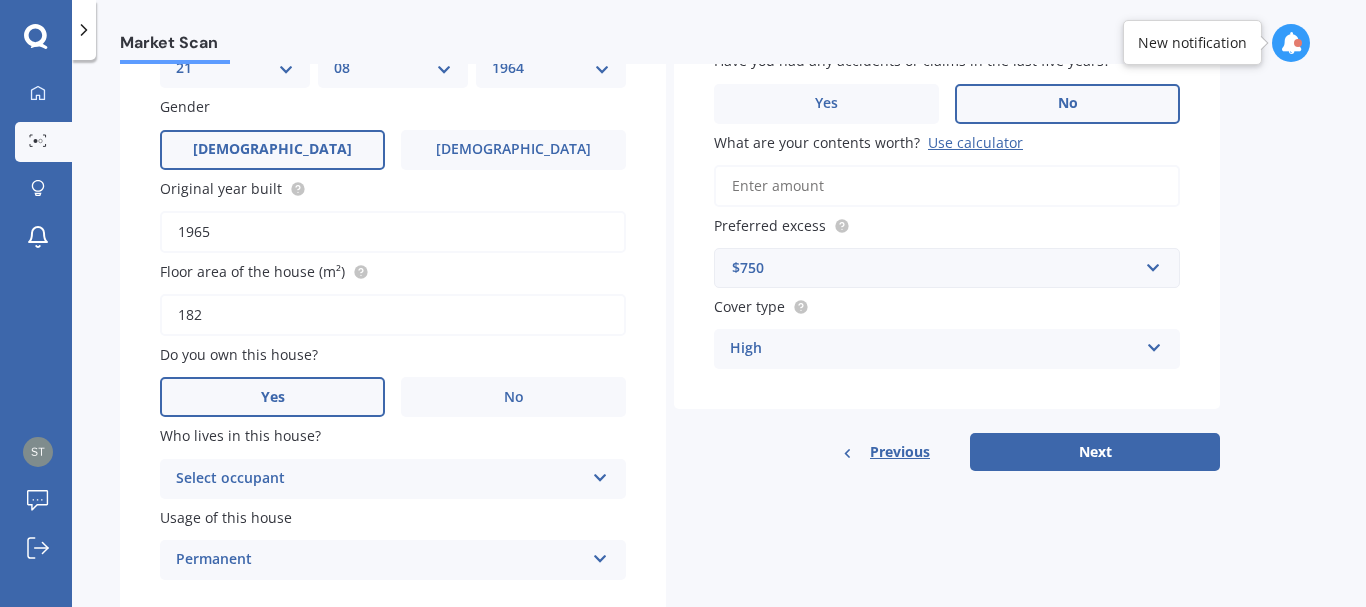 scroll, scrollTop: 310, scrollLeft: 0, axis: vertical 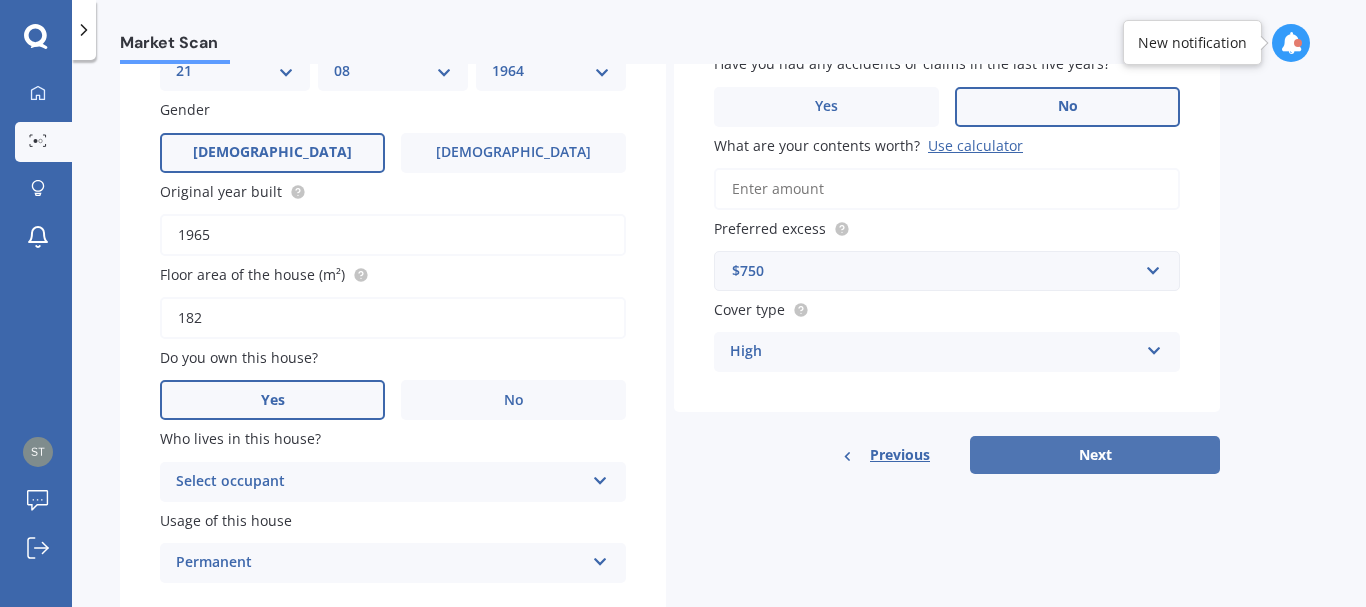 click on "Next" at bounding box center [1095, 455] 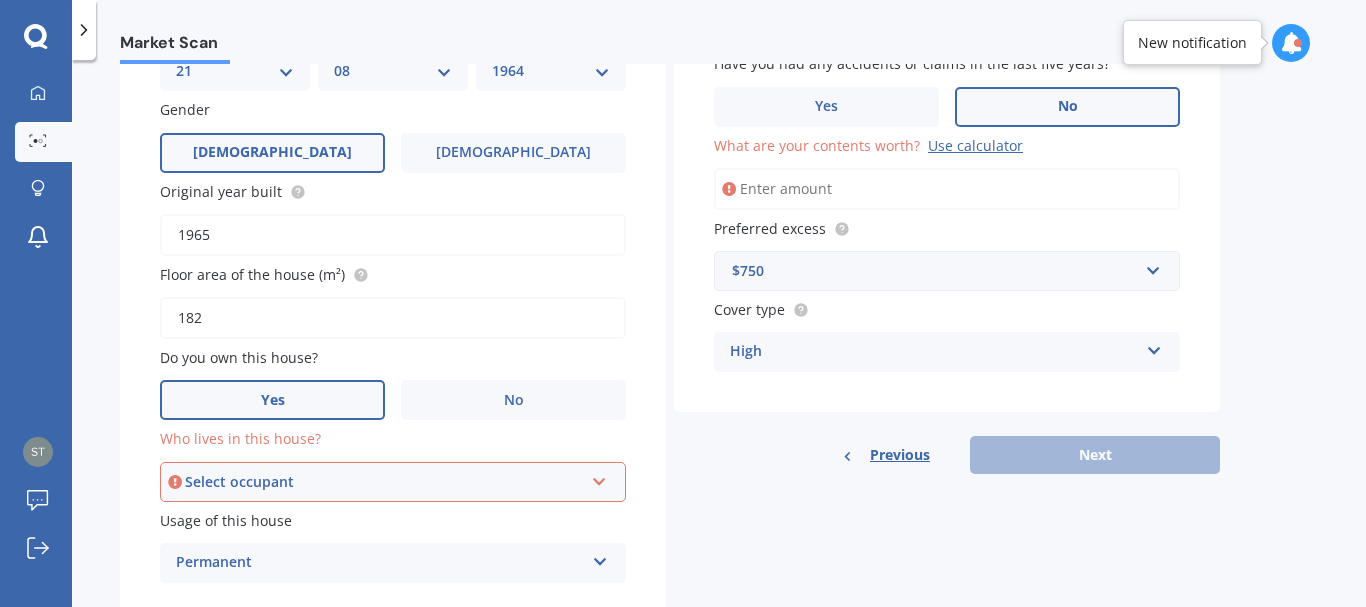 click on "What are your contents worth? Use calculator" at bounding box center [947, 189] 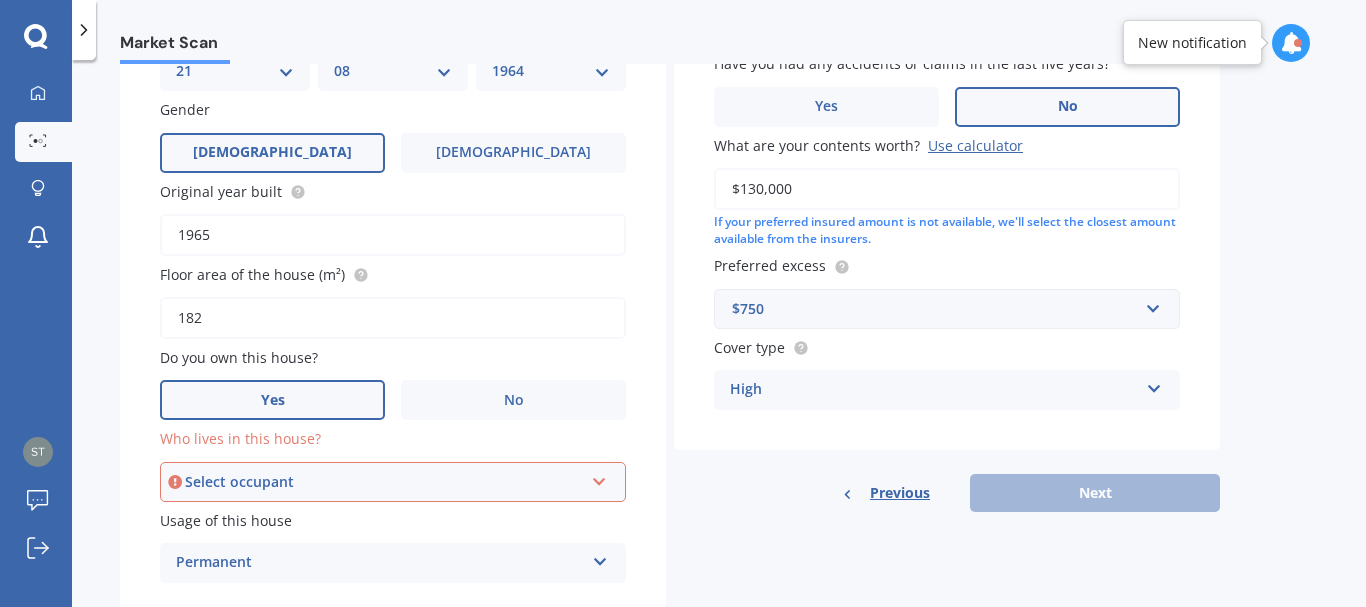 type on "$130,000" 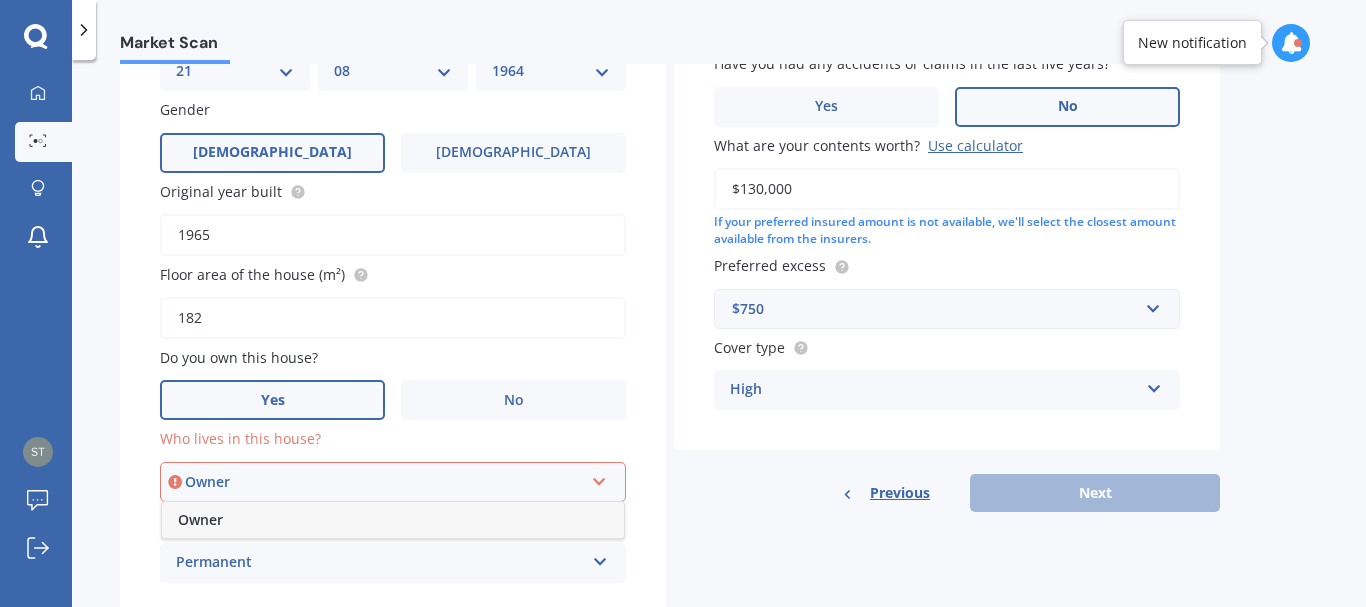 click on "Owner" at bounding box center (384, 482) 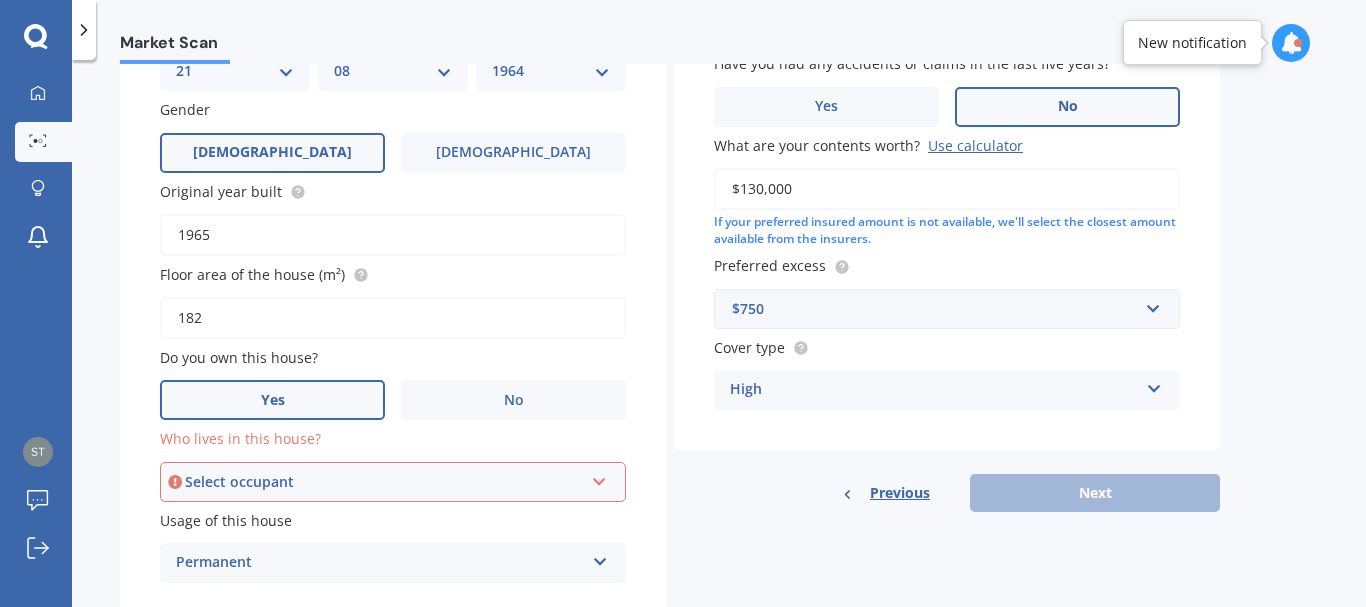 scroll, scrollTop: 378, scrollLeft: 0, axis: vertical 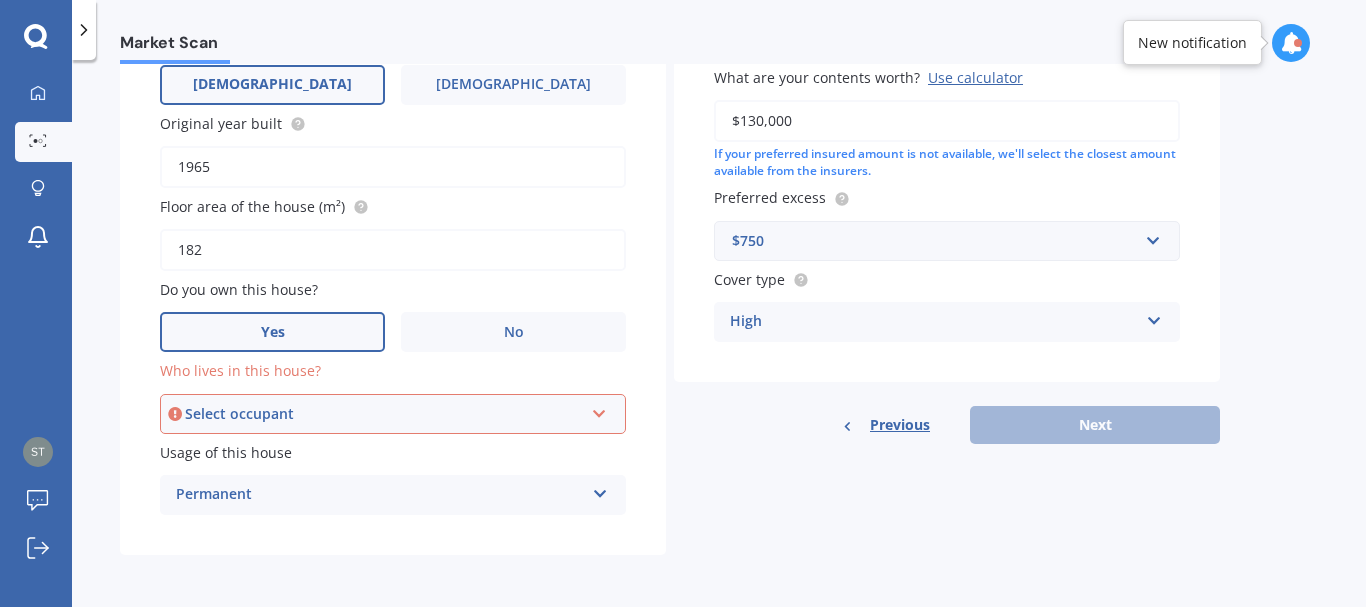 click at bounding box center (599, 410) 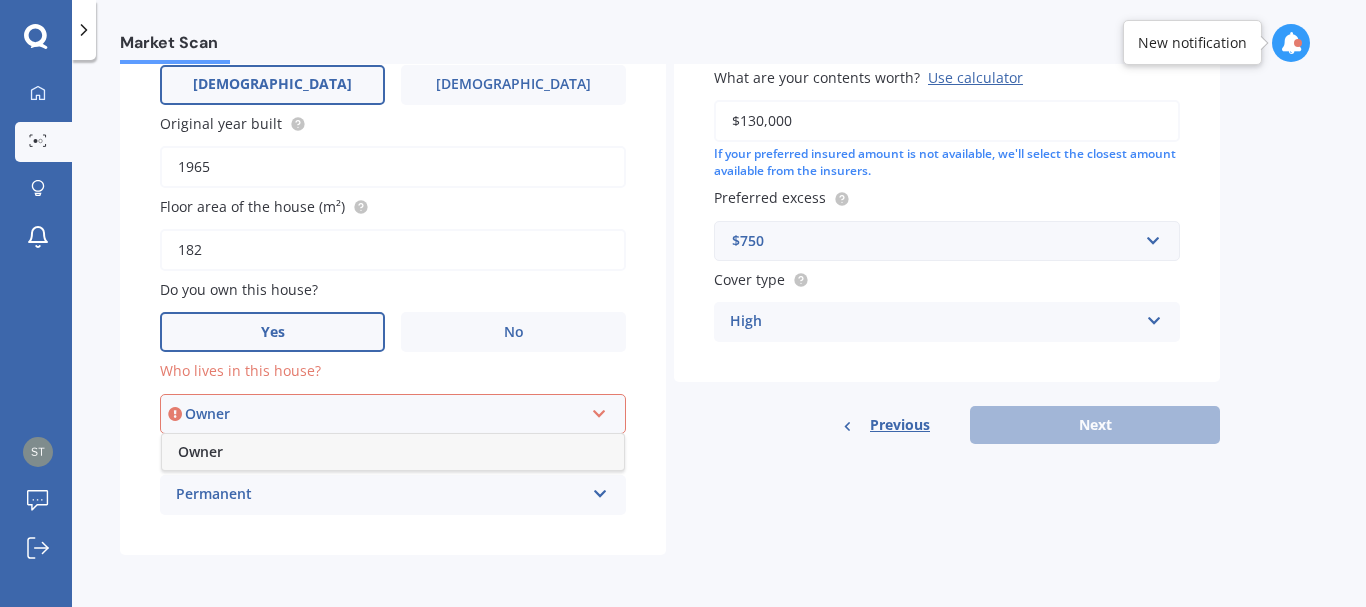 click on "Owner" at bounding box center [200, 451] 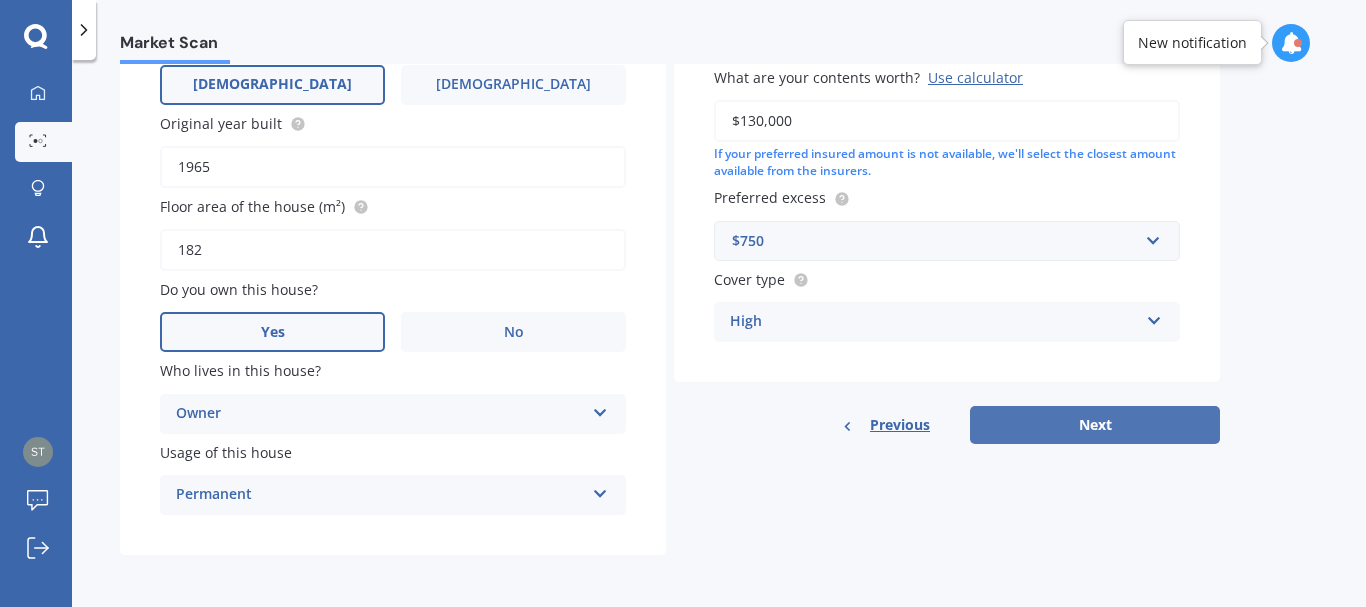 click on "Next" at bounding box center [1095, 425] 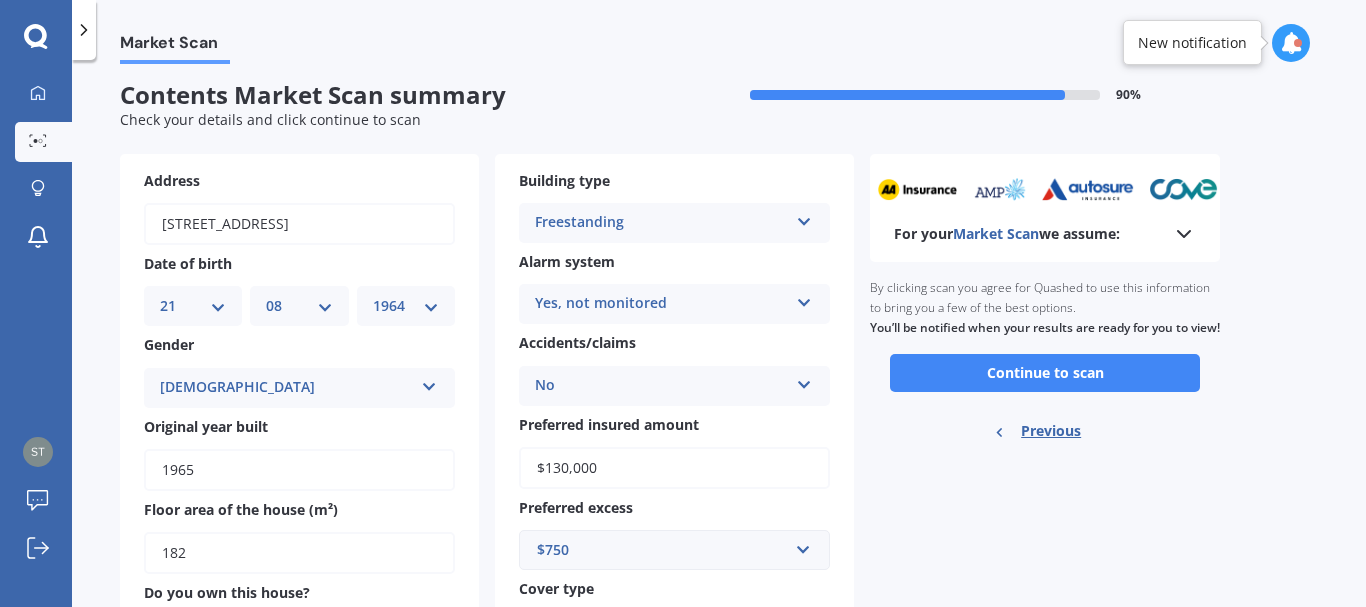 scroll, scrollTop: 0, scrollLeft: 0, axis: both 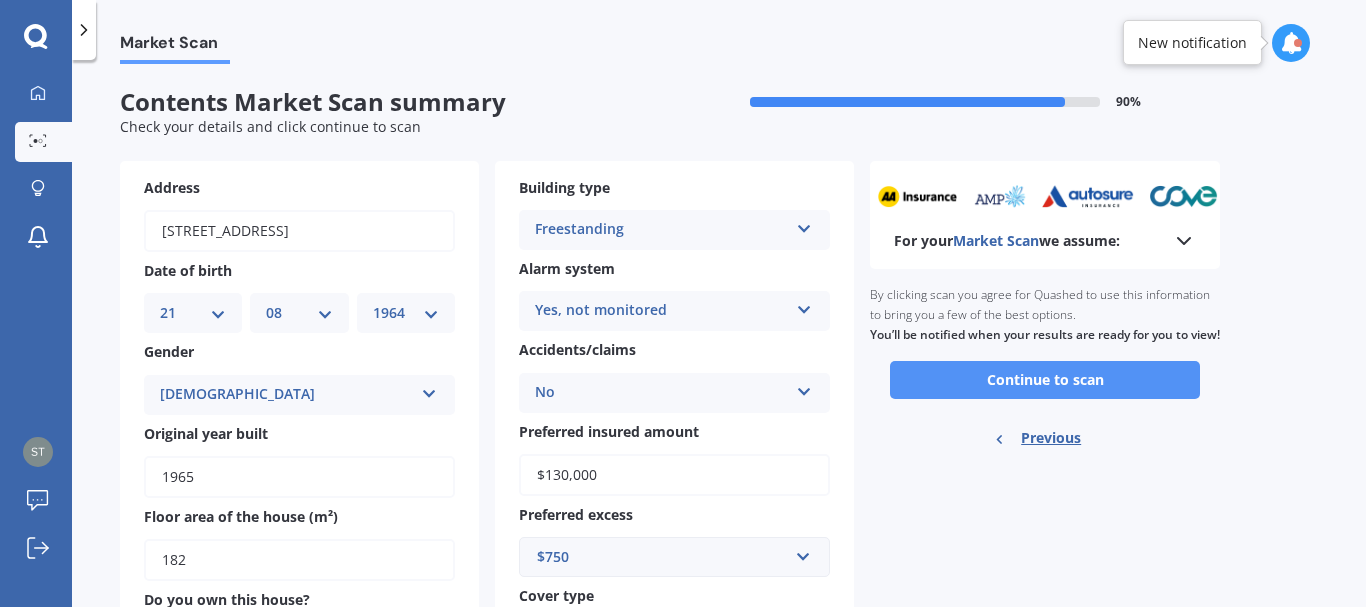 click on "Continue to scan" at bounding box center [1045, 380] 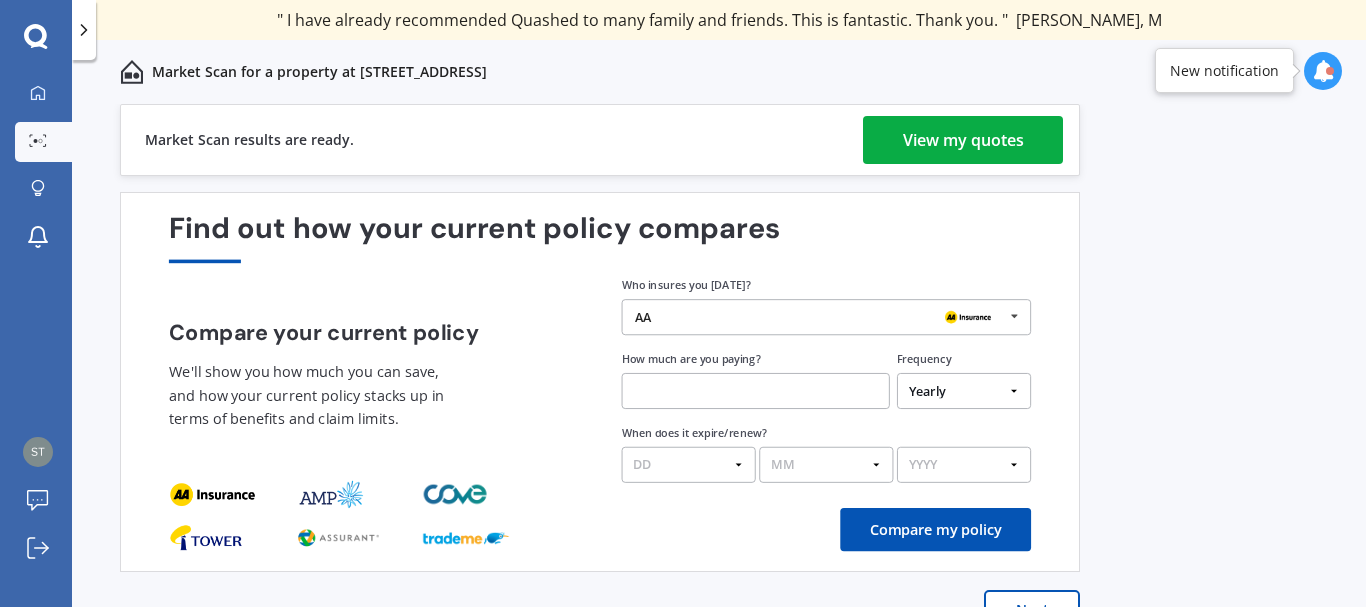 click on "View my quotes" at bounding box center (963, 140) 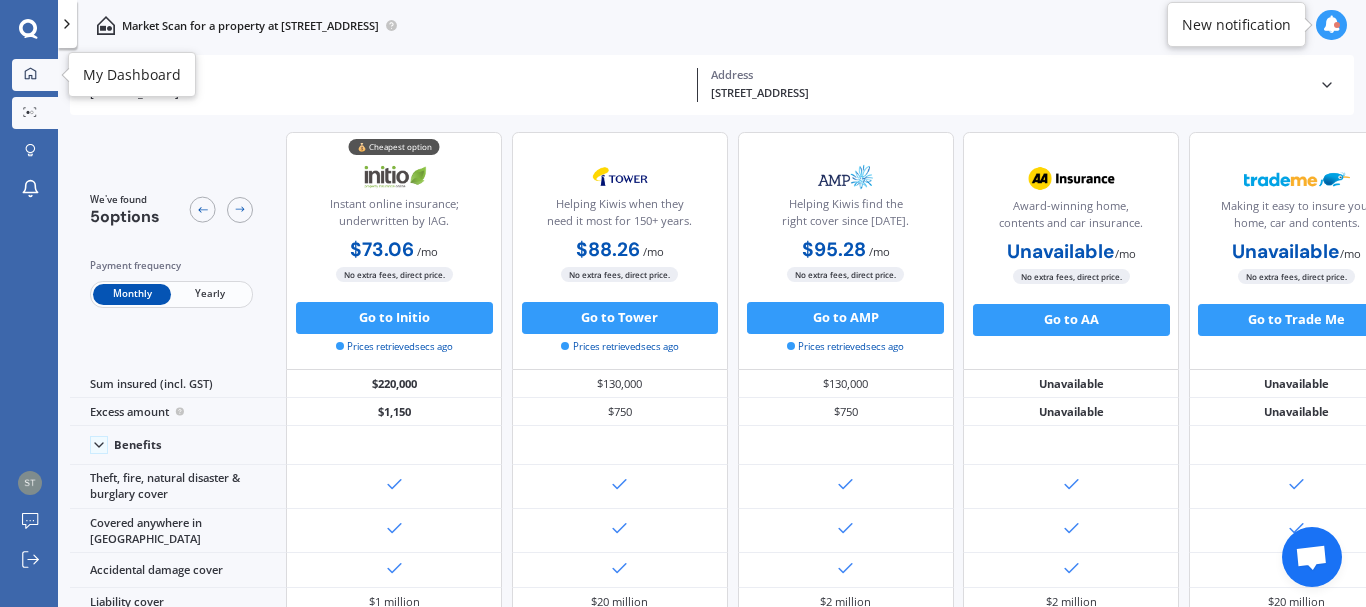 click on "My Dashboard" at bounding box center [35, 75] 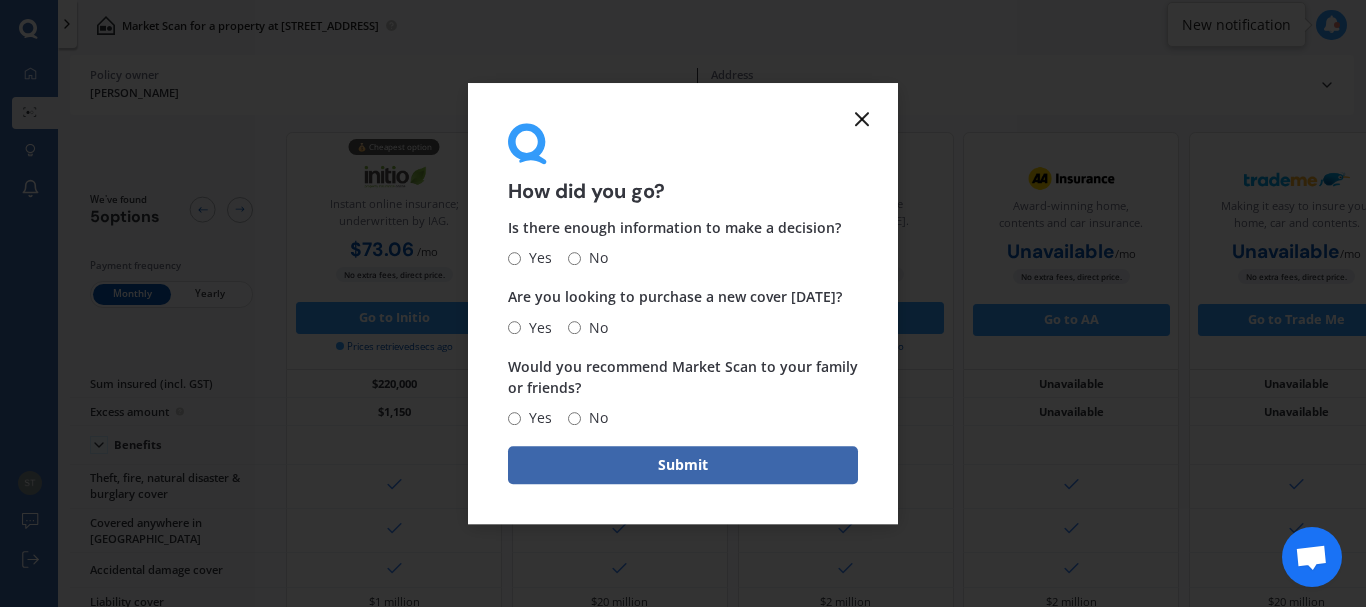 click 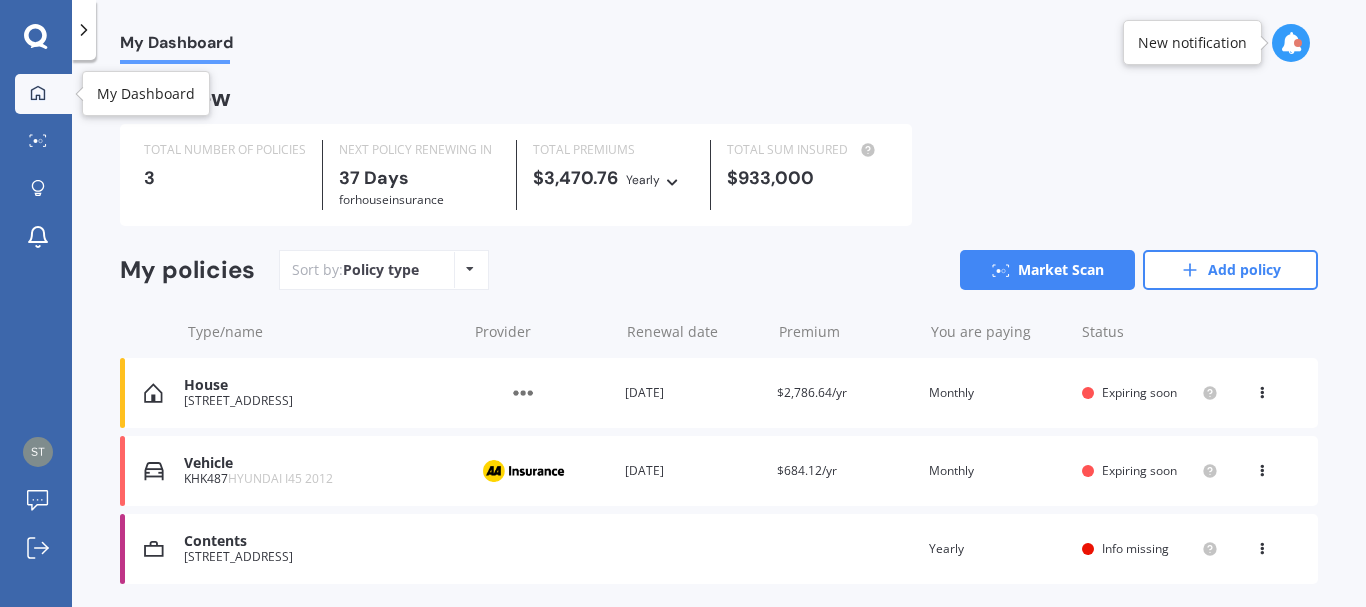 click 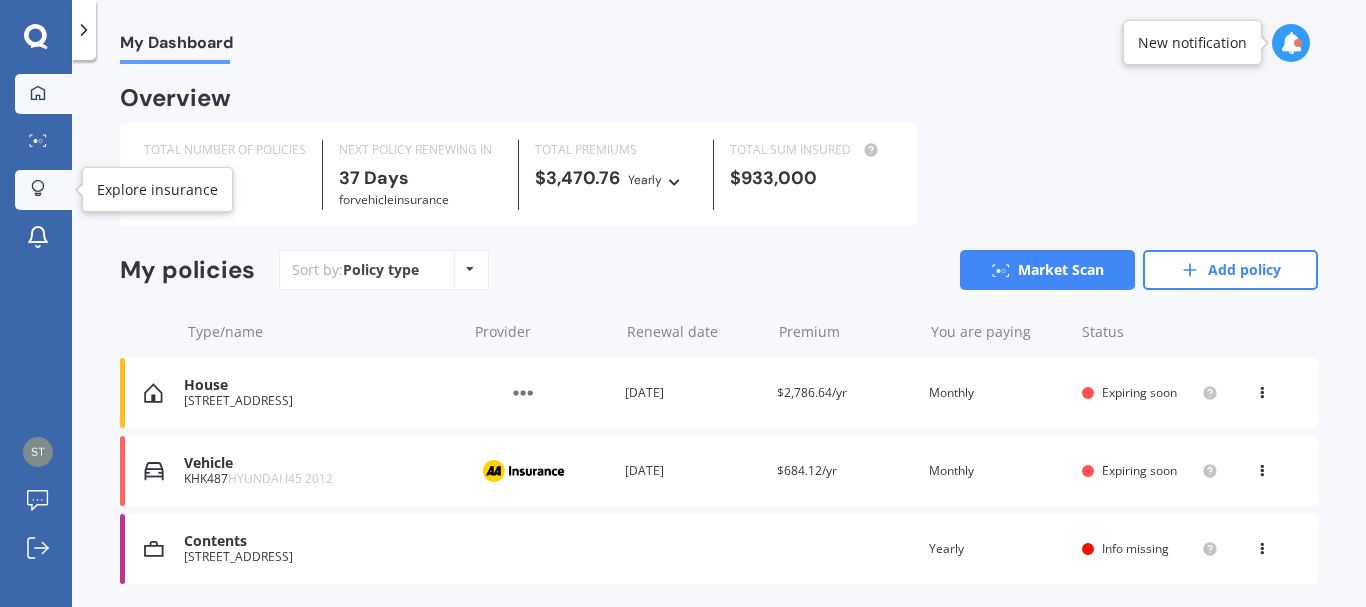 click 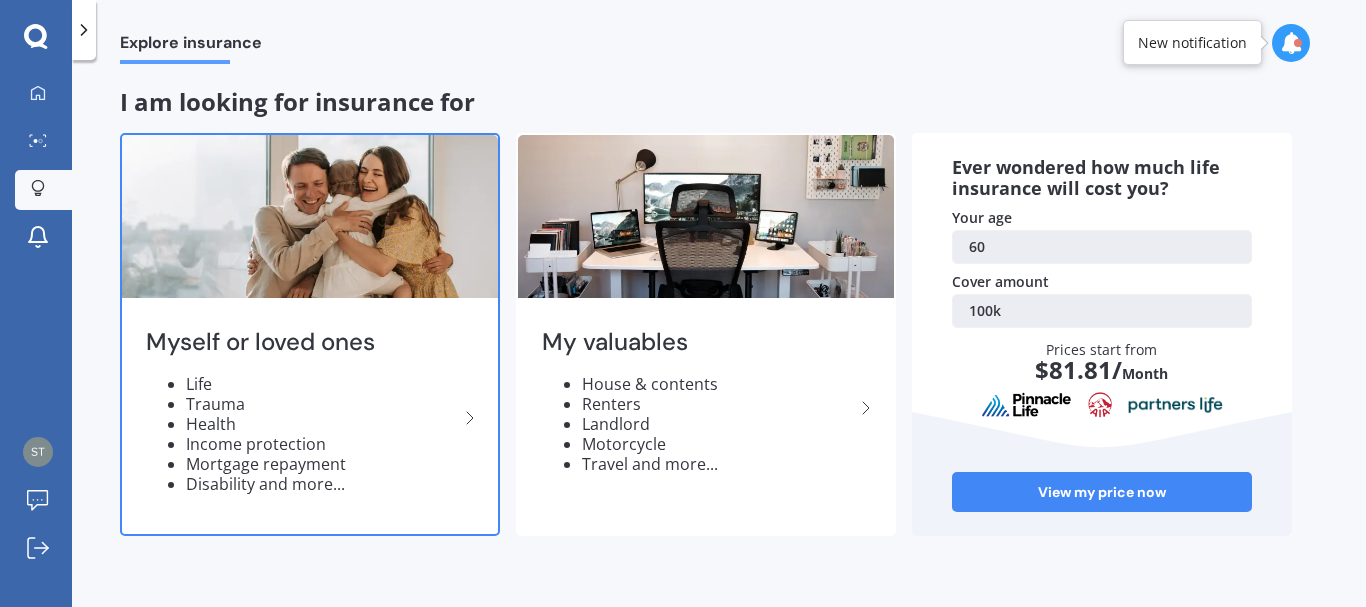 click on "Myself or loved ones" at bounding box center (302, 342) 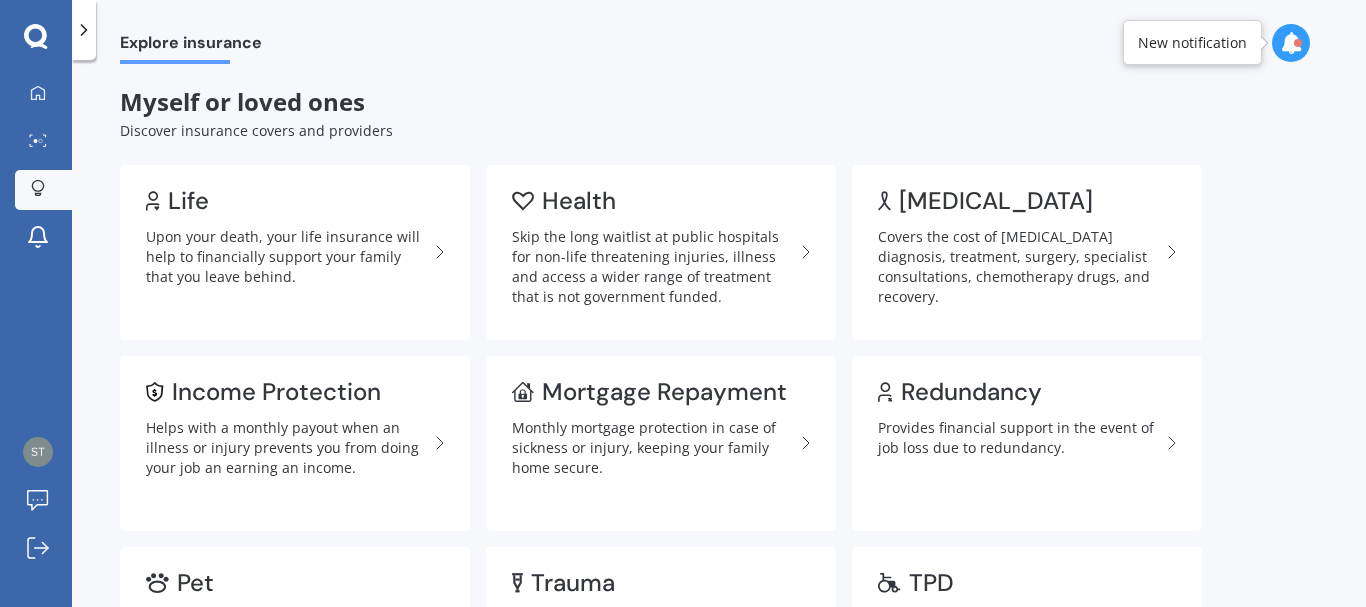 click on "Life Upon your death, your life insurance will help to financially support your family that you leave behind. Health Skip the long waitlist at public hospitals for non-life threatening injuries, illness and access a wider range of treatment that is not government funded. [MEDICAL_DATA] Covers the cost of [MEDICAL_DATA] diagnosis, treatment, surgery, specialist consultations, chemotherapy drugs, and recovery. Income Protection Helps with a monthly payout when an illness or injury prevents you from doing your job an earning an income. Mortgage Repayment Monthly mortgage protection in case of sickness or injury, keeping your family home secure. Redundancy Provides financial support in the event of job loss due to redundancy. Pet Like health insurance for your furry best friend, it provides coverage for their health checkups, surgeries, and medical bills. Trauma Offers financial protection against major health conditions such as [MEDICAL_DATA], stroke, heart attacks, etc. TPD" at bounding box center (670, 443) 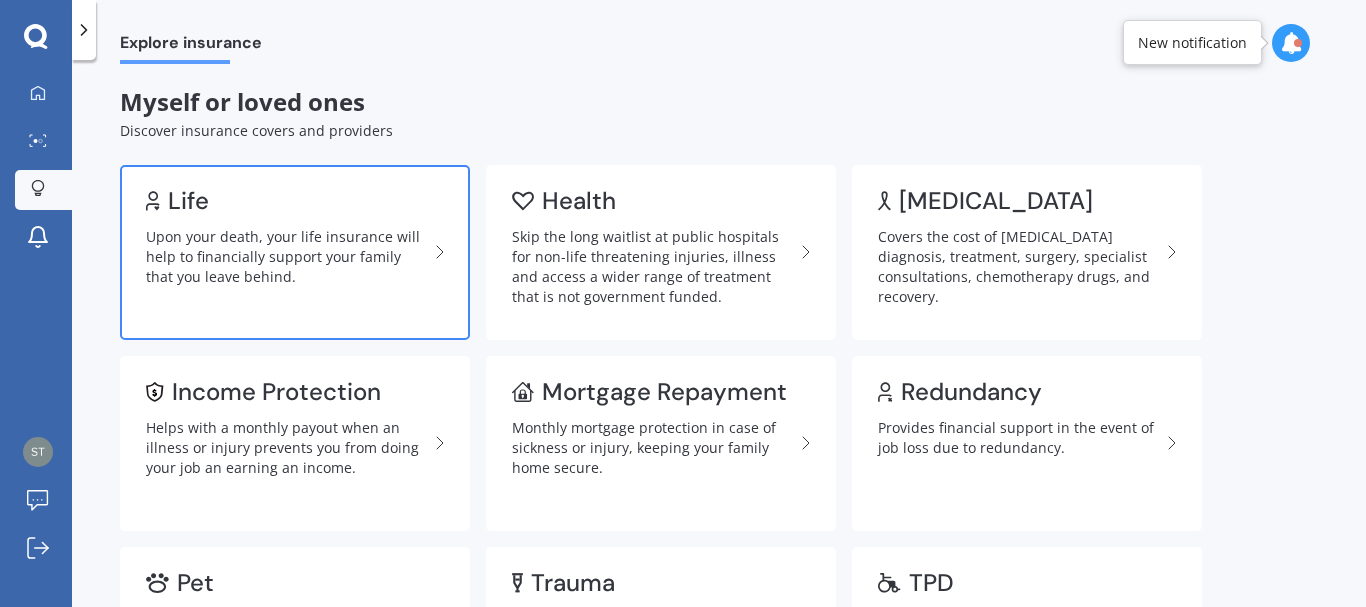 click on "Life" at bounding box center (188, 201) 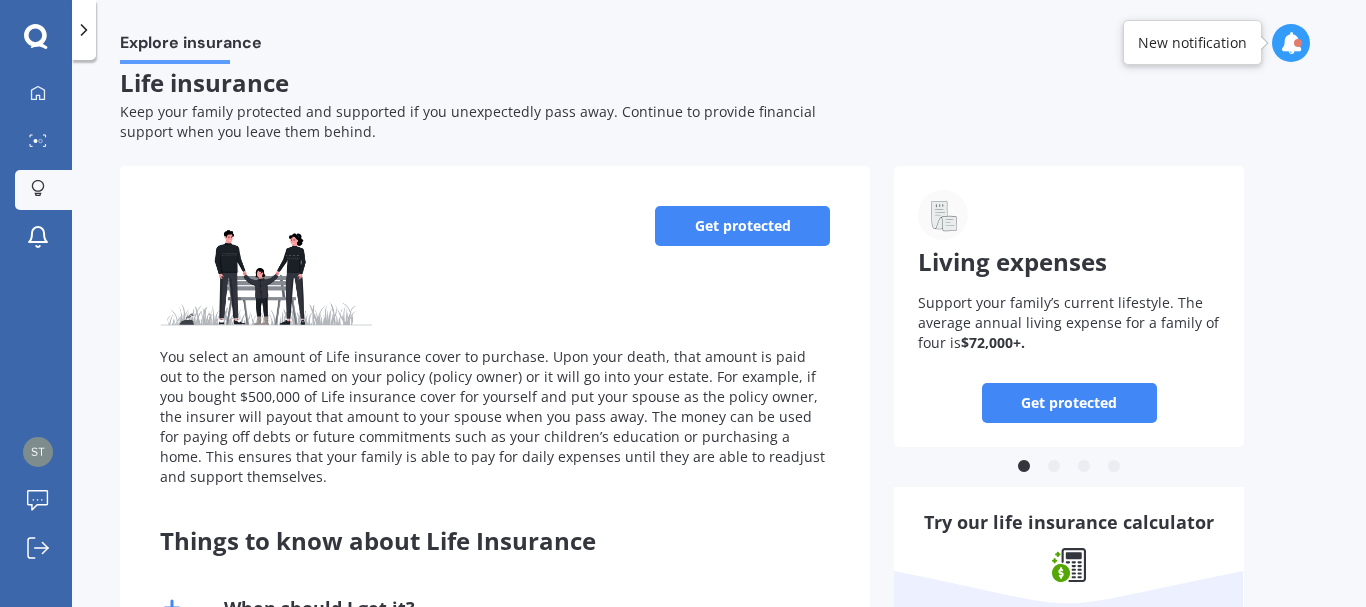scroll, scrollTop: 0, scrollLeft: 0, axis: both 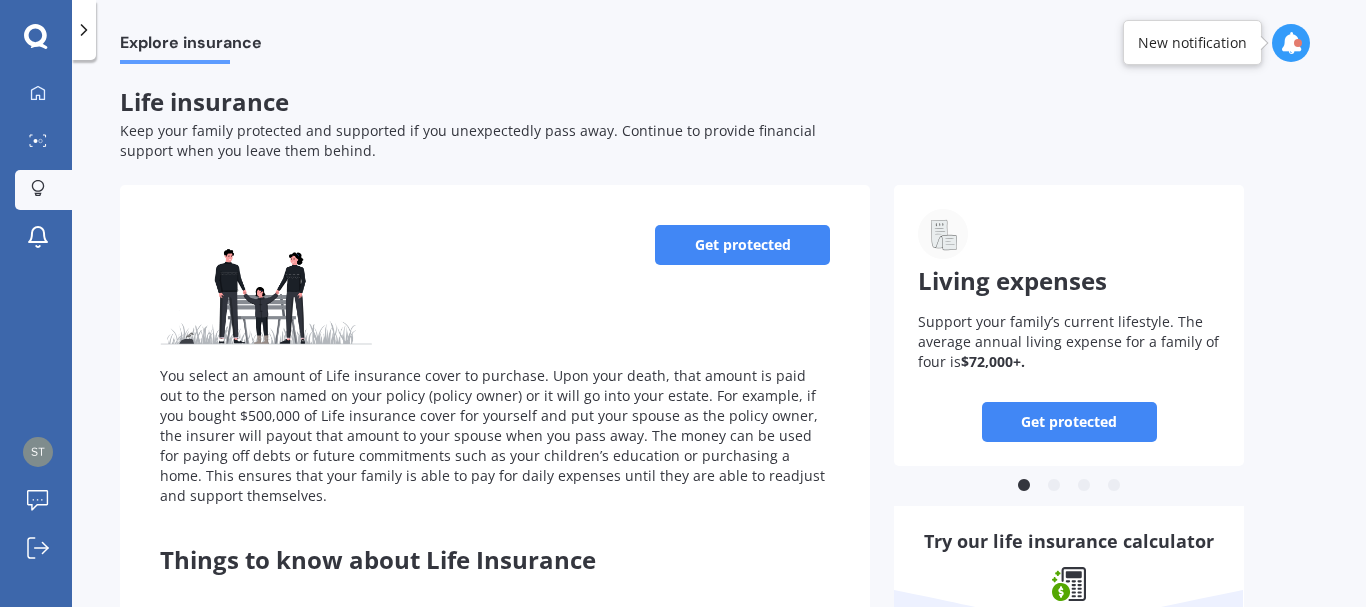 click 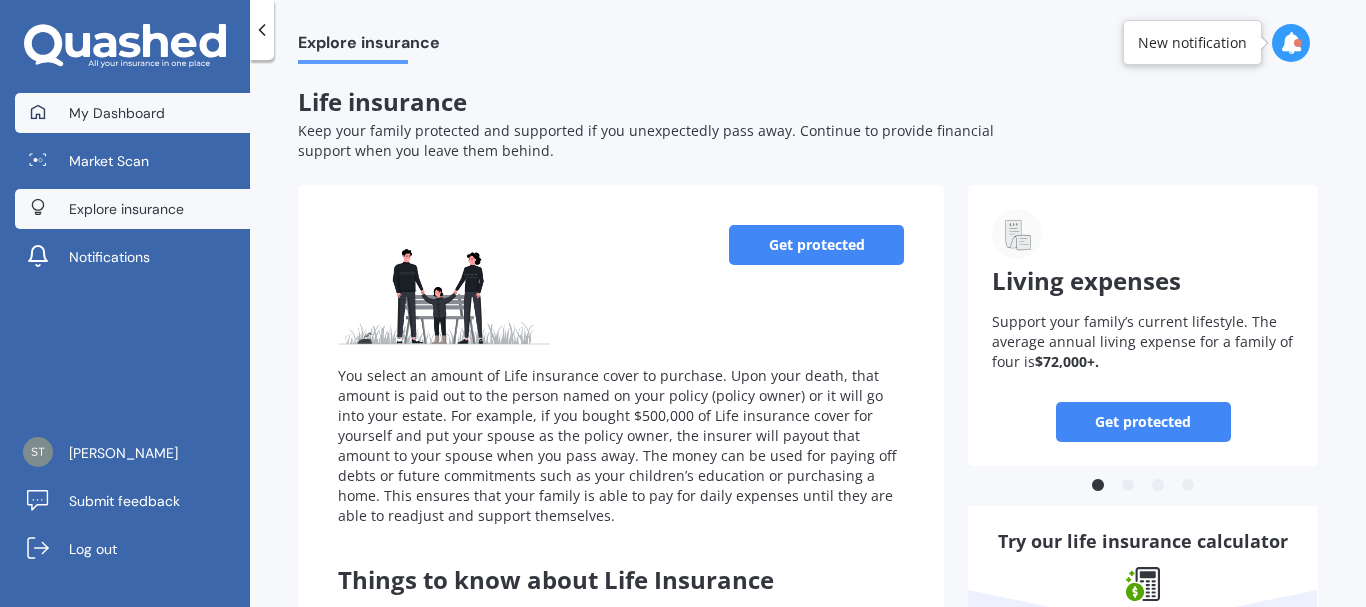 click on "My Dashboard" at bounding box center (132, 113) 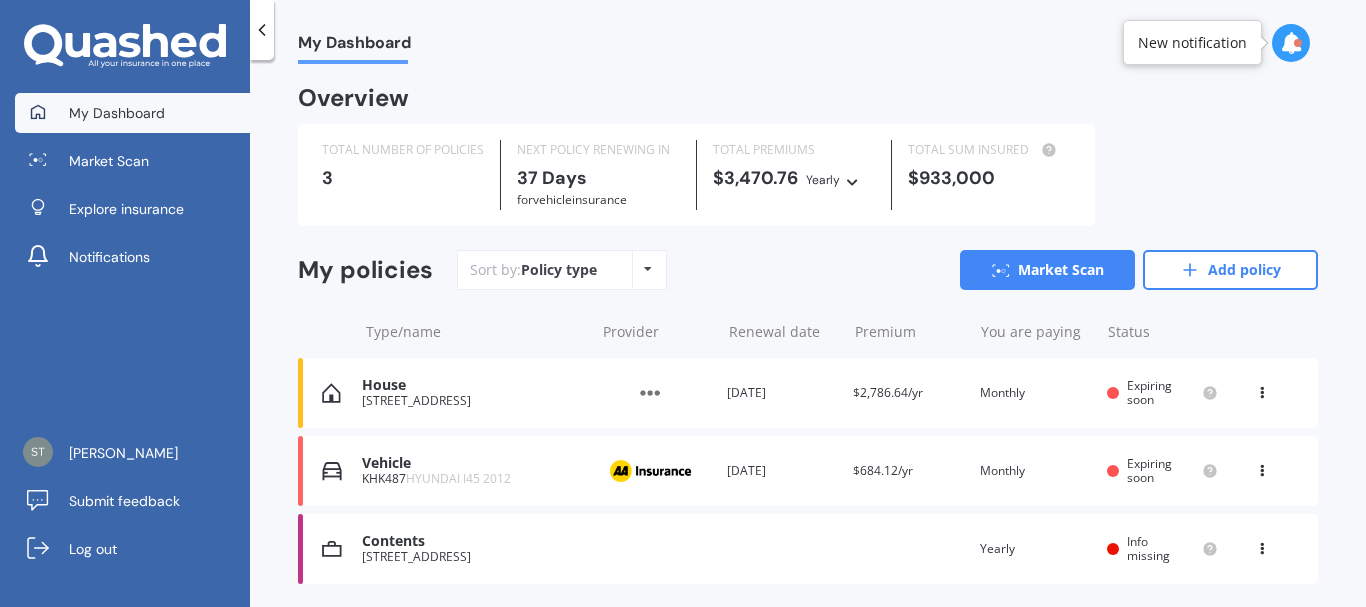click on "My Dashboard" at bounding box center [117, 113] 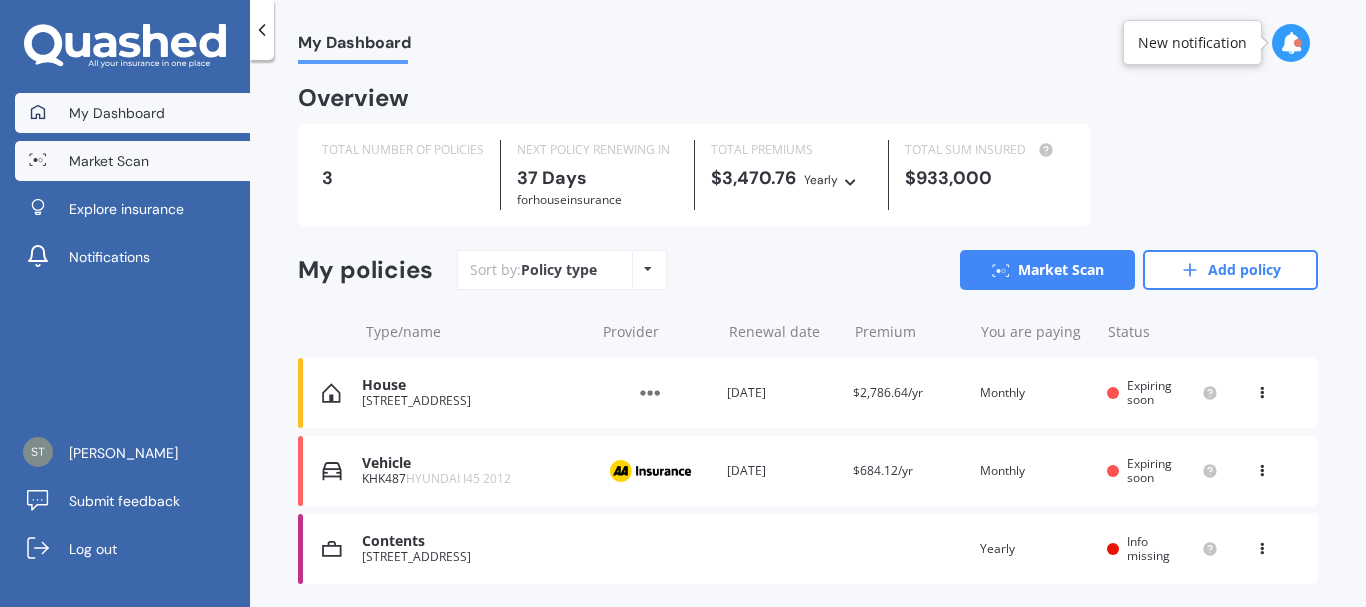 click on "Market Scan" at bounding box center (109, 161) 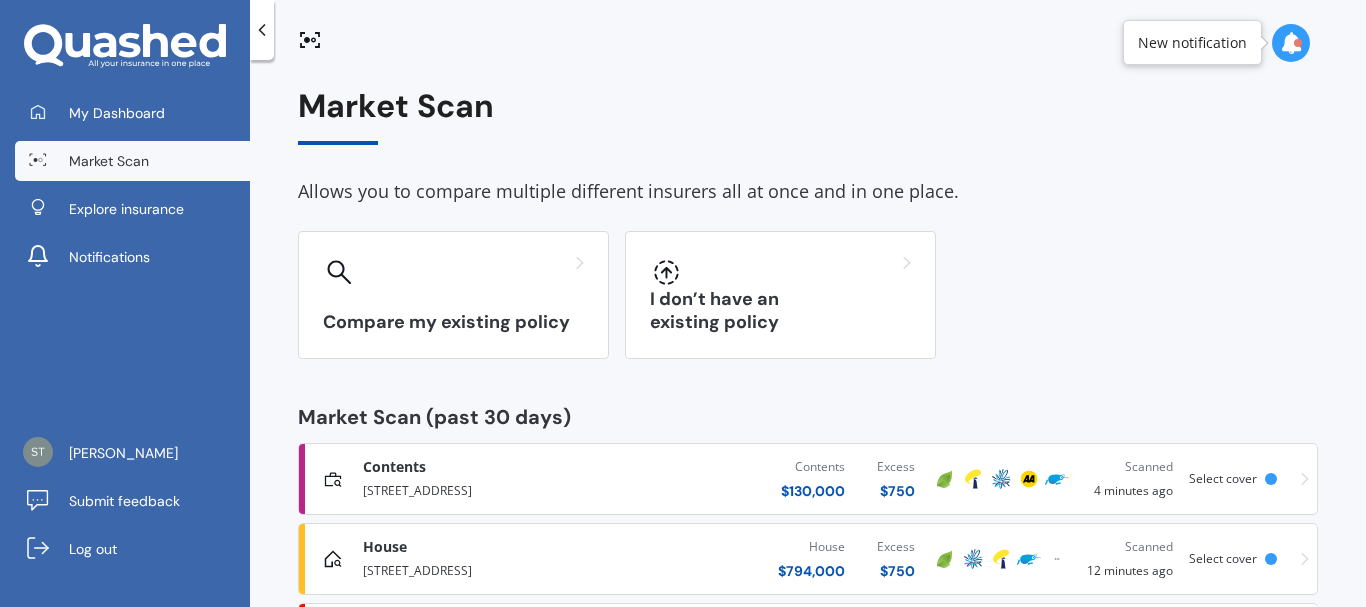 scroll, scrollTop: 112, scrollLeft: 0, axis: vertical 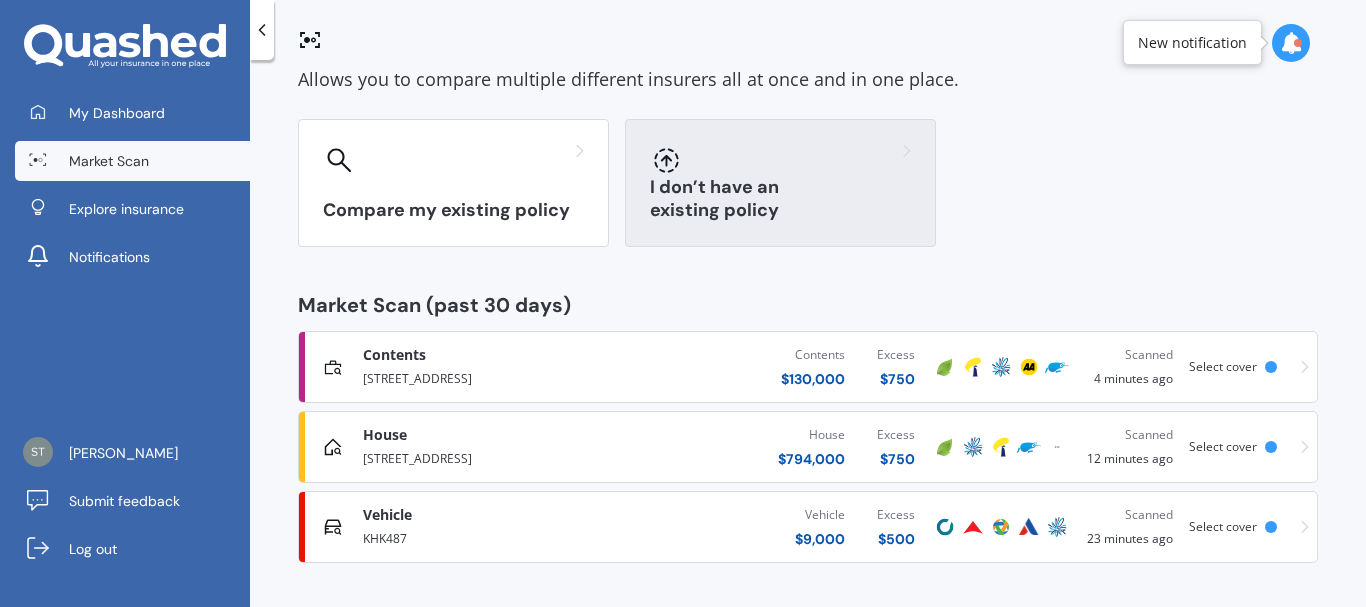 click on "I don’t have an existing policy" at bounding box center (780, 199) 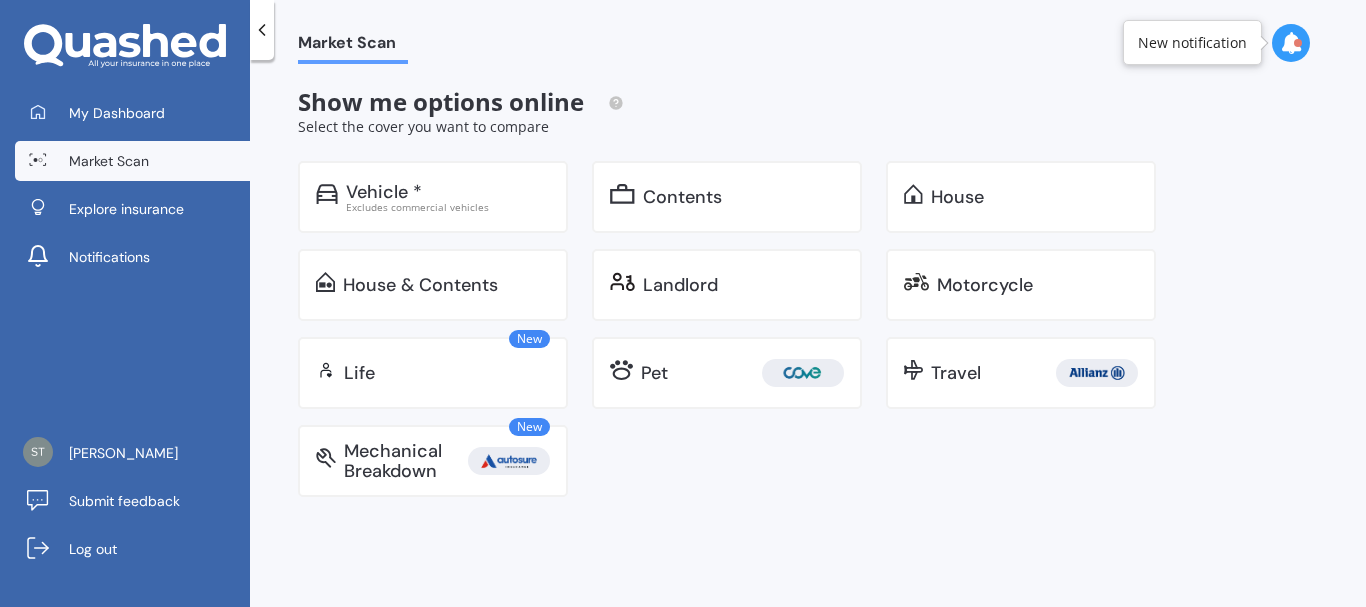 scroll, scrollTop: 0, scrollLeft: 0, axis: both 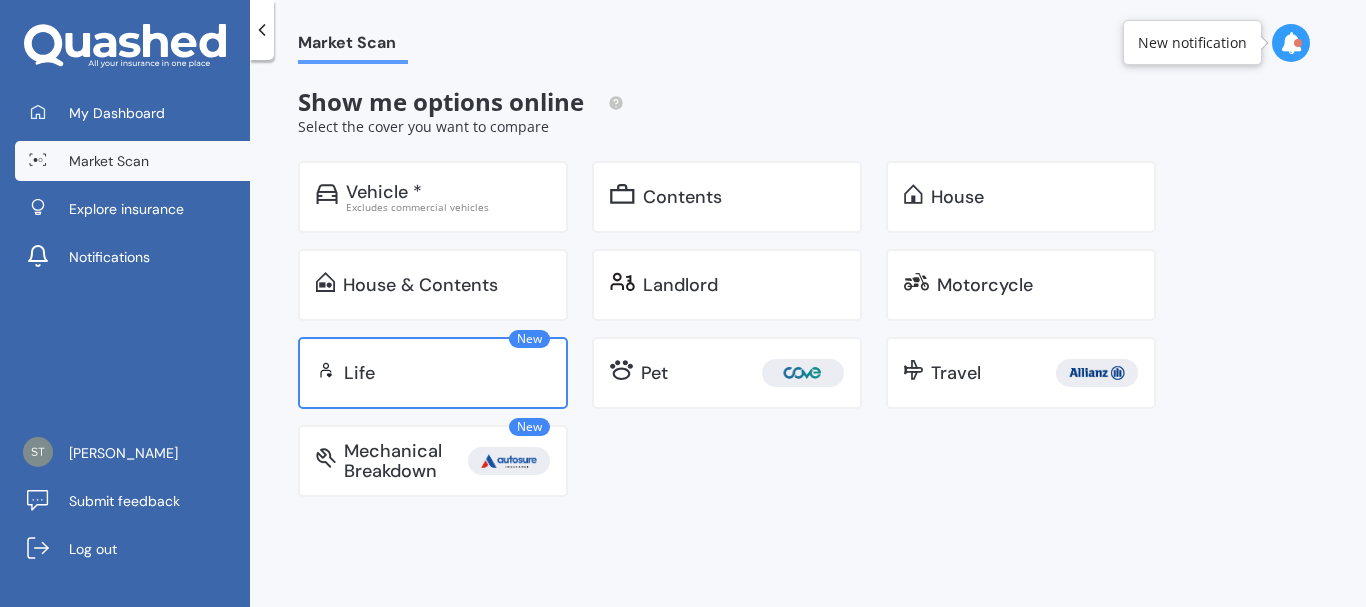 click on "New Life" at bounding box center (433, 373) 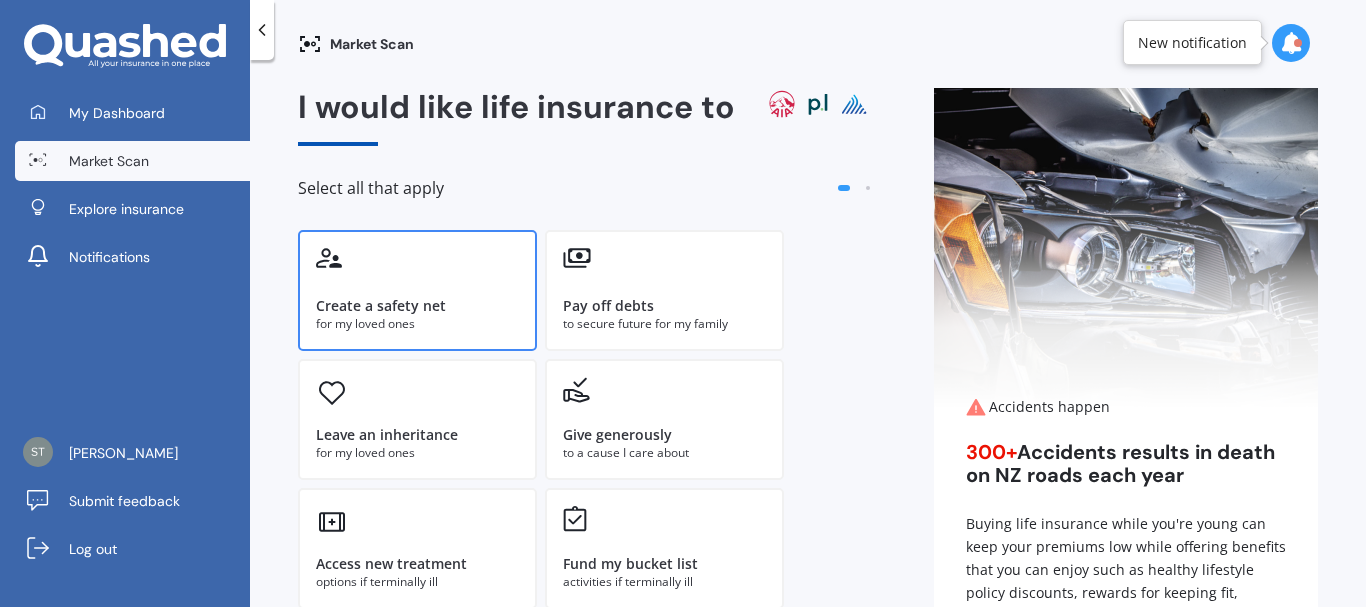 click on "Create a safety net" at bounding box center (381, 306) 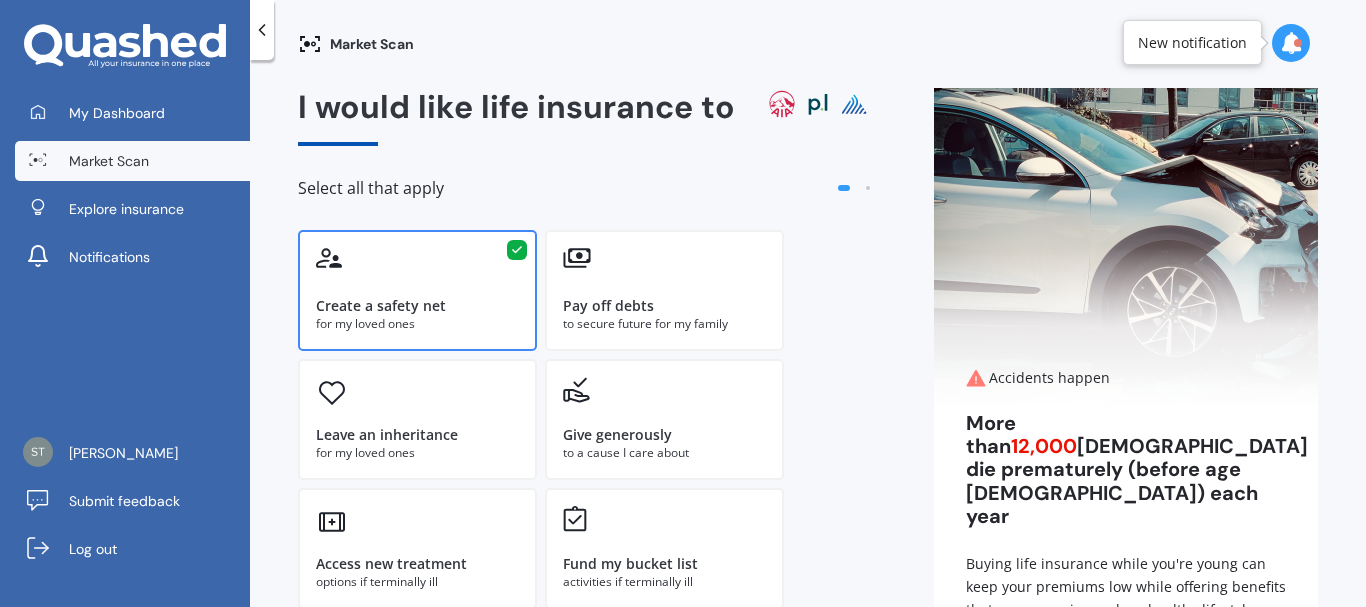 scroll, scrollTop: 177, scrollLeft: 0, axis: vertical 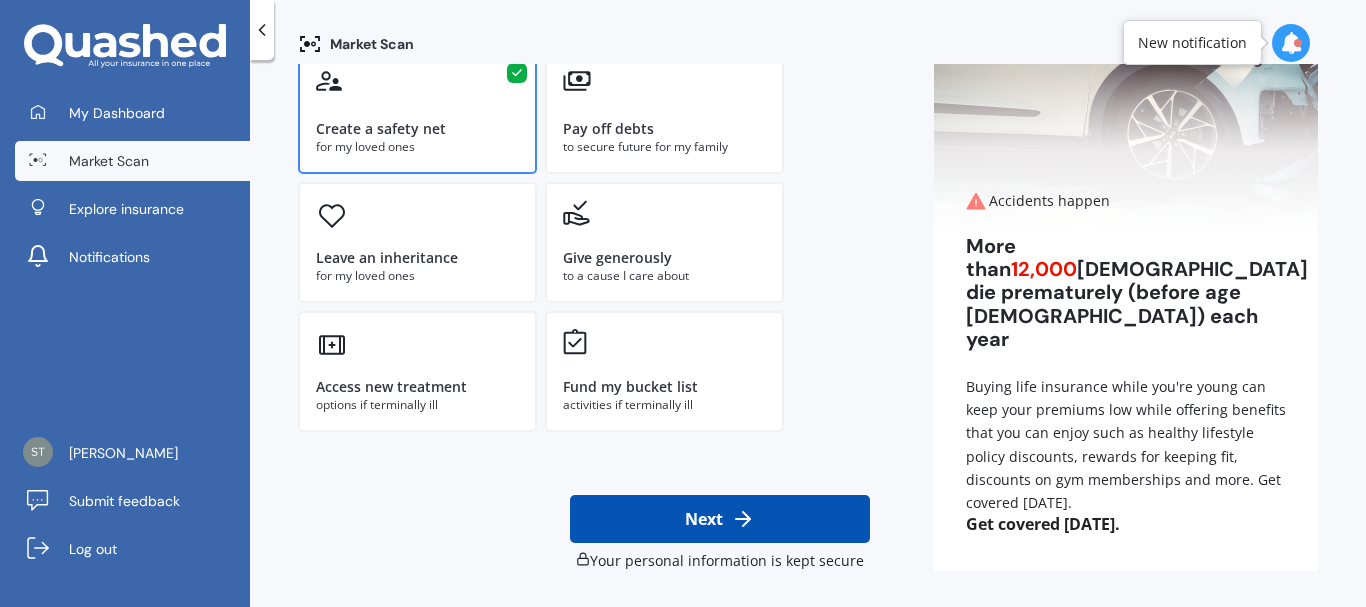 click on "Next" at bounding box center [720, 519] 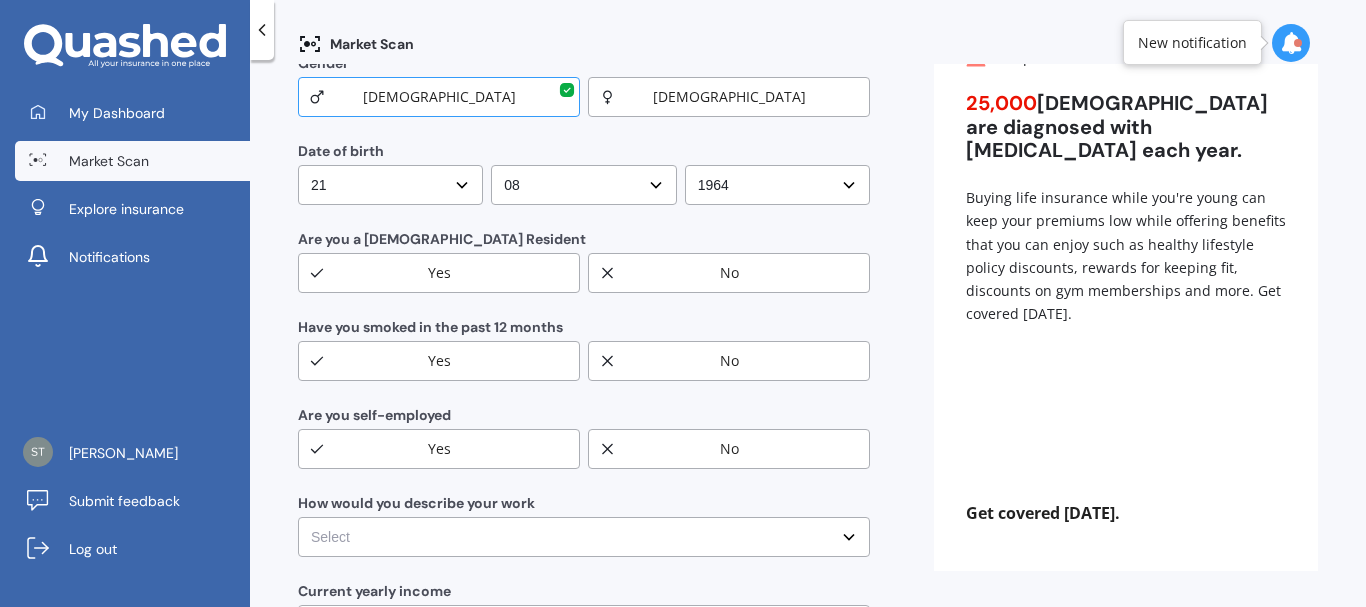 scroll, scrollTop: 0, scrollLeft: 0, axis: both 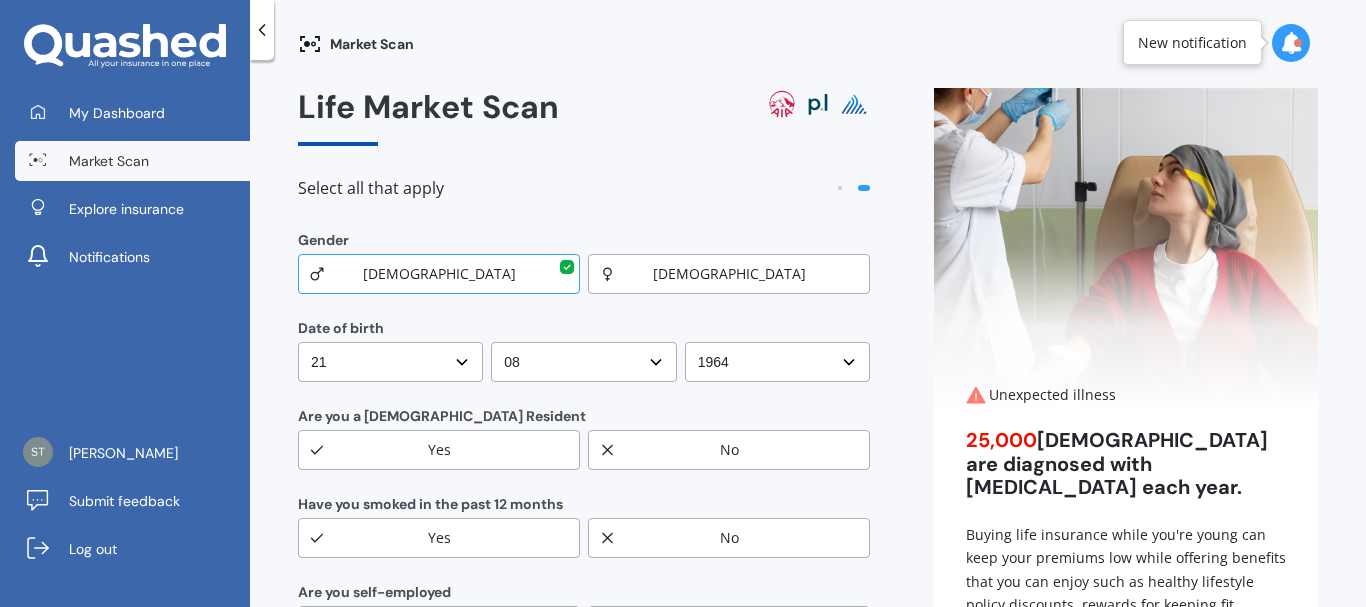 click on "[DEMOGRAPHIC_DATA]" at bounding box center [439, 274] 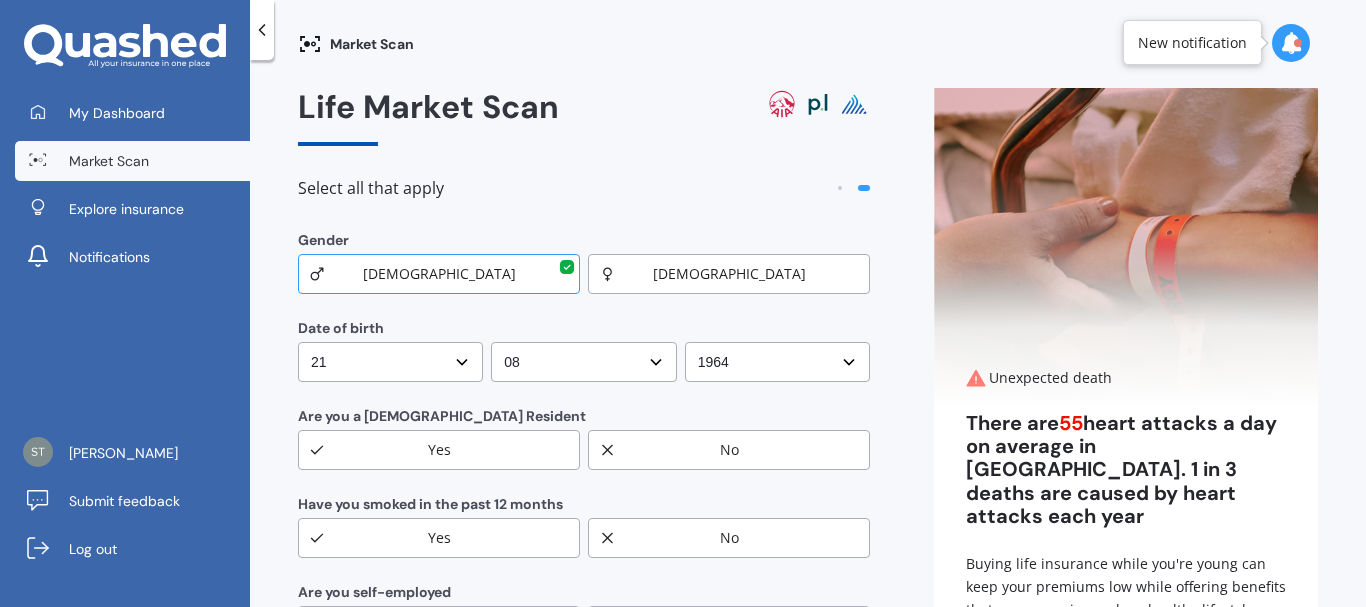 click on "[DEMOGRAPHIC_DATA]" at bounding box center [439, 274] 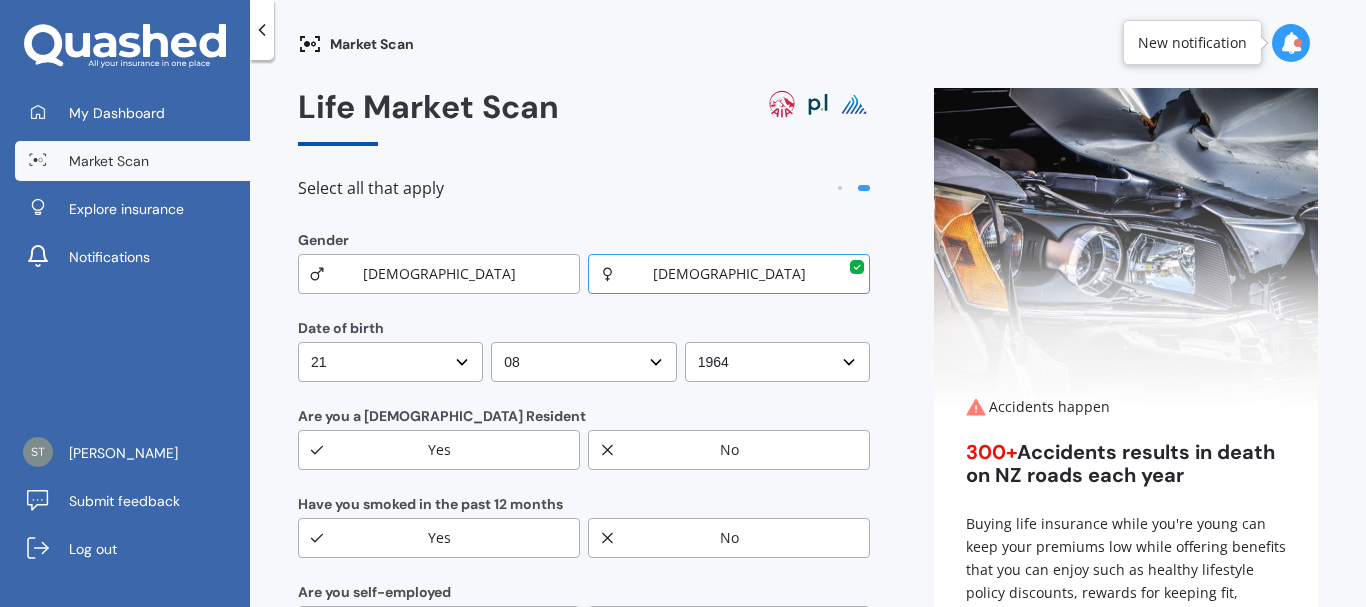 click on "DD DD 01 02 03 04 05 06 07 08 09 10 11 12 13 14 15 16 17 18 19 20 21 22 23 24 25 26 27 28 29 30 31" at bounding box center (390, 362) 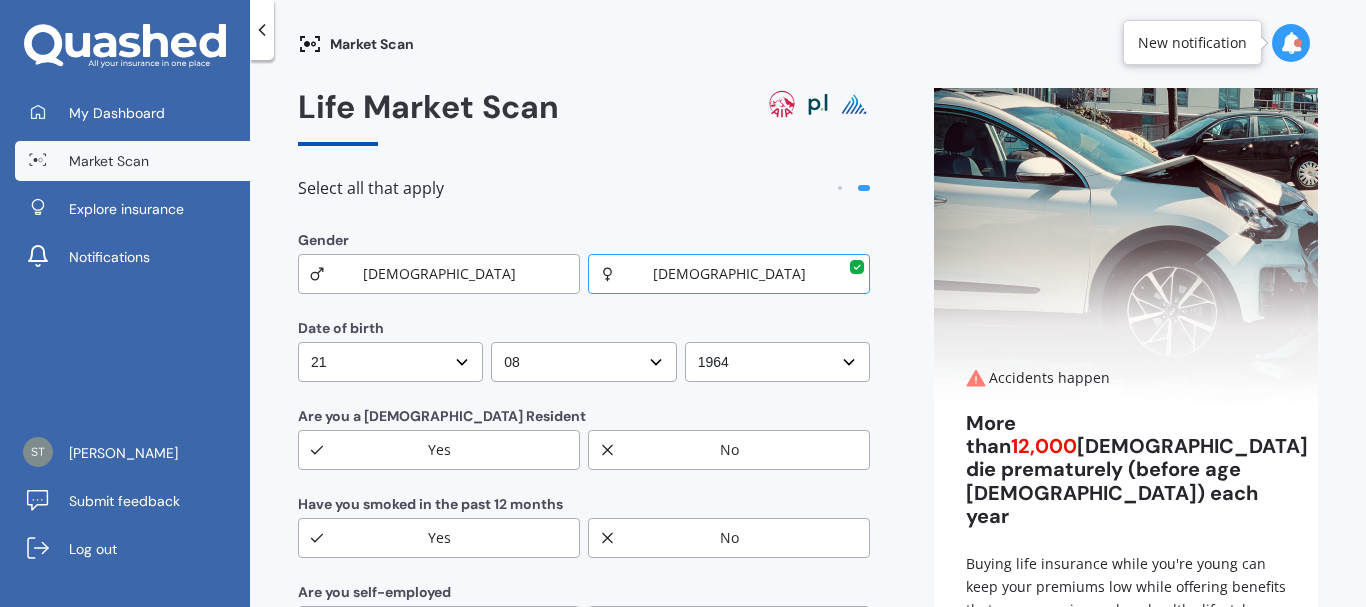 click on "[DEMOGRAPHIC_DATA]" at bounding box center (439, 274) 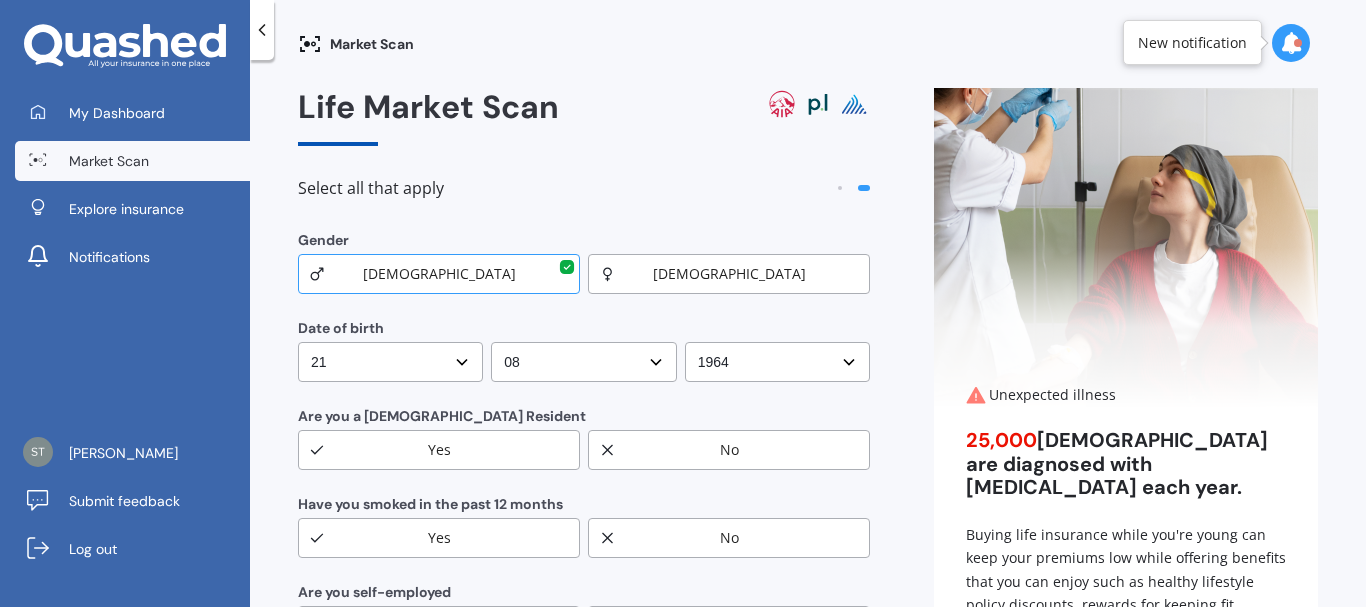 click on "No" at bounding box center [729, 538] 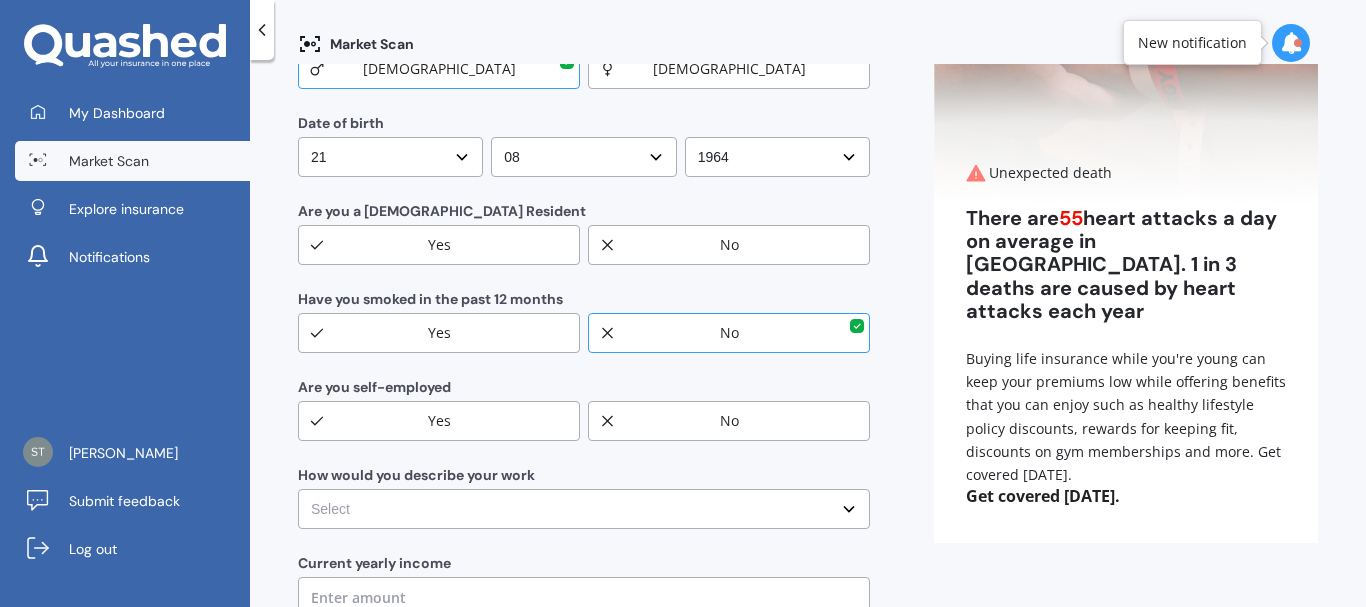 scroll, scrollTop: 208, scrollLeft: 0, axis: vertical 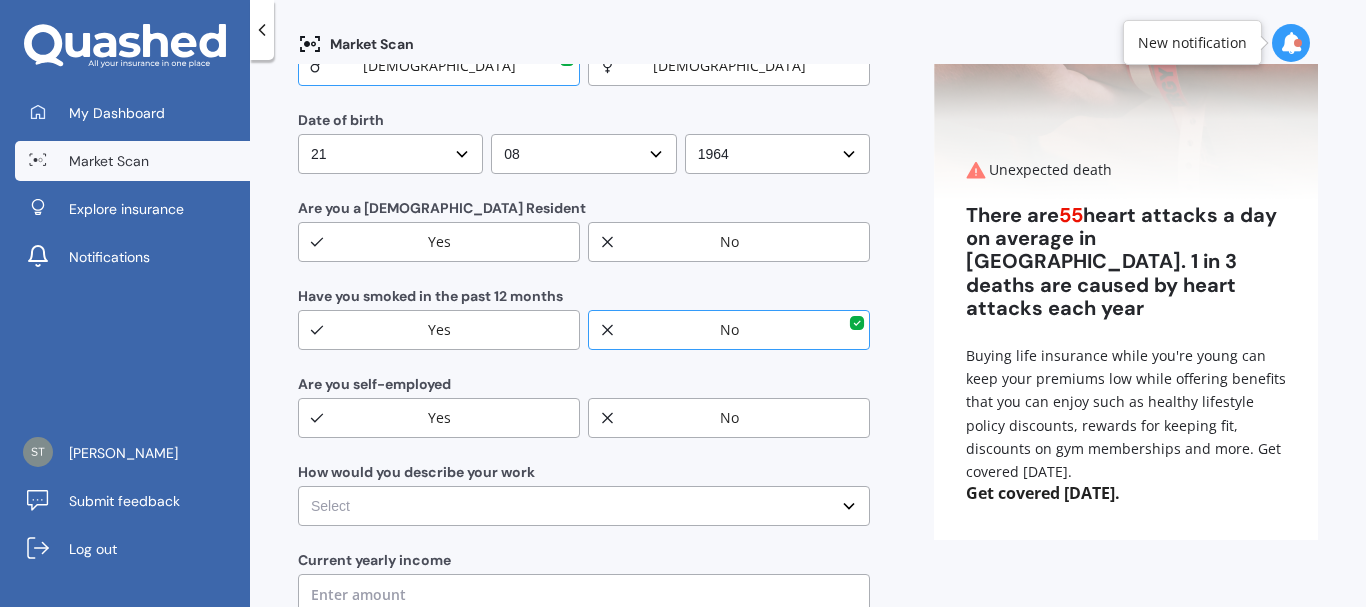 click on "No" at bounding box center [729, 418] 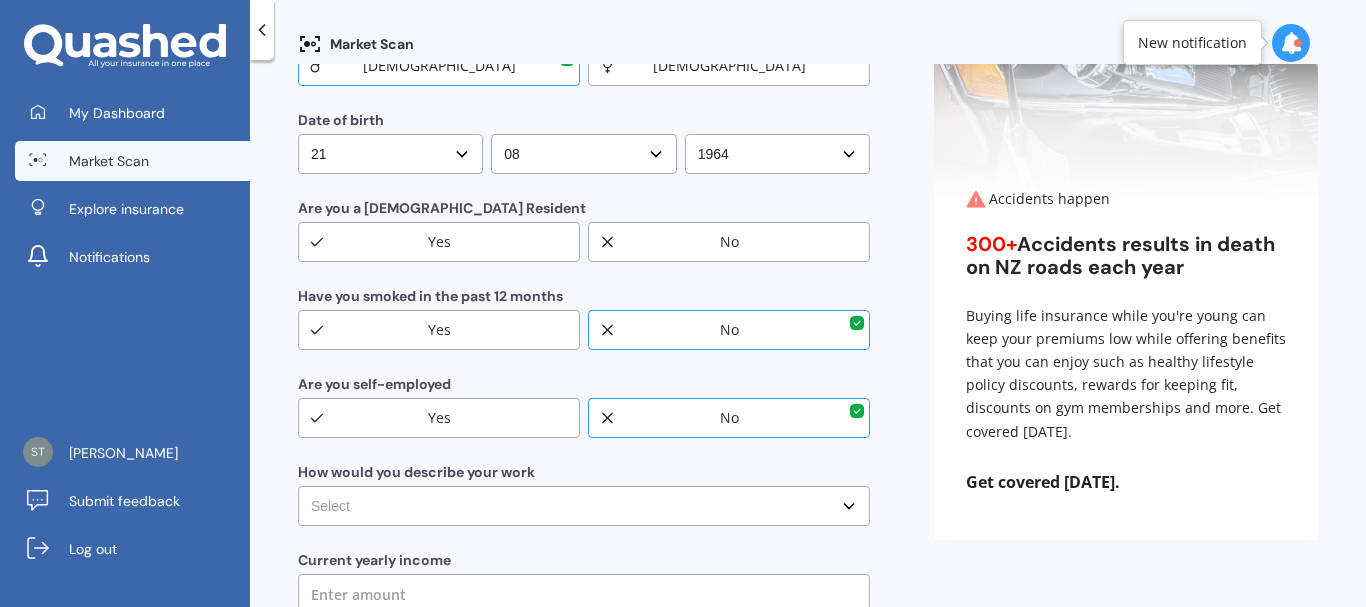 click on "Select No manual work e.g. lawyer, consultant, engineer Light manual work [PERSON_NAME], nurse, hairdresser Heavy or repetitive manual work e.g. painter, taxi/Uber, courier Working less than 20 hours a week or unemployed" at bounding box center [584, 506] 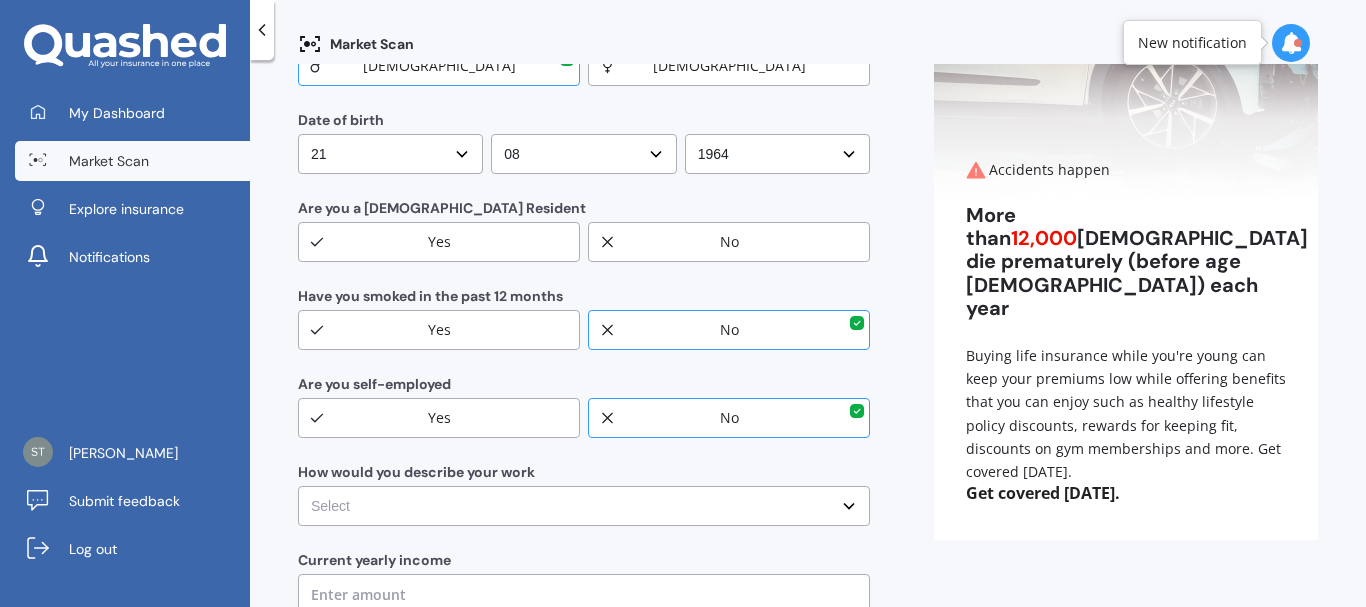 select on "Light manual work e.g. plumber, nurse, hairdresser" 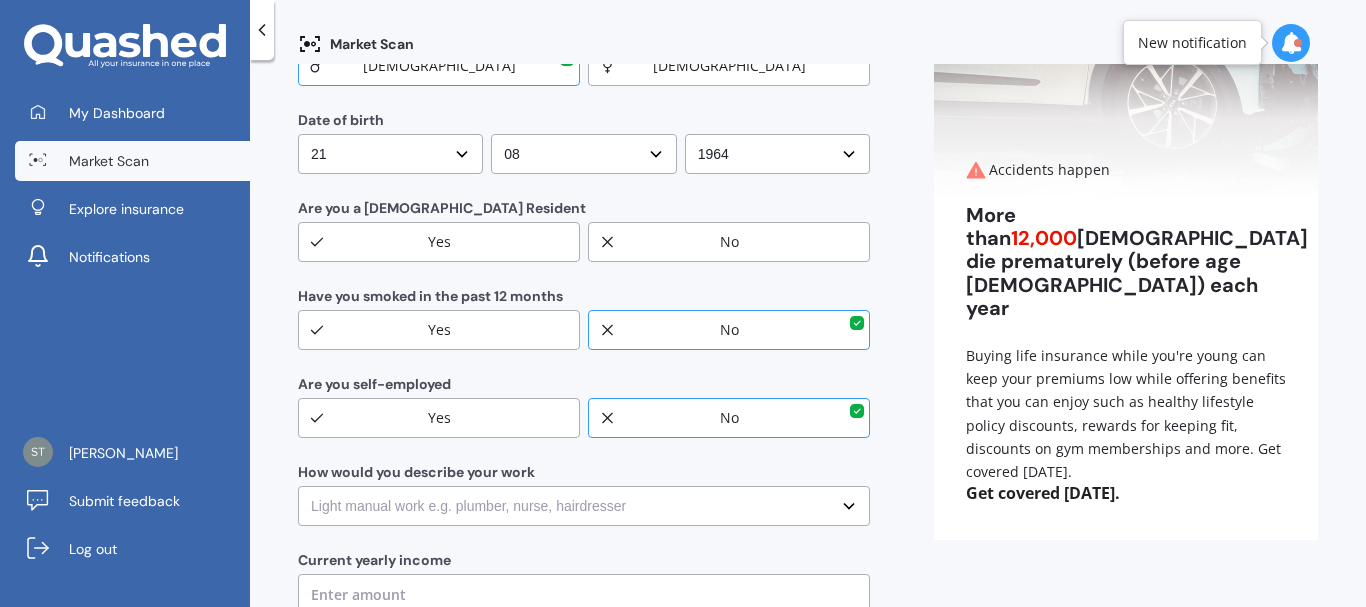 click on "Select No manual work e.g. lawyer, consultant, engineer Light manual work [PERSON_NAME], nurse, hairdresser Heavy or repetitive manual work e.g. painter, taxi/Uber, courier Working less than 20 hours a week or unemployed" at bounding box center [584, 506] 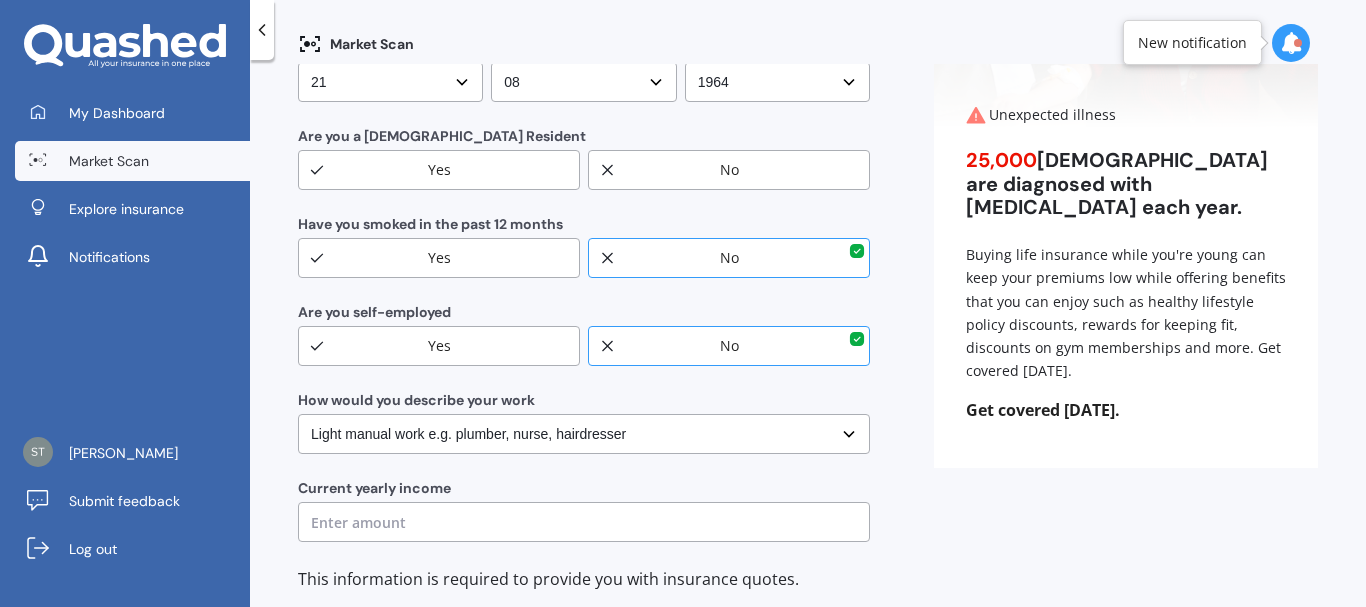 scroll, scrollTop: 283, scrollLeft: 0, axis: vertical 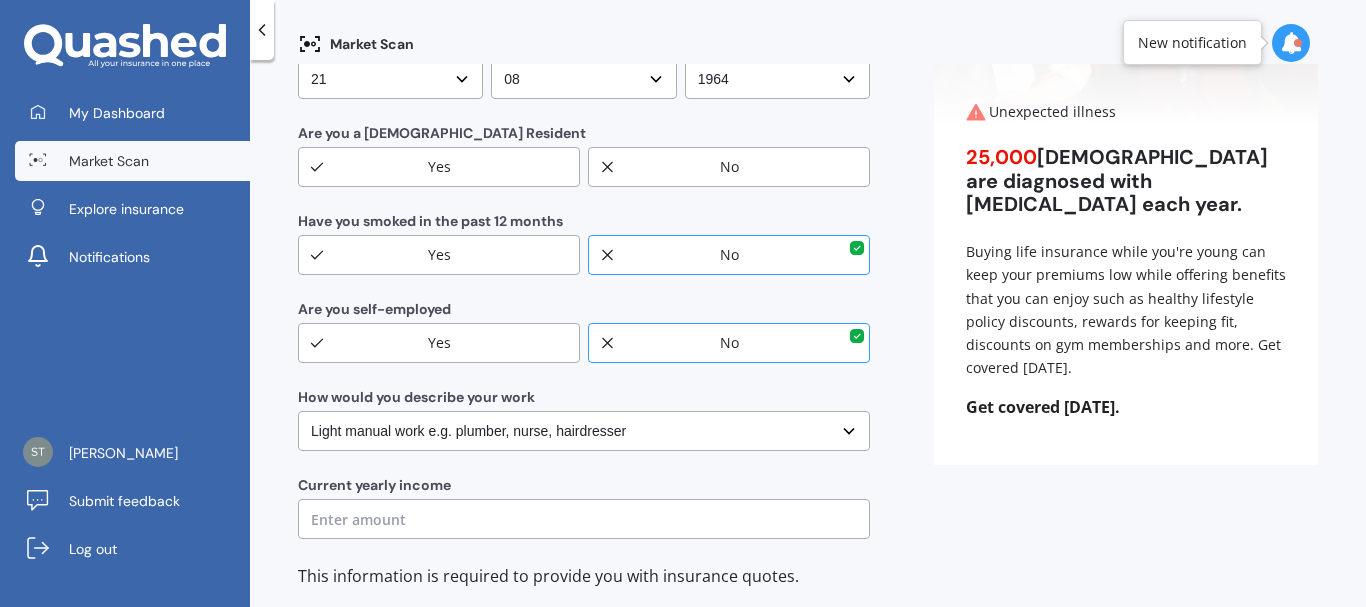 click at bounding box center [584, 519] 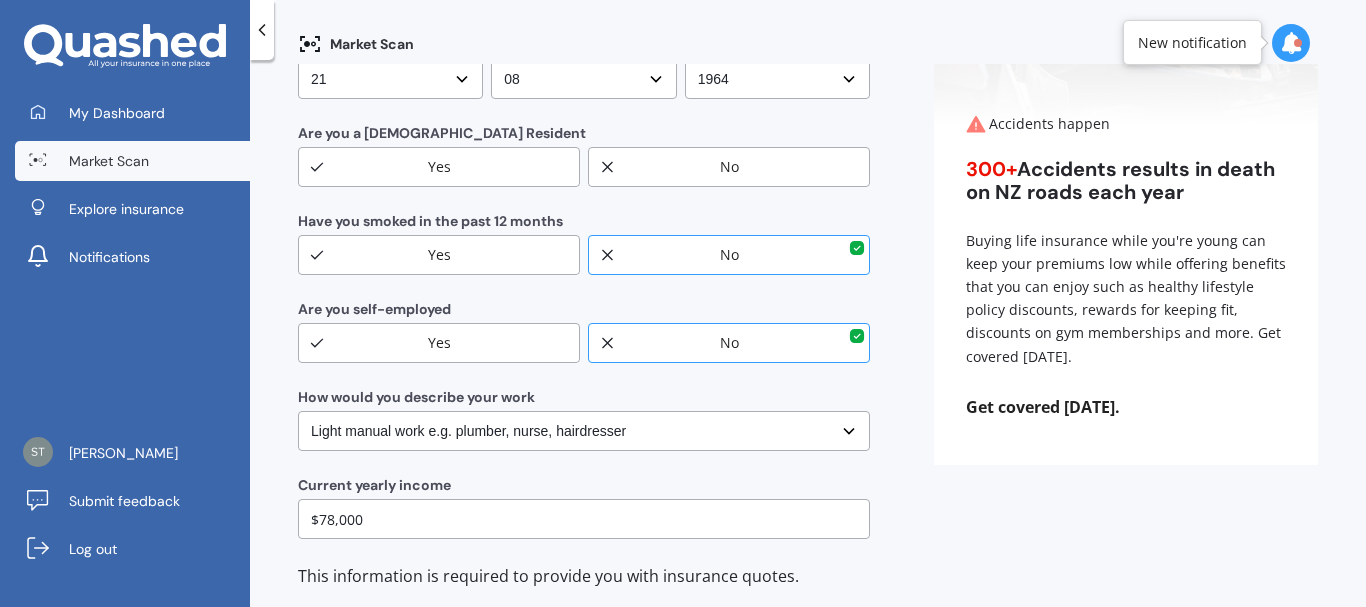 scroll, scrollTop: 426, scrollLeft: 0, axis: vertical 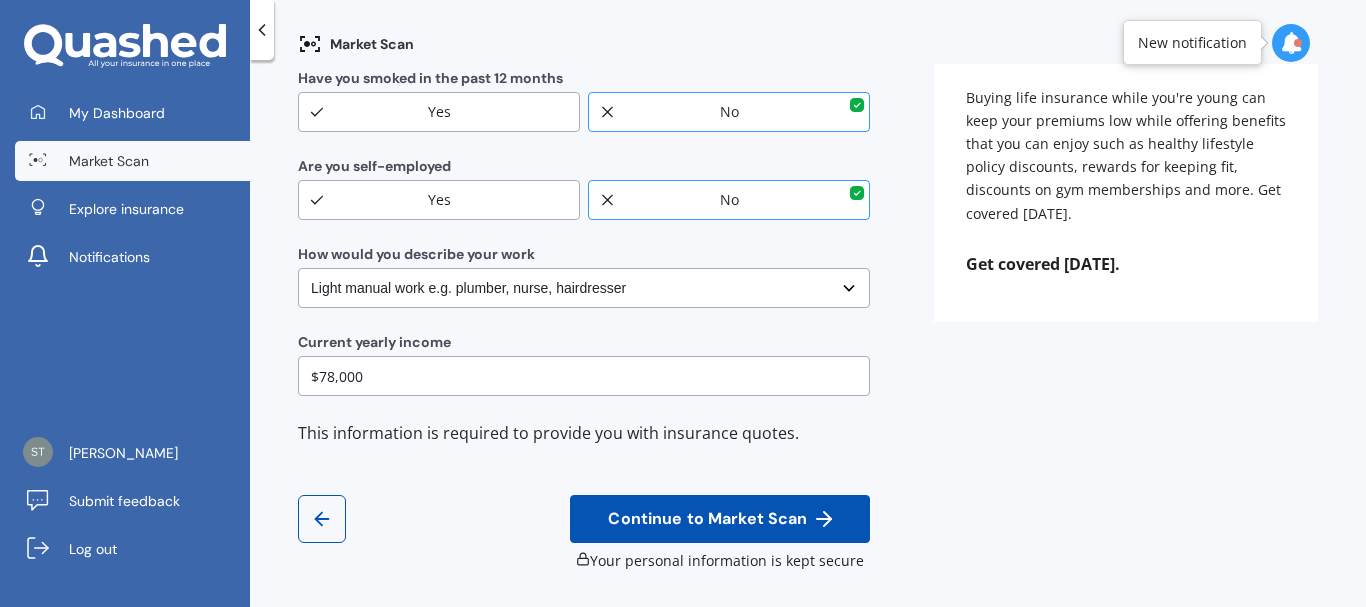 type on "$78,000" 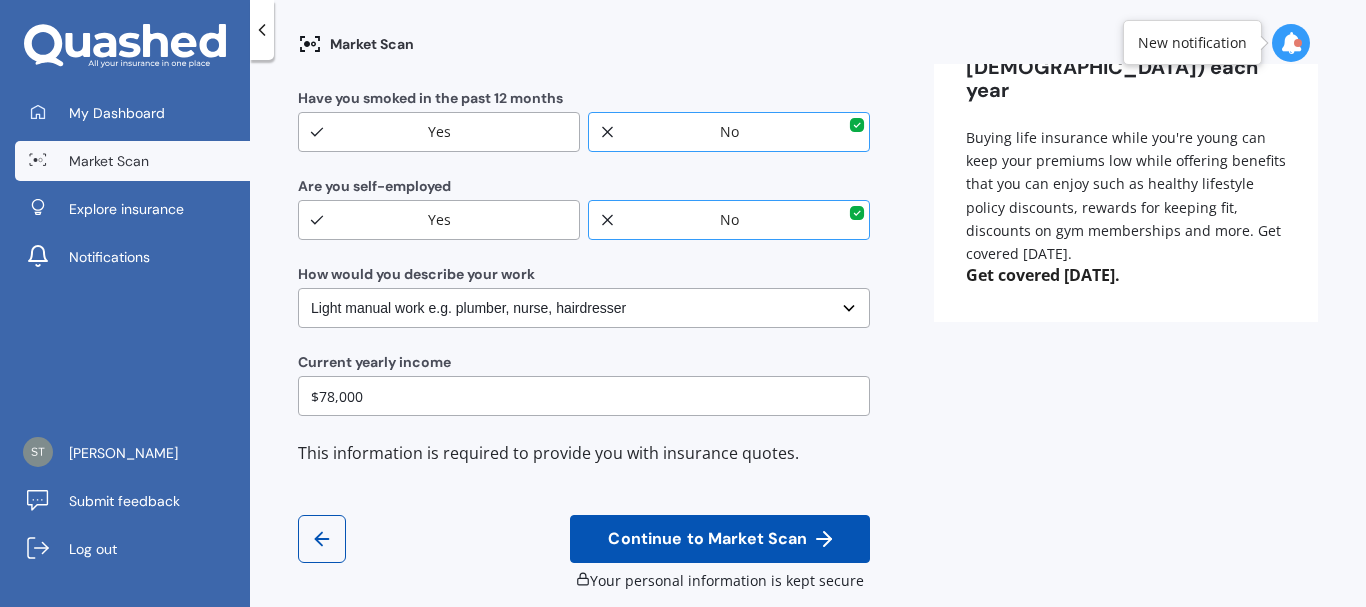 scroll, scrollTop: 446, scrollLeft: 0, axis: vertical 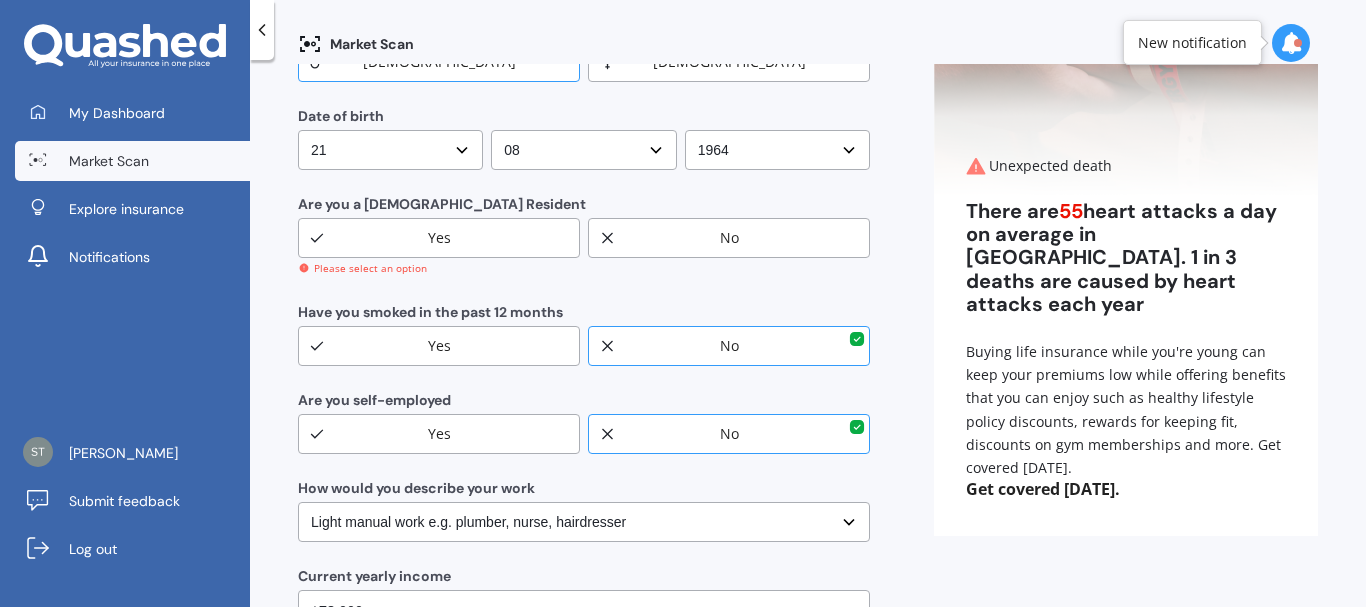 click on "Yes" at bounding box center (439, 238) 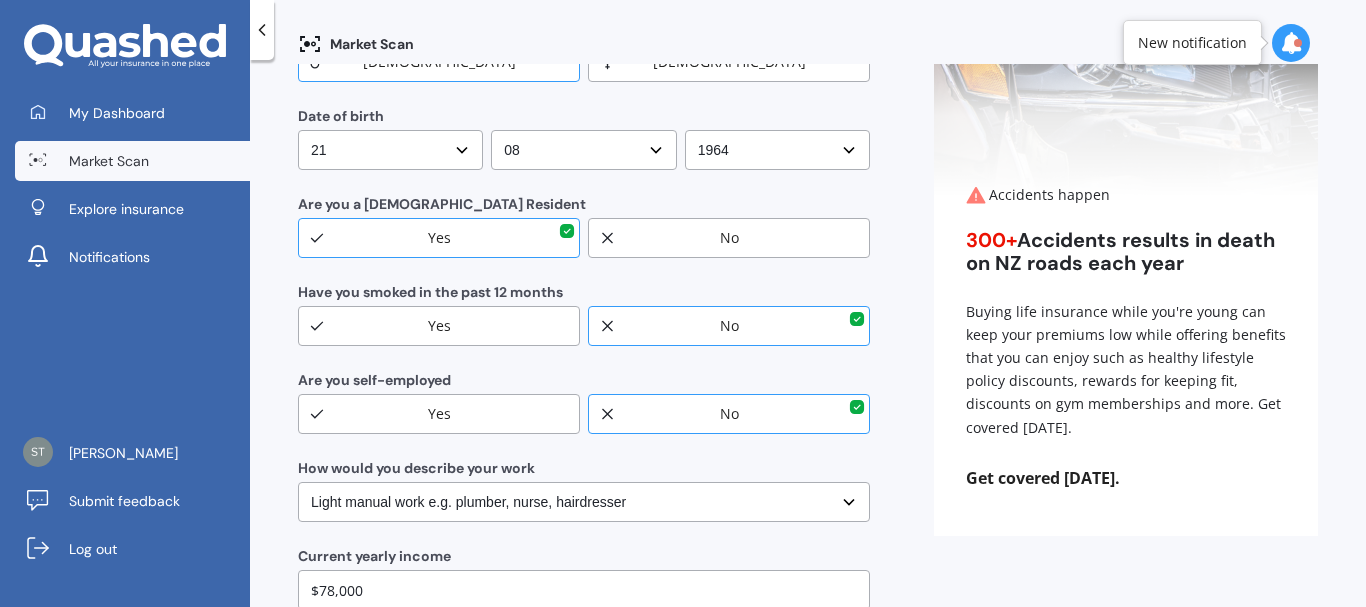 scroll, scrollTop: 426, scrollLeft: 0, axis: vertical 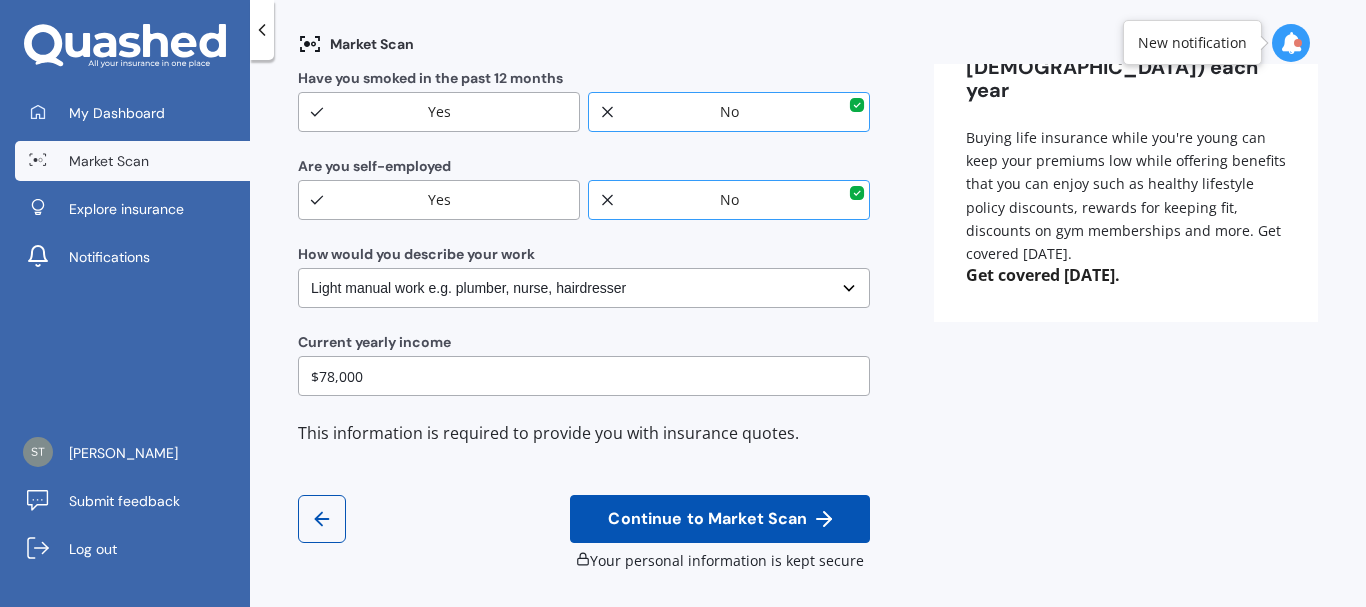 click on "Continue to Market Scan" at bounding box center [707, 519] 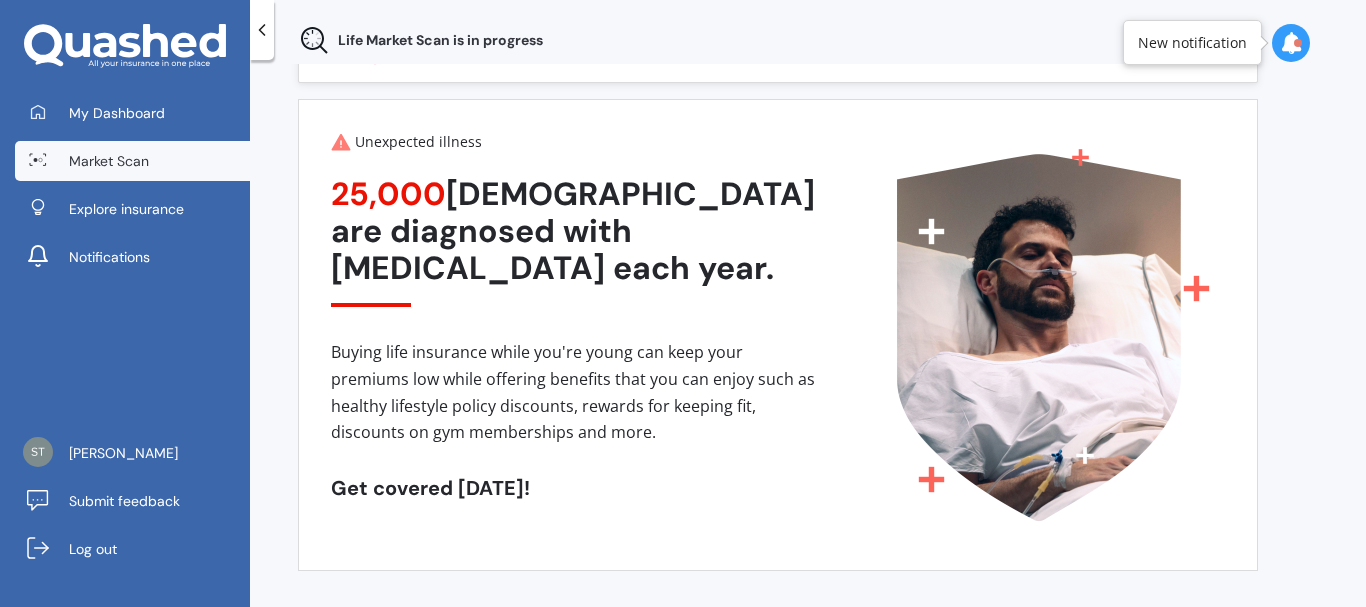 scroll, scrollTop: 77, scrollLeft: 0, axis: vertical 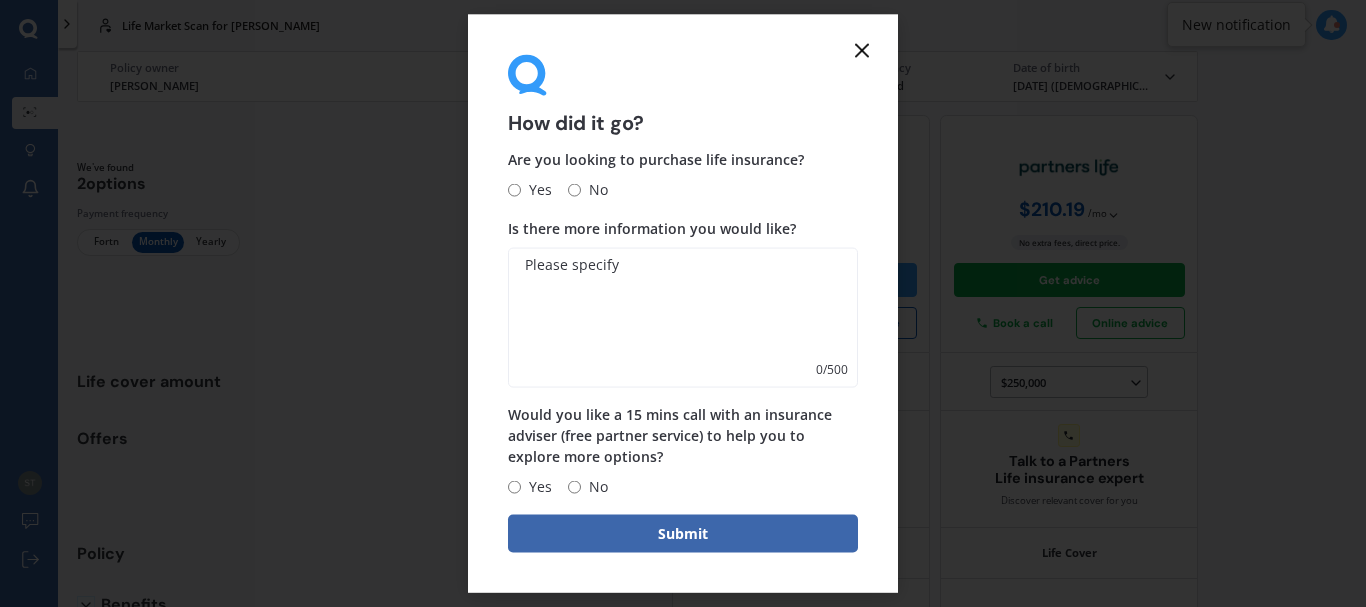 click 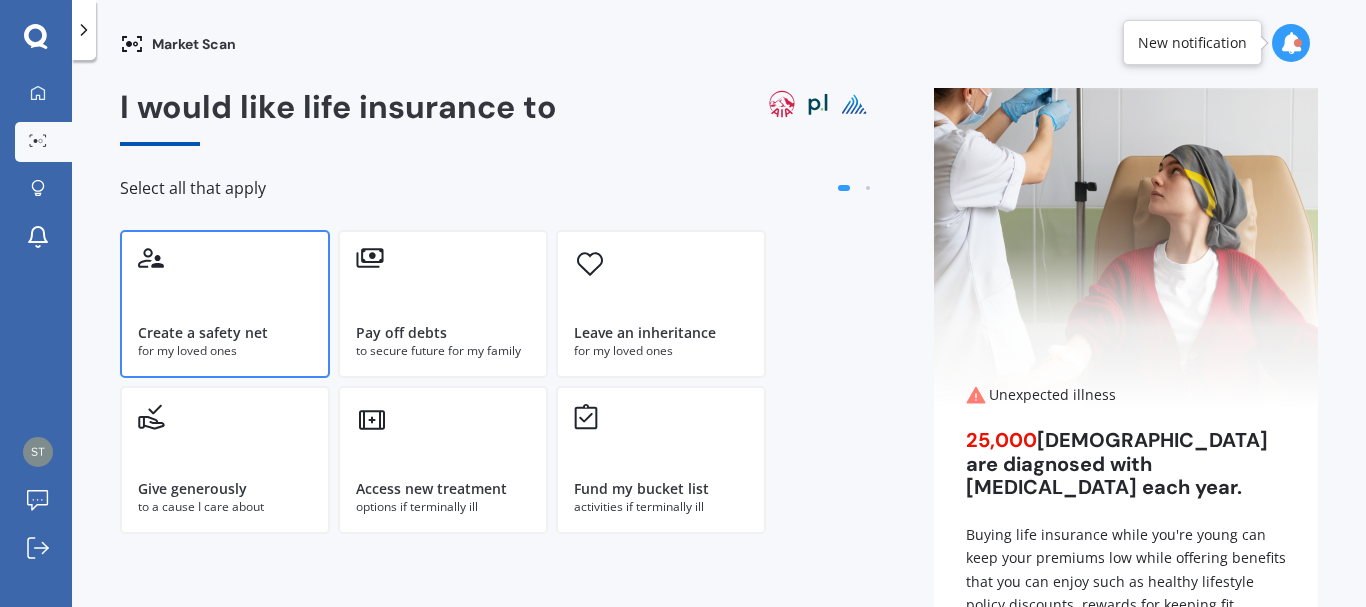 click on "for my loved ones" at bounding box center [225, 351] 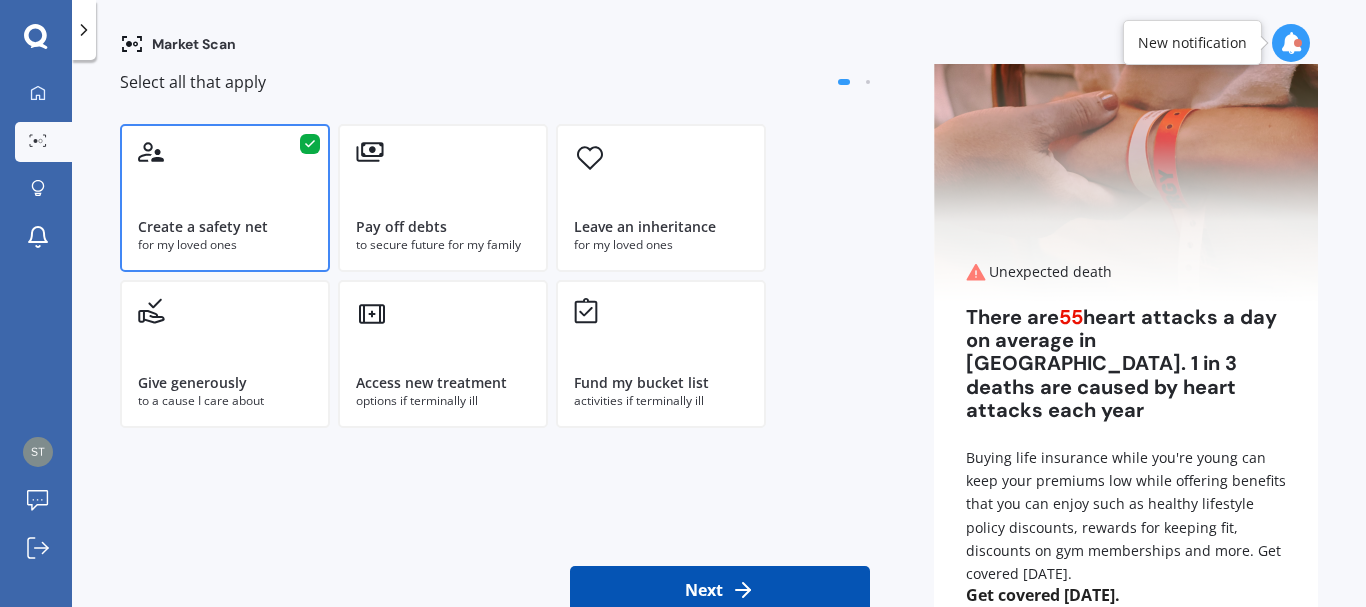 scroll, scrollTop: 177, scrollLeft: 0, axis: vertical 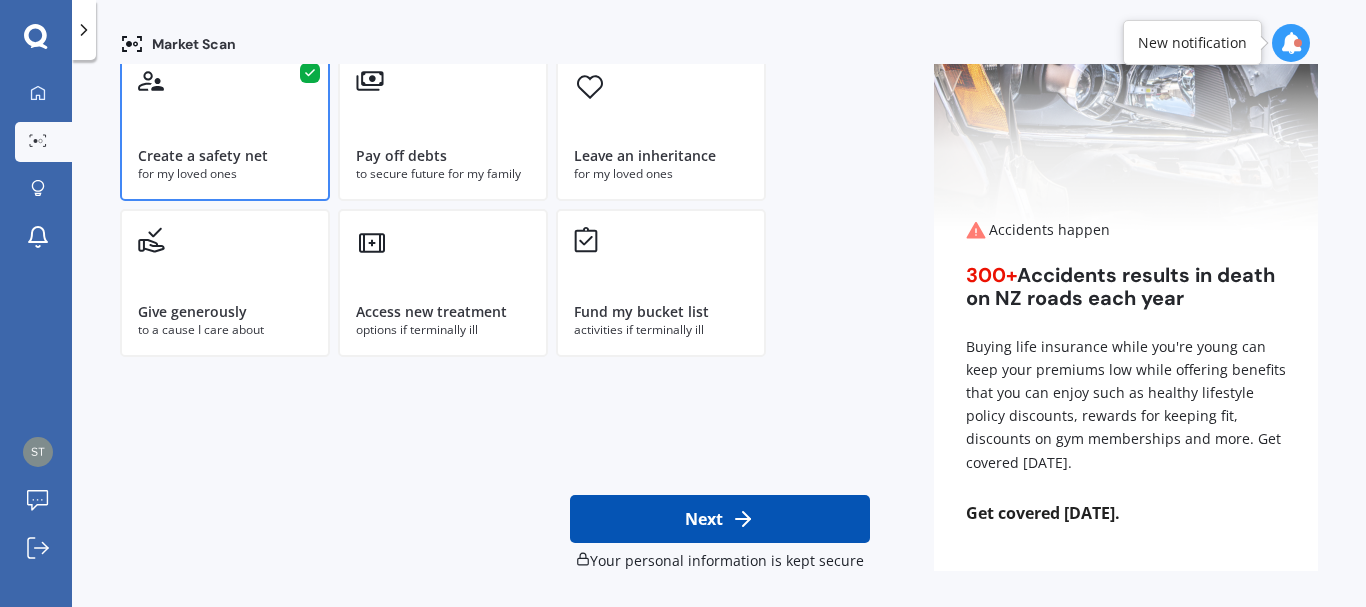 click on "Next" at bounding box center [720, 519] 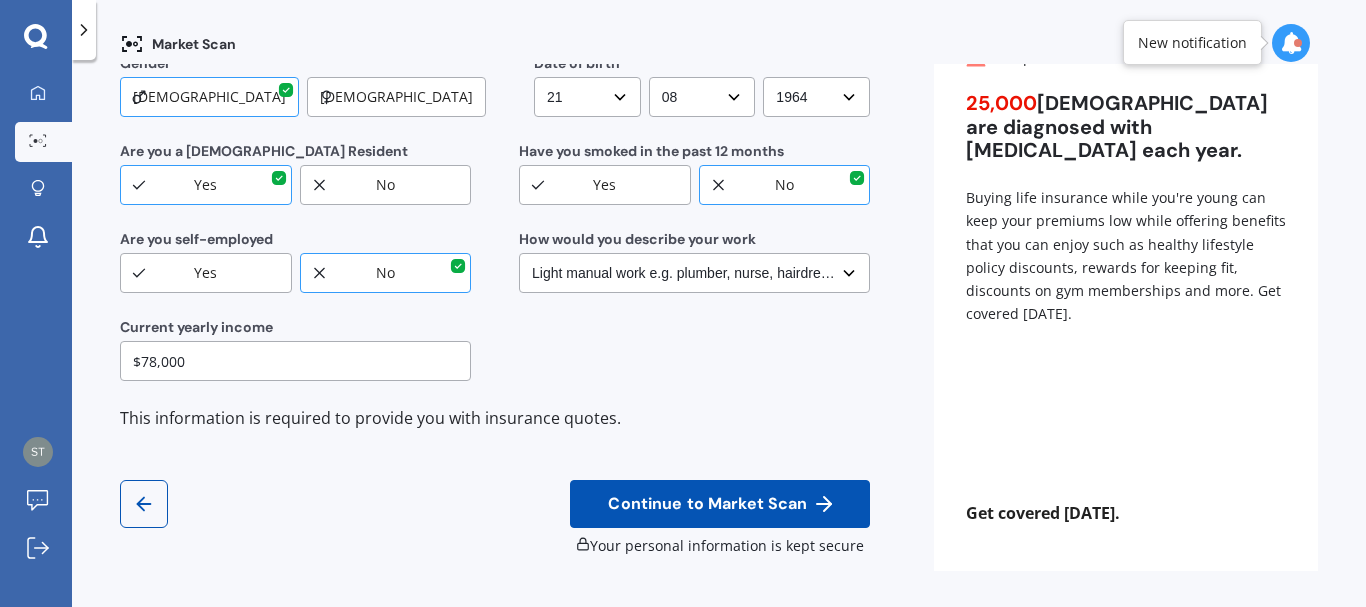 scroll, scrollTop: 0, scrollLeft: 0, axis: both 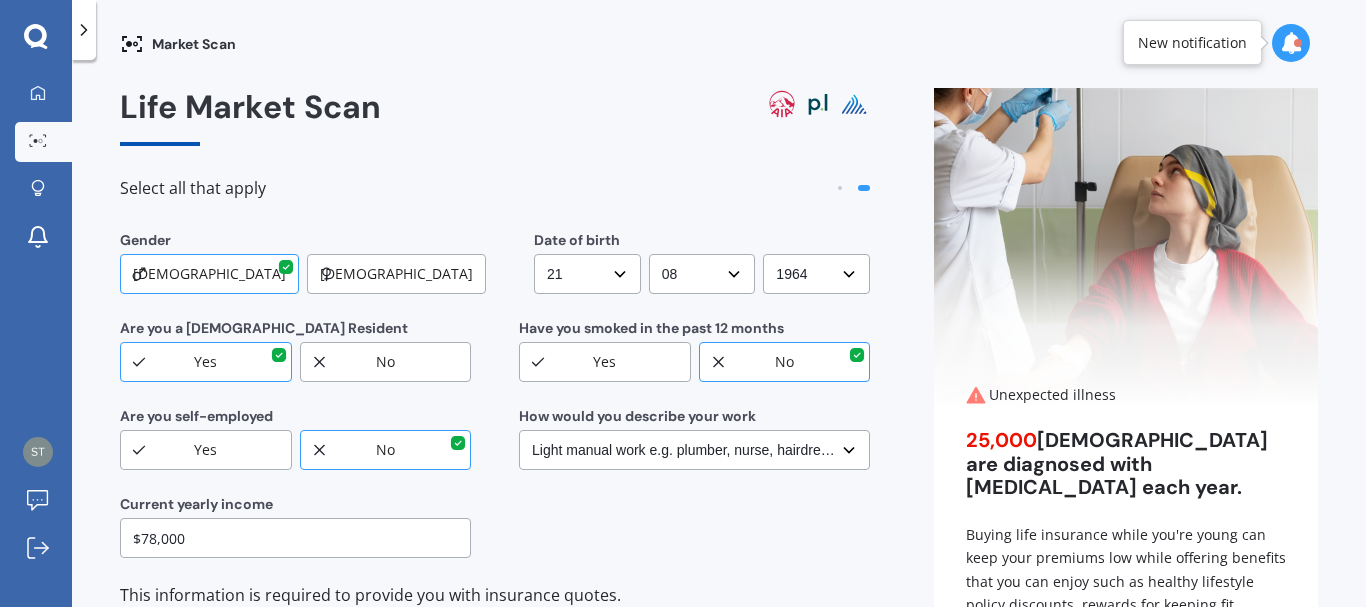click on "[DEMOGRAPHIC_DATA]" at bounding box center (396, 274) 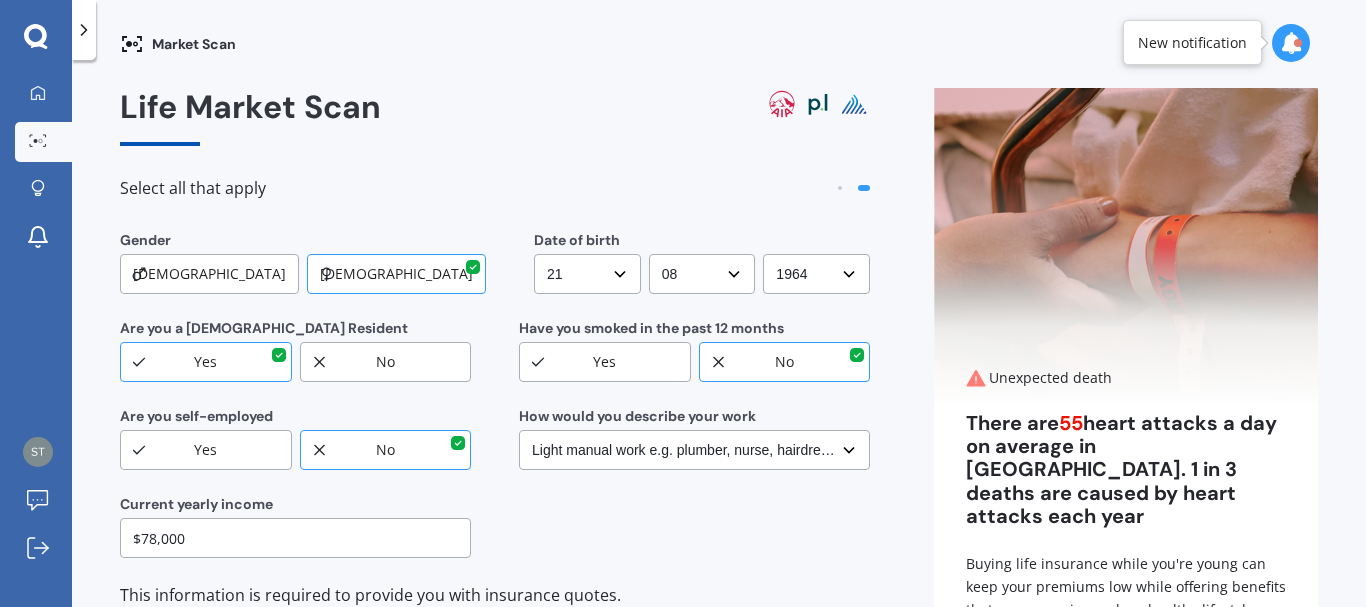 click on "DD DD 01 02 03 04 05 06 07 08 09 10 11 12 13 14 15 16 17 18 19 20 21 22 23 24 25 26 27 28 29 30 31" at bounding box center [587, 274] 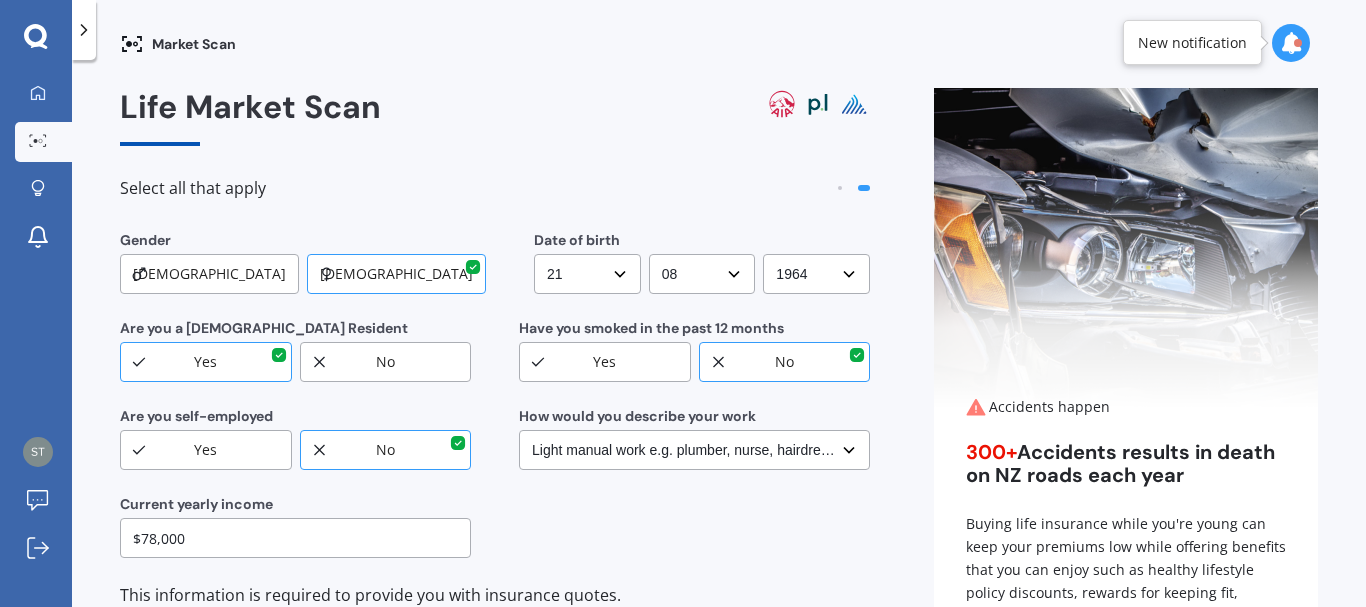 select on "04" 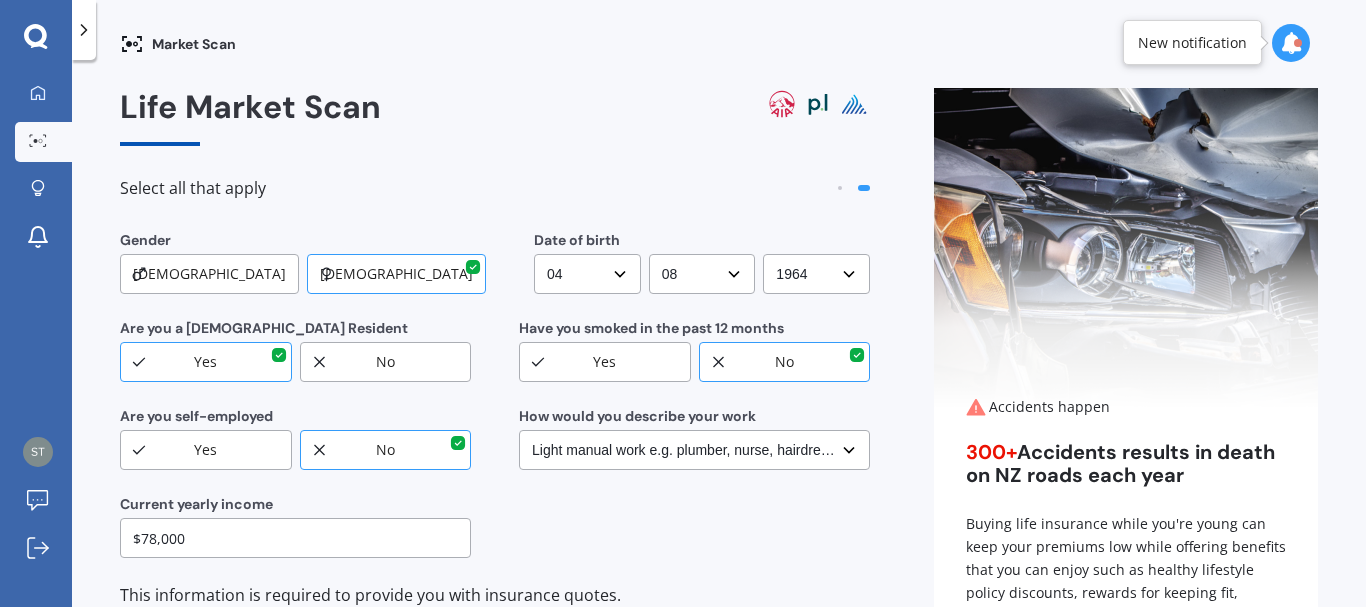 click on "DD DD 01 02 03 04 05 06 07 08 09 10 11 12 13 14 15 16 17 18 19 20 21 22 23 24 25 26 27 28 29 30 31" at bounding box center (587, 274) 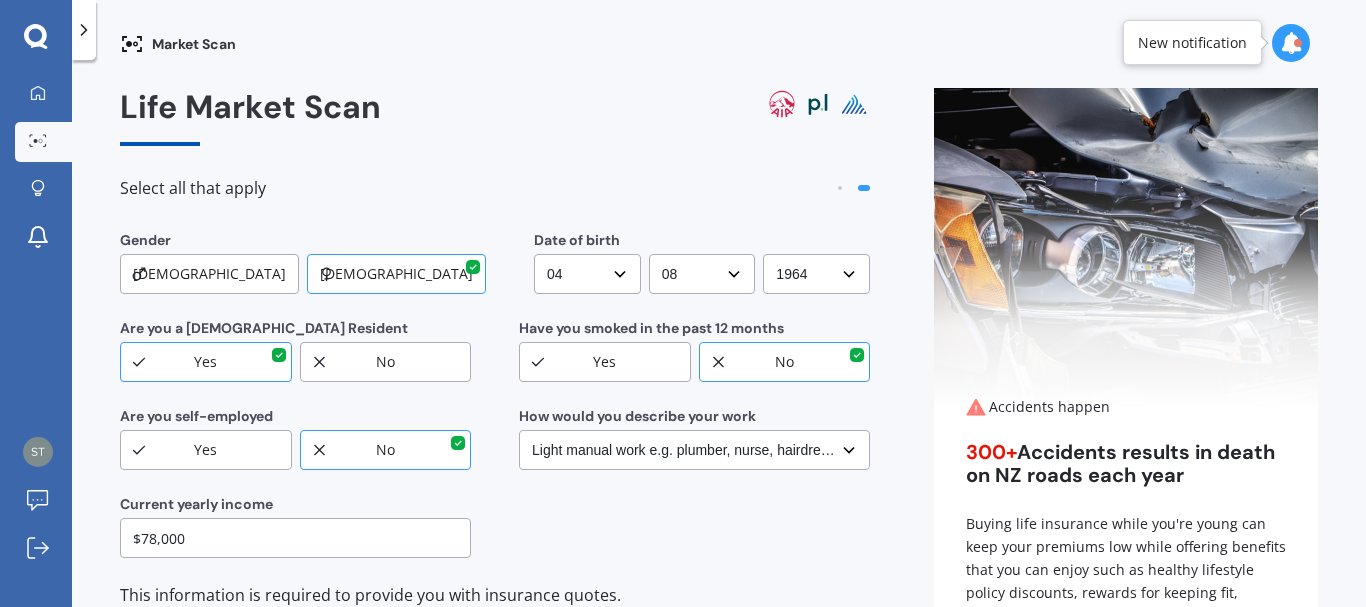 click on "MM MM 01 02 03 04 05 06 07 08 09 10 11 12" at bounding box center [702, 274] 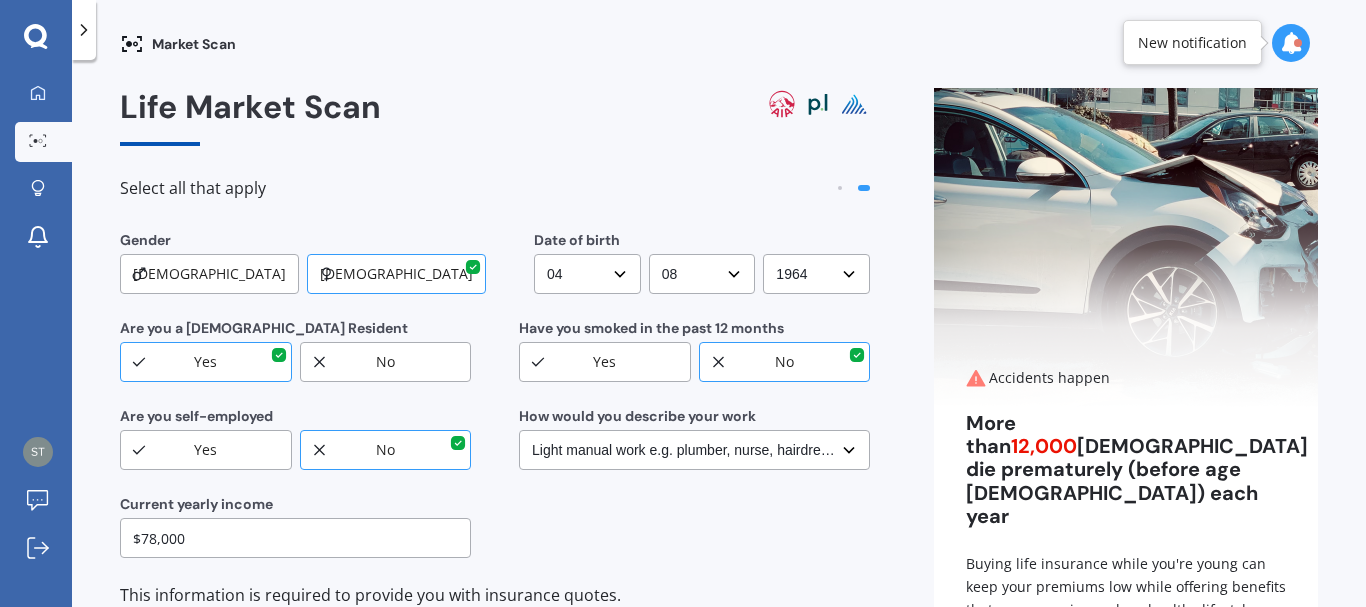 select on "10" 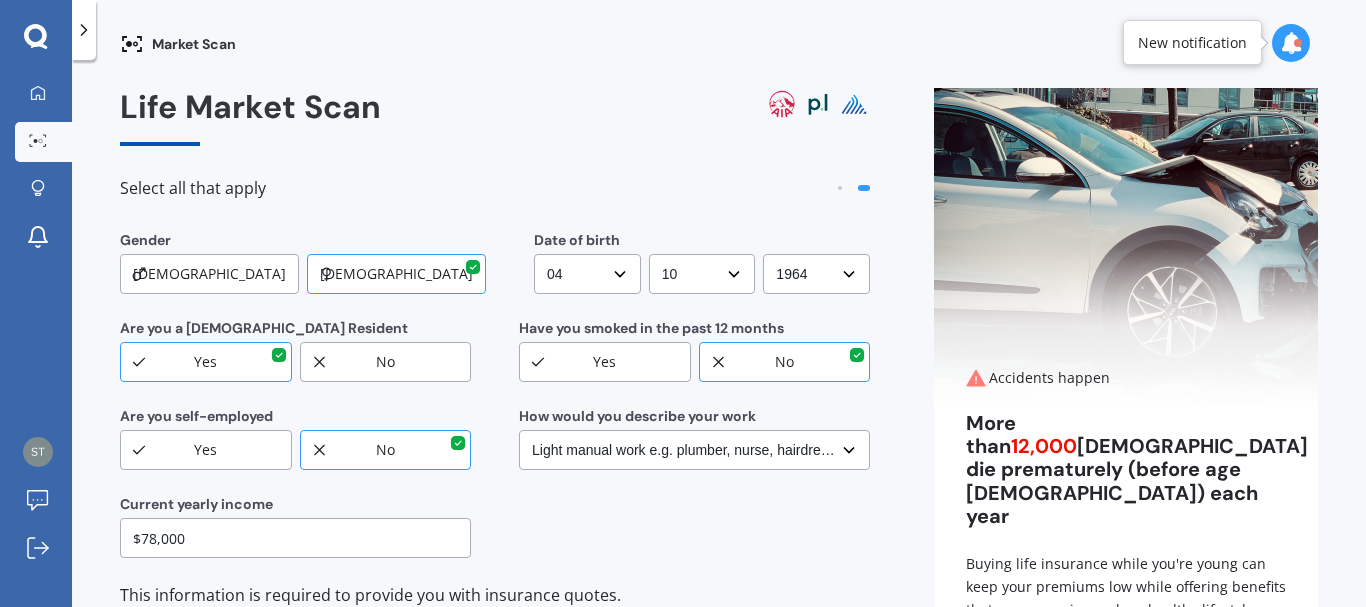 click on "MM MM 01 02 03 04 05 06 07 08 09 10 11 12" at bounding box center [702, 274] 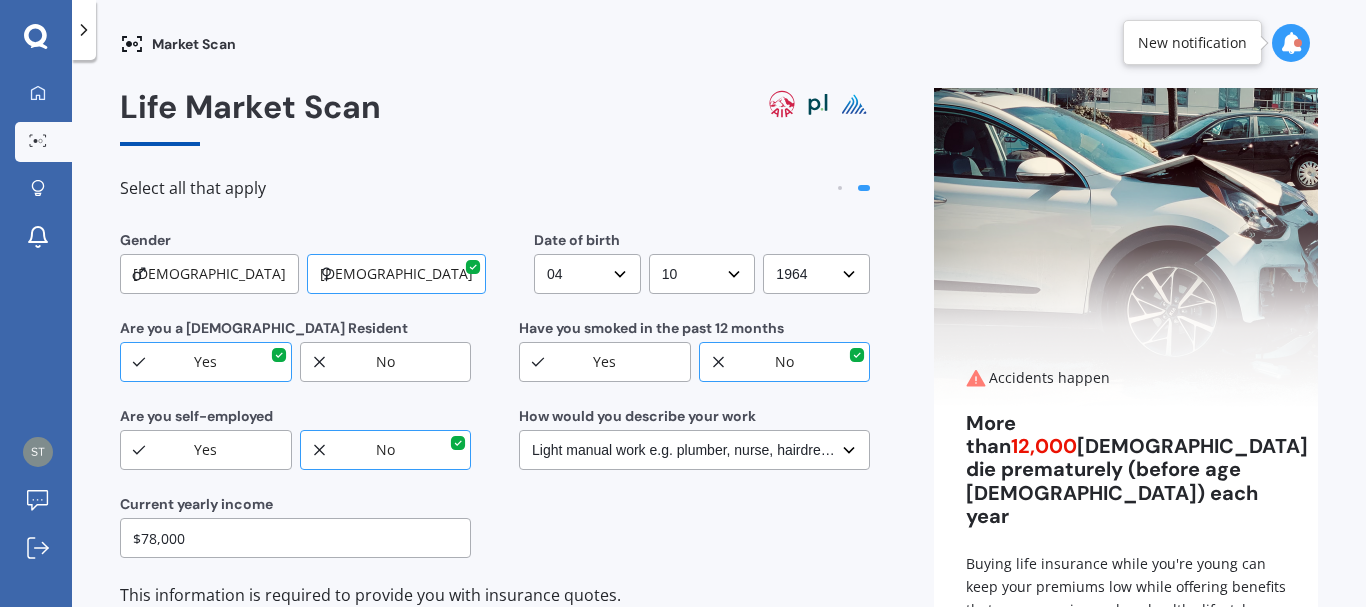 click on "YYYY YYYY 2009 2008 2007 2006 2005 2004 2003 2002 2001 2000 1999 1998 1997 1996 1995 1994 1993 1992 1991 1990 1989 1988 1987 1986 1985 1984 1983 1982 1981 1980 1979 1978 1977 1976 1975 1974 1973 1972 1971 1970 1969 1968 1967 1966 1965 1964 1963 1962 1961 1960 1959 1958 1957 1956 1955 1954 1953 1952 1951 1950 1949 1948 1947 1946 1945 1944 1943 1942 1941 1940 1939 1938 1937 1936 1935 1934 1933 1932 1931 1930 1929 1928 1927 1926 1925 1924 1923 1922 1921 1920 1919 1918 1917 1916 1915 1914 1913 1912 1911 1910" at bounding box center (816, 274) 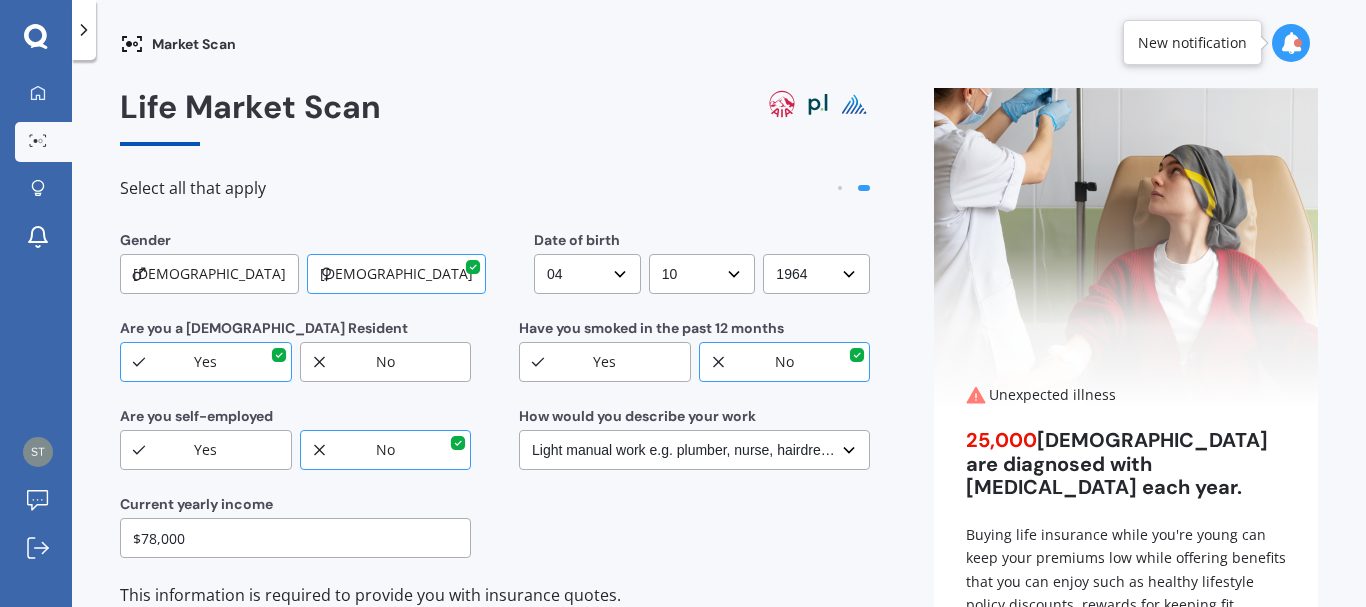 select on "1965" 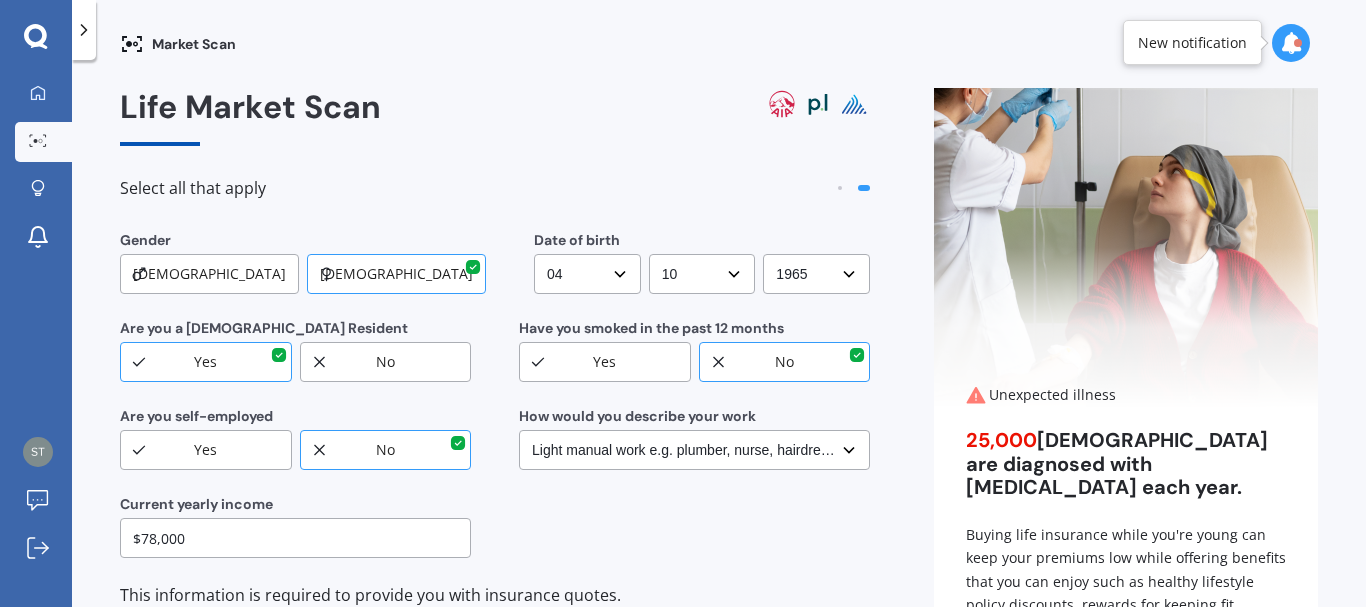 click on "YYYY YYYY 2009 2008 2007 2006 2005 2004 2003 2002 2001 2000 1999 1998 1997 1996 1995 1994 1993 1992 1991 1990 1989 1988 1987 1986 1985 1984 1983 1982 1981 1980 1979 1978 1977 1976 1975 1974 1973 1972 1971 1970 1969 1968 1967 1966 1965 1964 1963 1962 1961 1960 1959 1958 1957 1956 1955 1954 1953 1952 1951 1950 1949 1948 1947 1946 1945 1944 1943 1942 1941 1940 1939 1938 1937 1936 1935 1934 1933 1932 1931 1930 1929 1928 1927 1926 1925 1924 1923 1922 1921 1920 1919 1918 1917 1916 1915 1914 1913 1912 1911 1910" at bounding box center [816, 274] 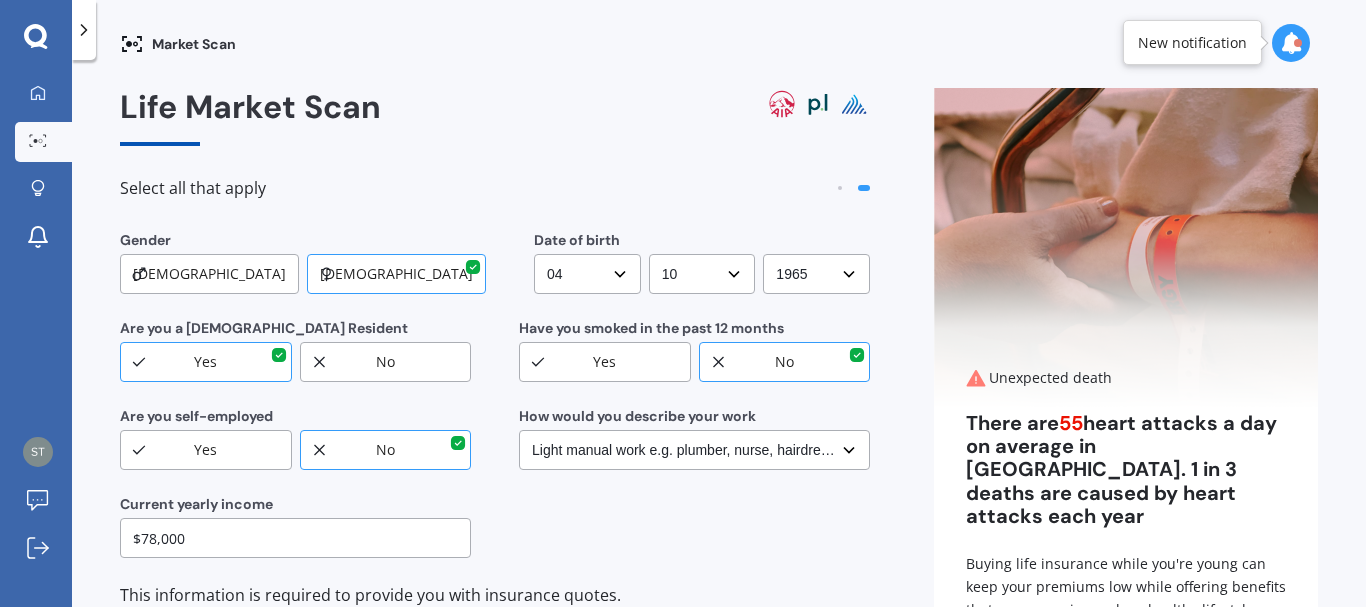 click on "Select No manual work e.g. lawyer, consultant, engineer Light manual work [PERSON_NAME], nurse, hairdresser Heavy or repetitive manual work e.g. painter, taxi/Uber, courier Working less than 20 hours a week or unemployed" at bounding box center [694, 450] 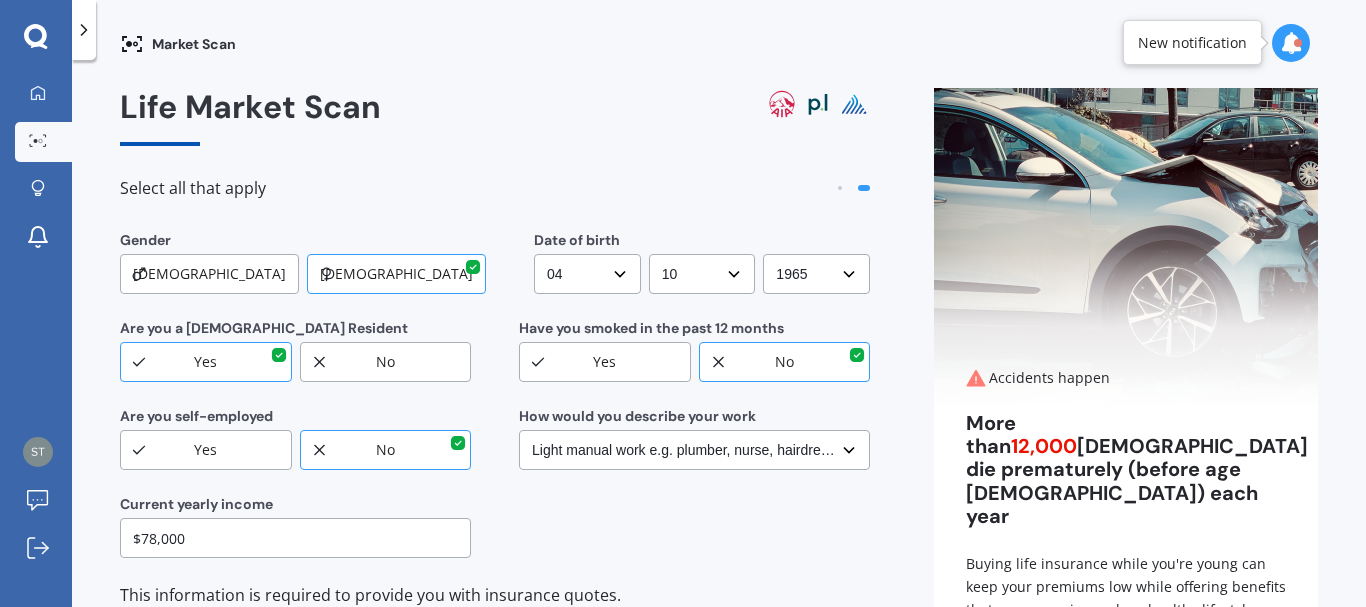 scroll, scrollTop: 177, scrollLeft: 0, axis: vertical 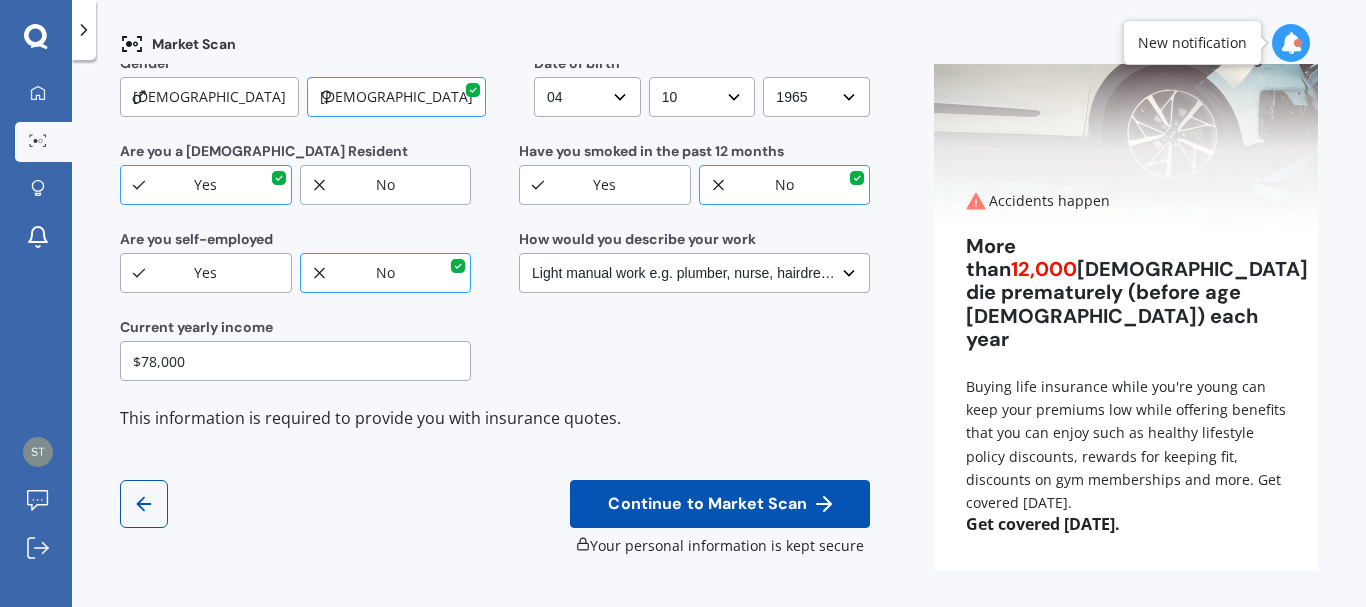 click on "$78,000" at bounding box center (295, 361) 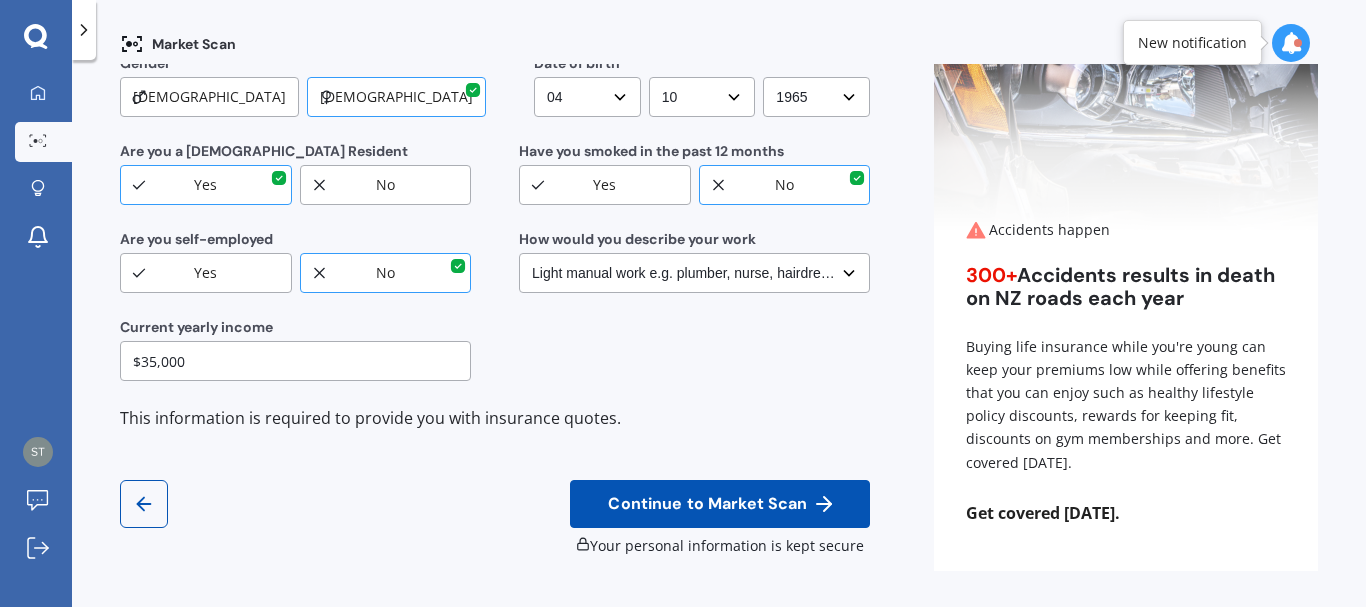 type on "$35,000" 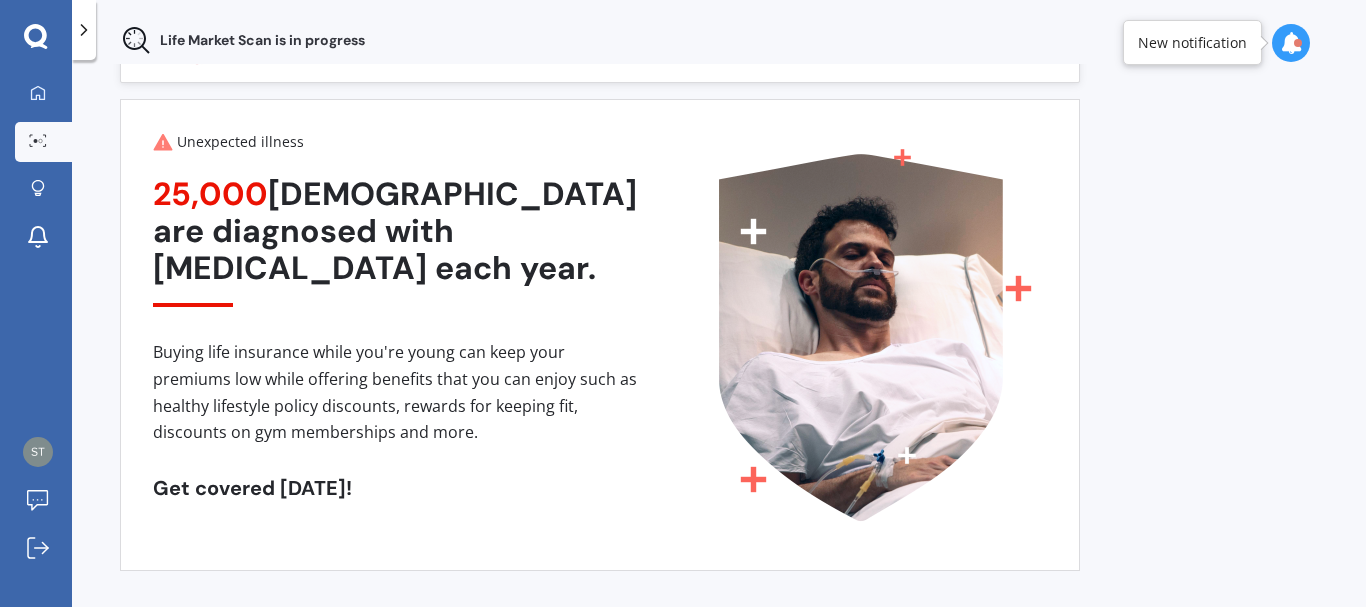 scroll, scrollTop: 77, scrollLeft: 0, axis: vertical 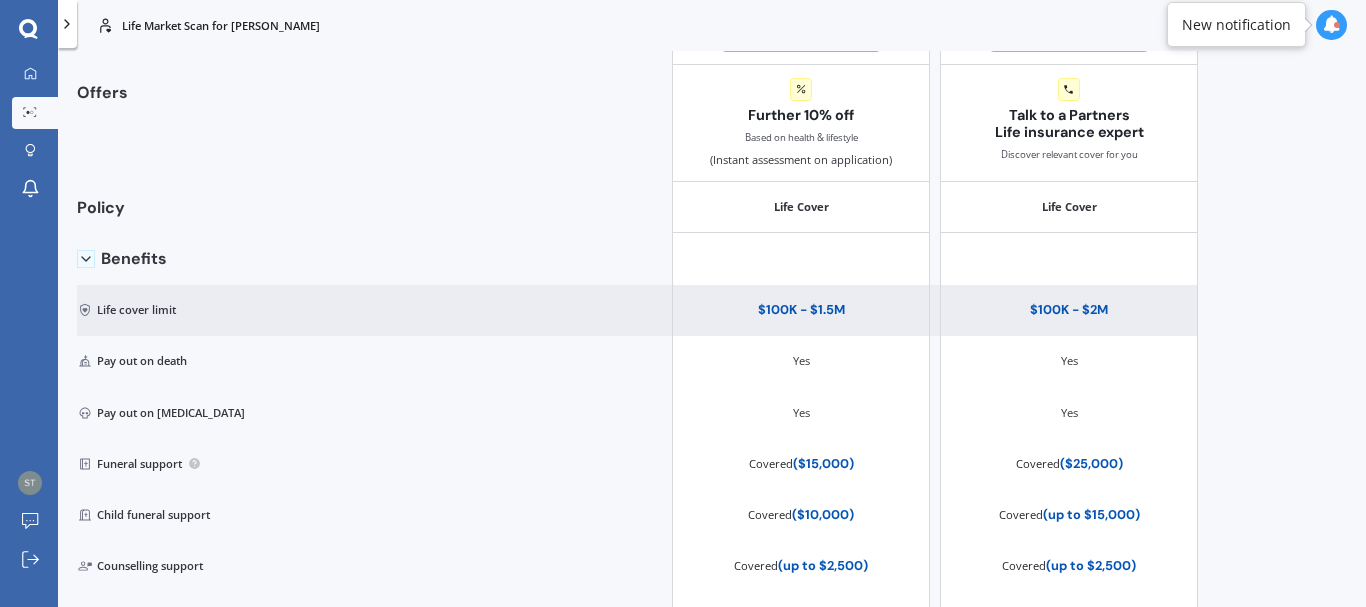 click on "Life cover limit" at bounding box center [164, 310] 